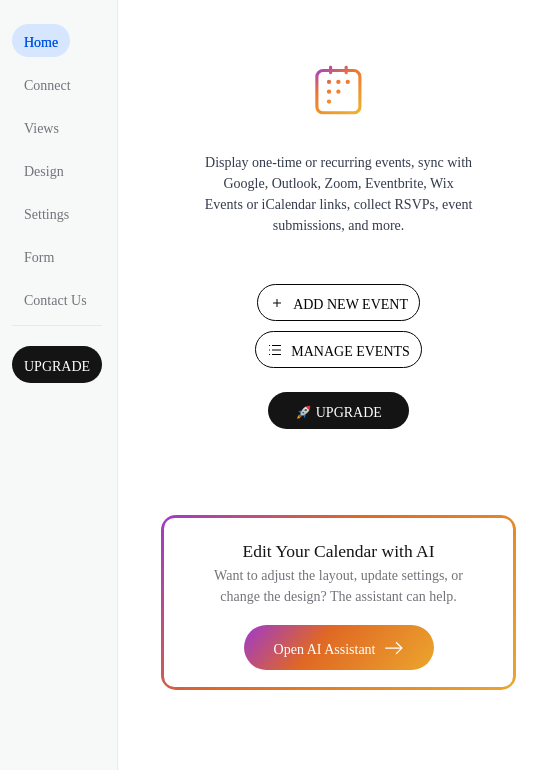 scroll, scrollTop: 0, scrollLeft: 0, axis: both 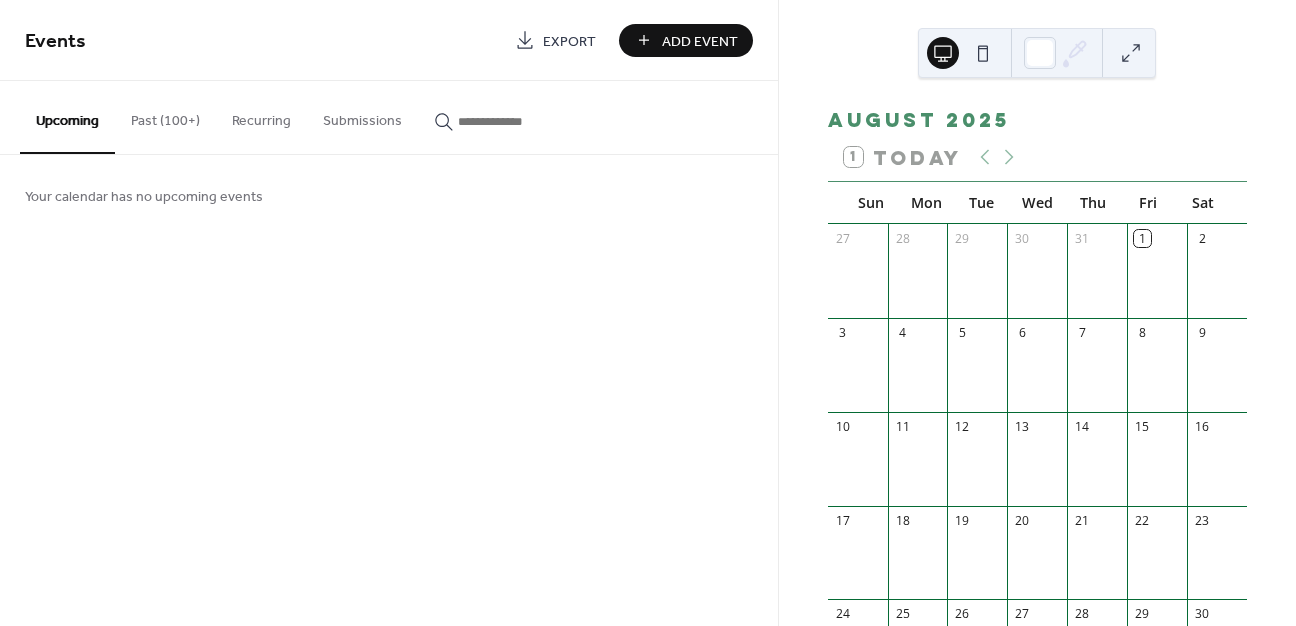 click on "Past (100+)" at bounding box center [165, 116] 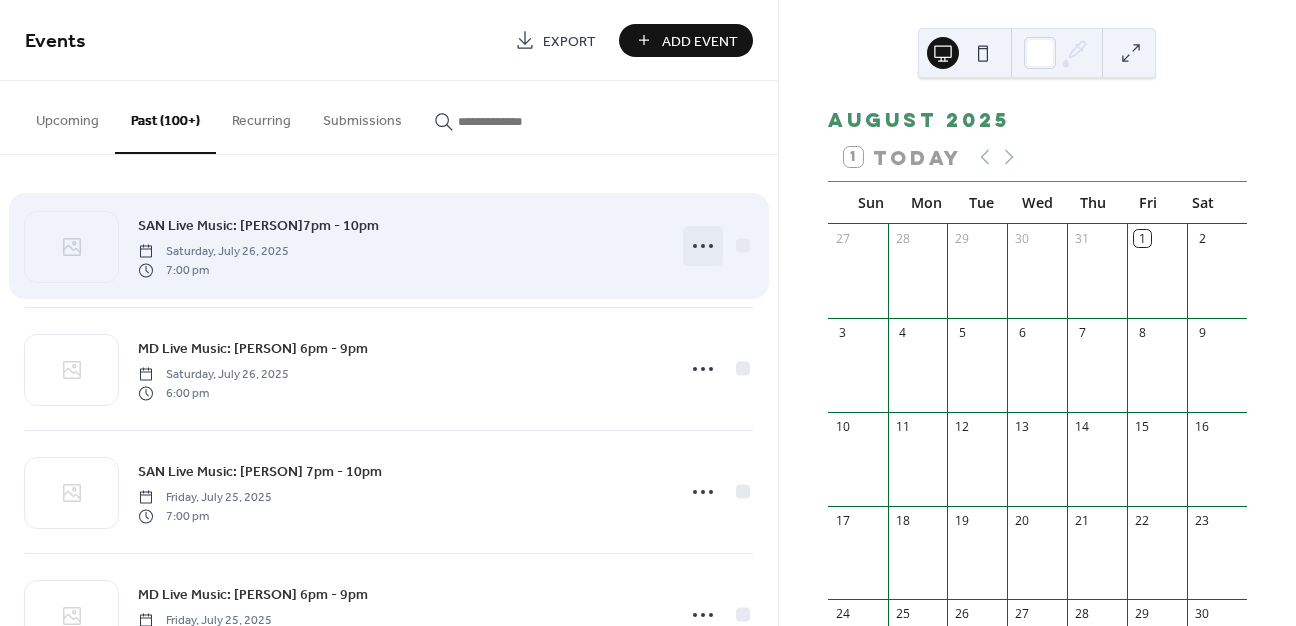 click 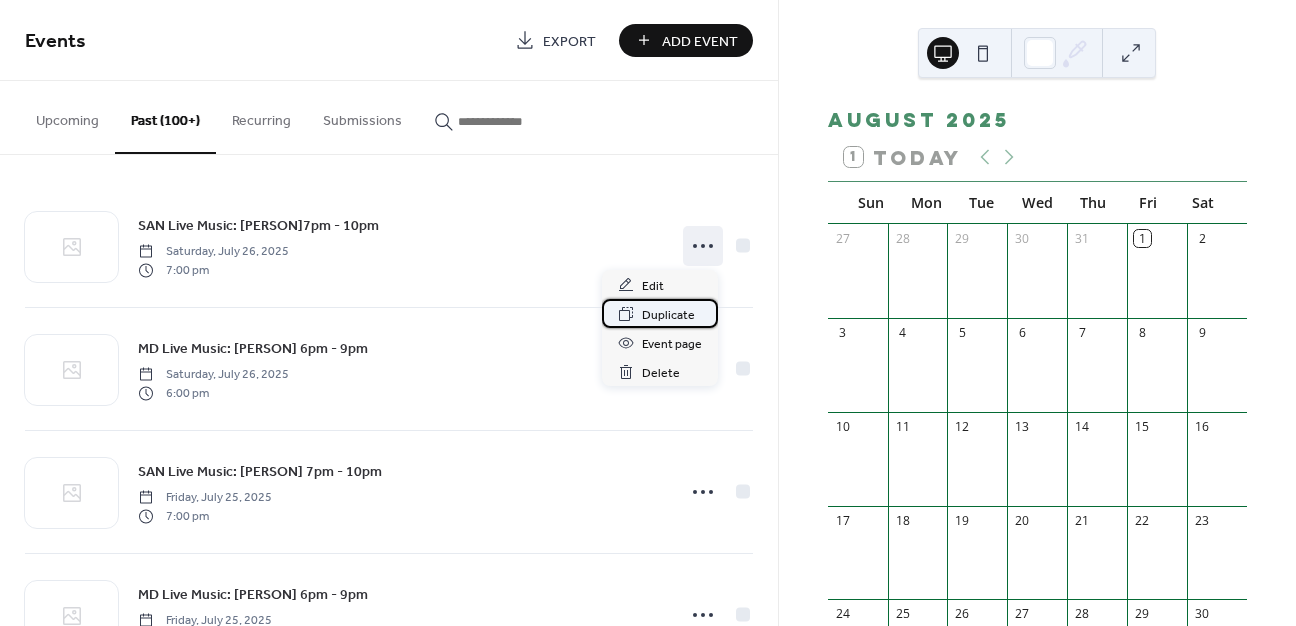 click on "Duplicate" at bounding box center [668, 315] 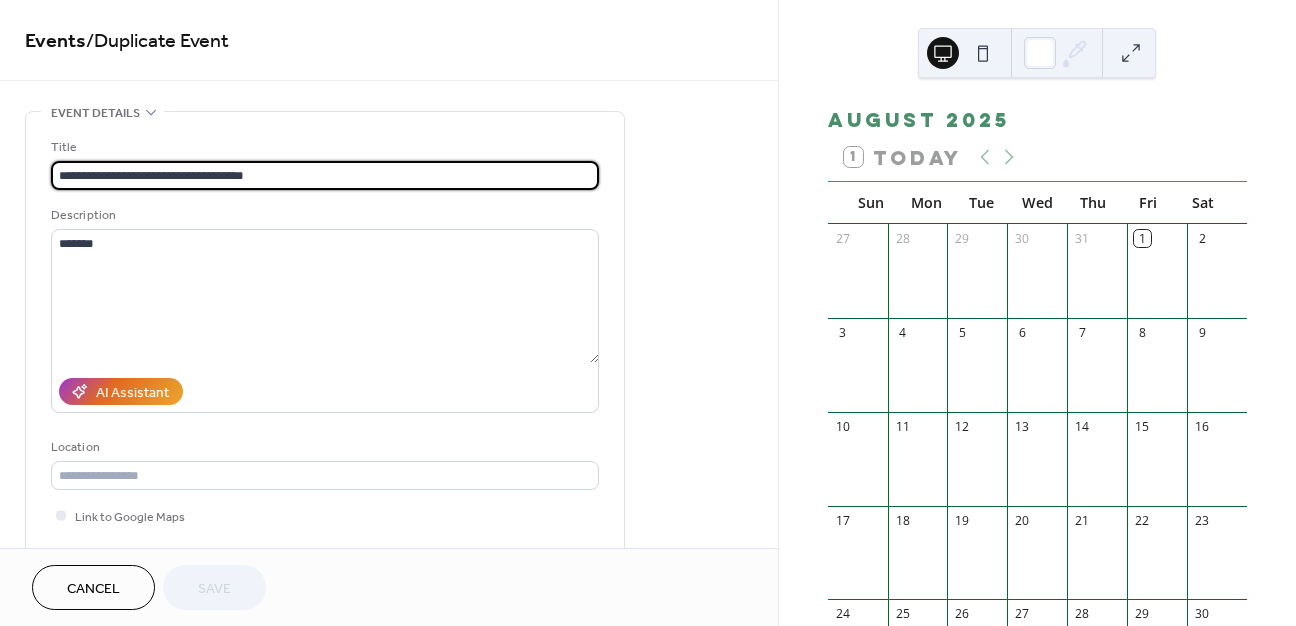 scroll, scrollTop: 1, scrollLeft: 0, axis: vertical 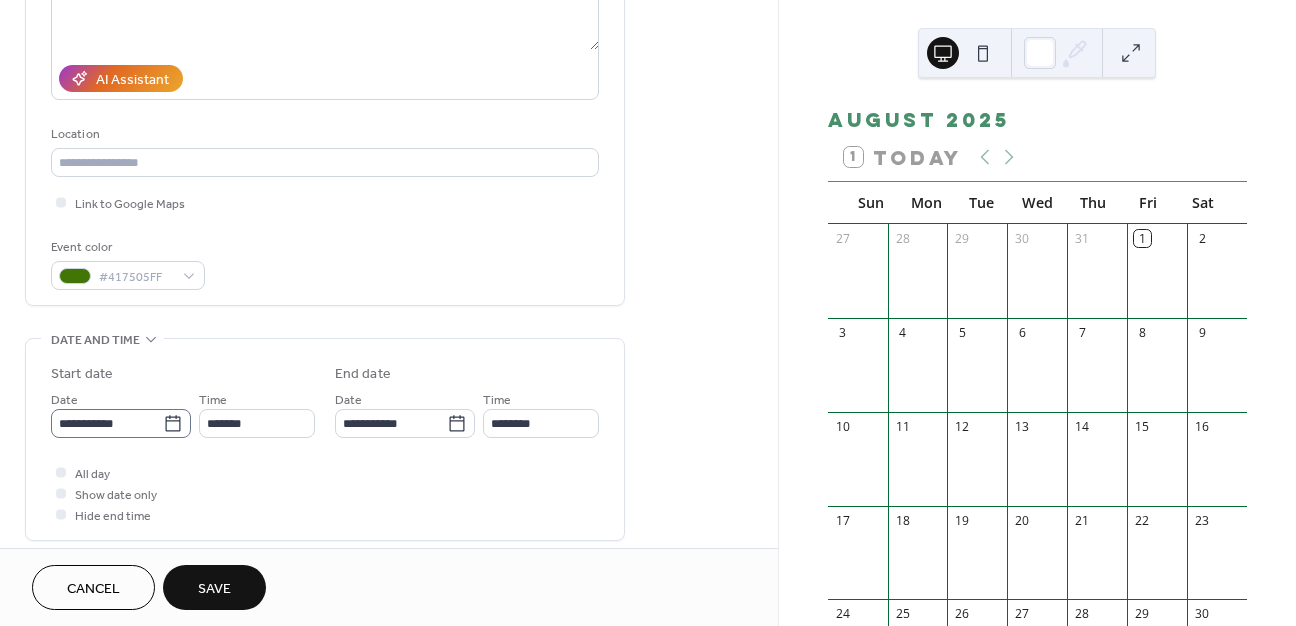 type on "**********" 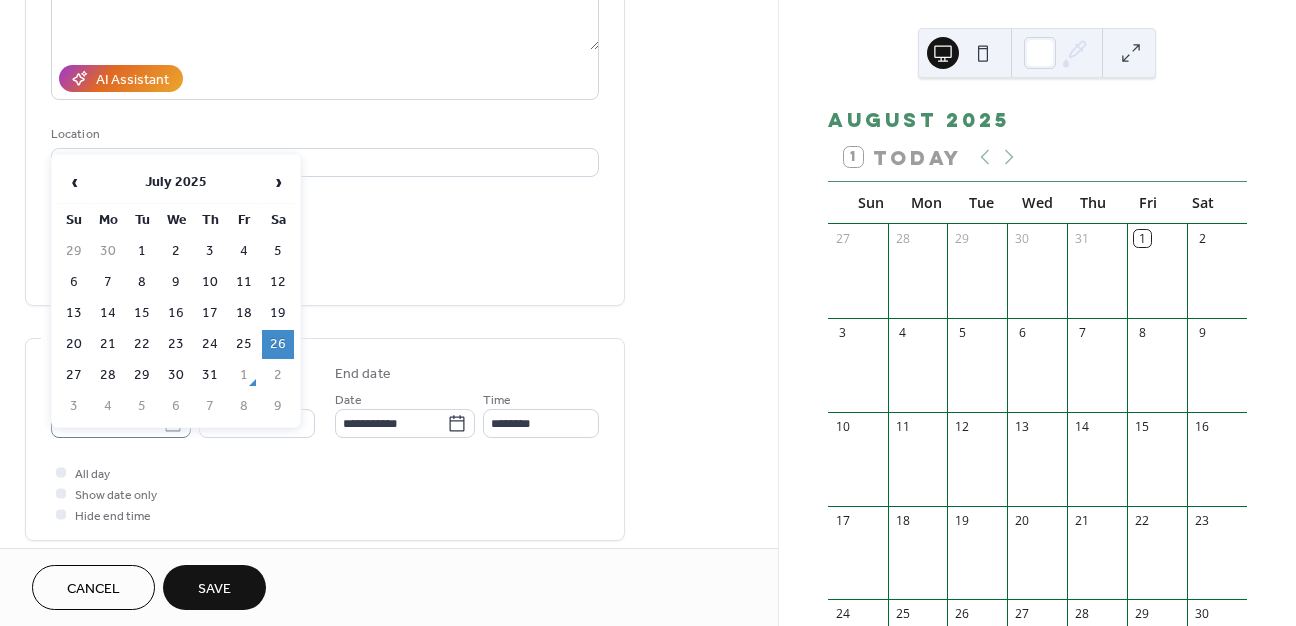 click 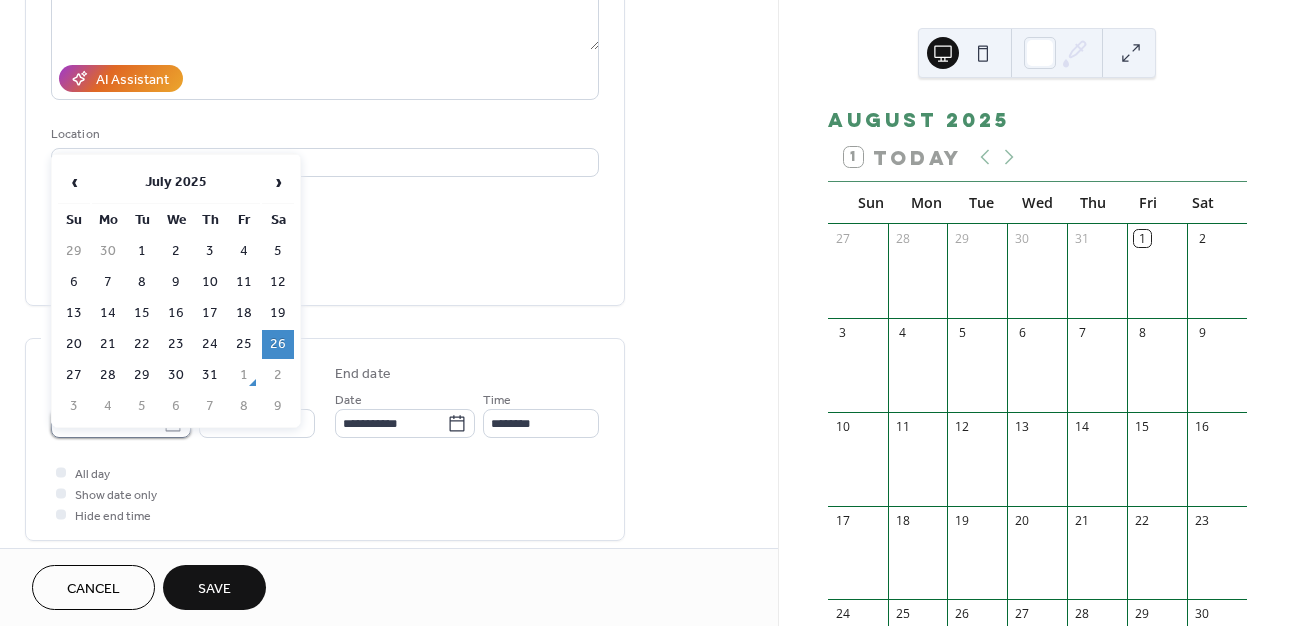 click on "**********" at bounding box center (107, 423) 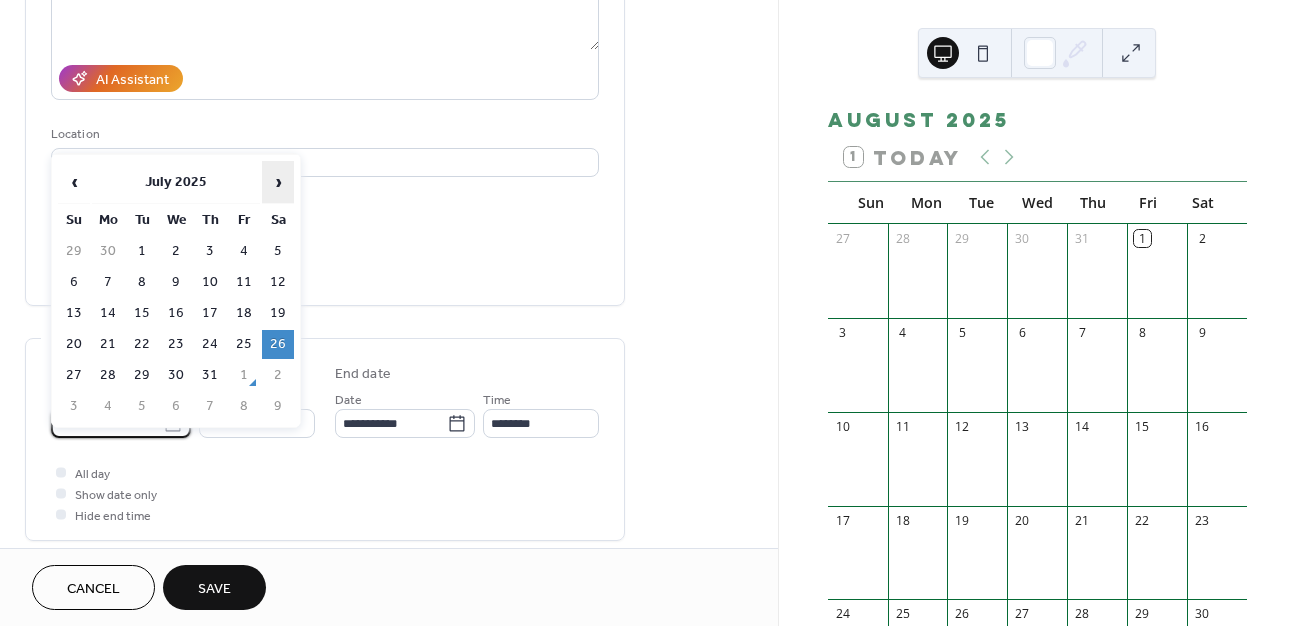 click on "›" at bounding box center (278, 182) 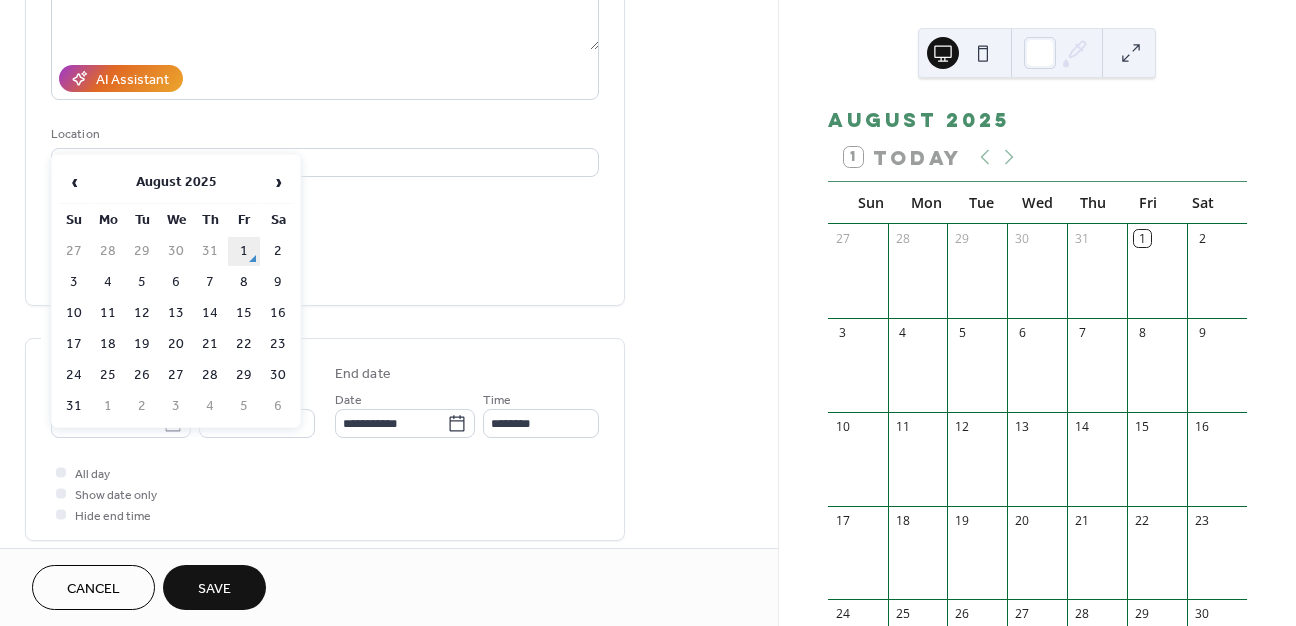 click on "1" at bounding box center [244, 251] 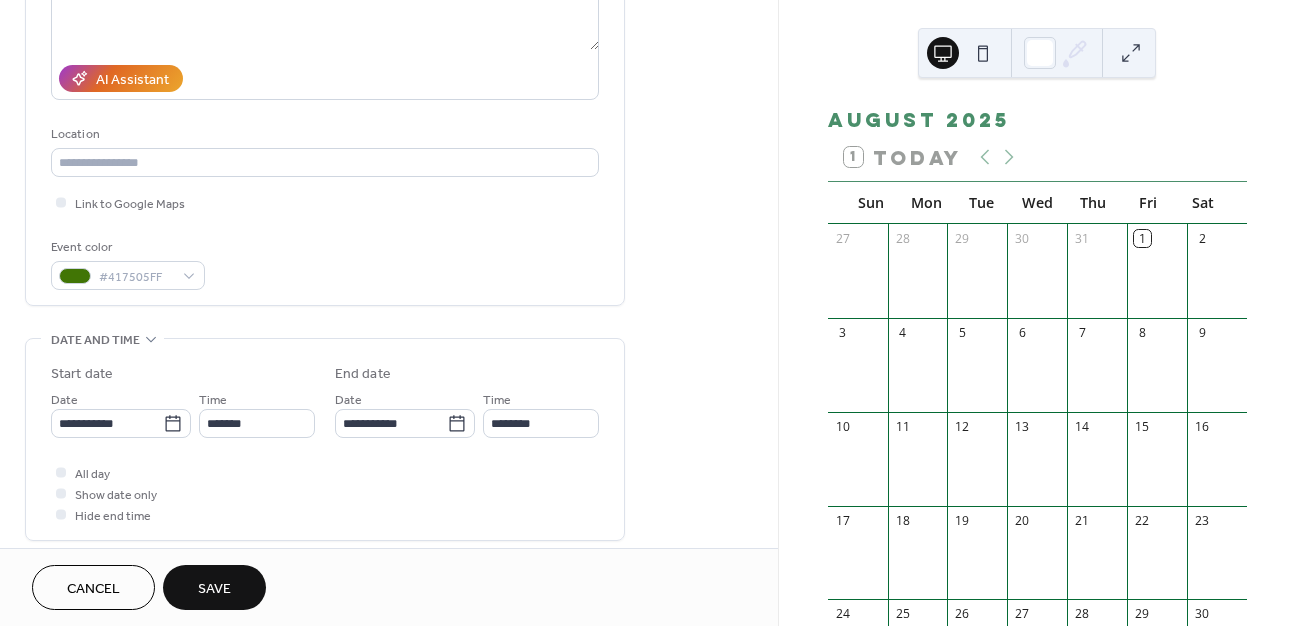 click on "Save" at bounding box center (214, 589) 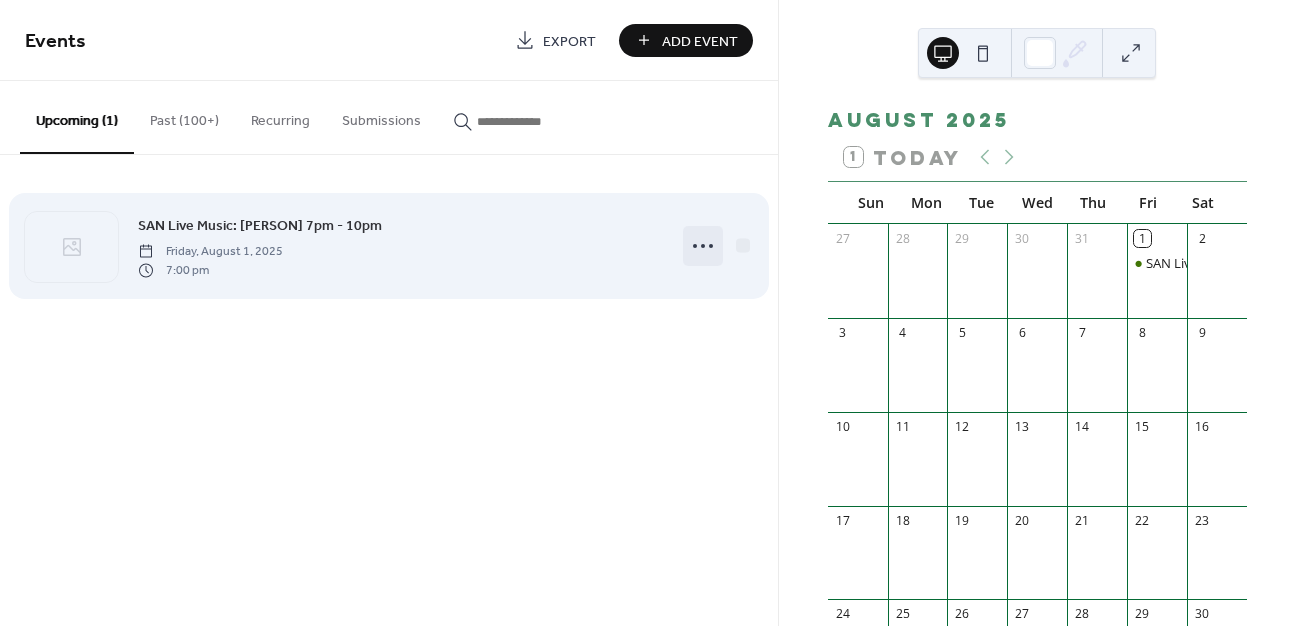 click 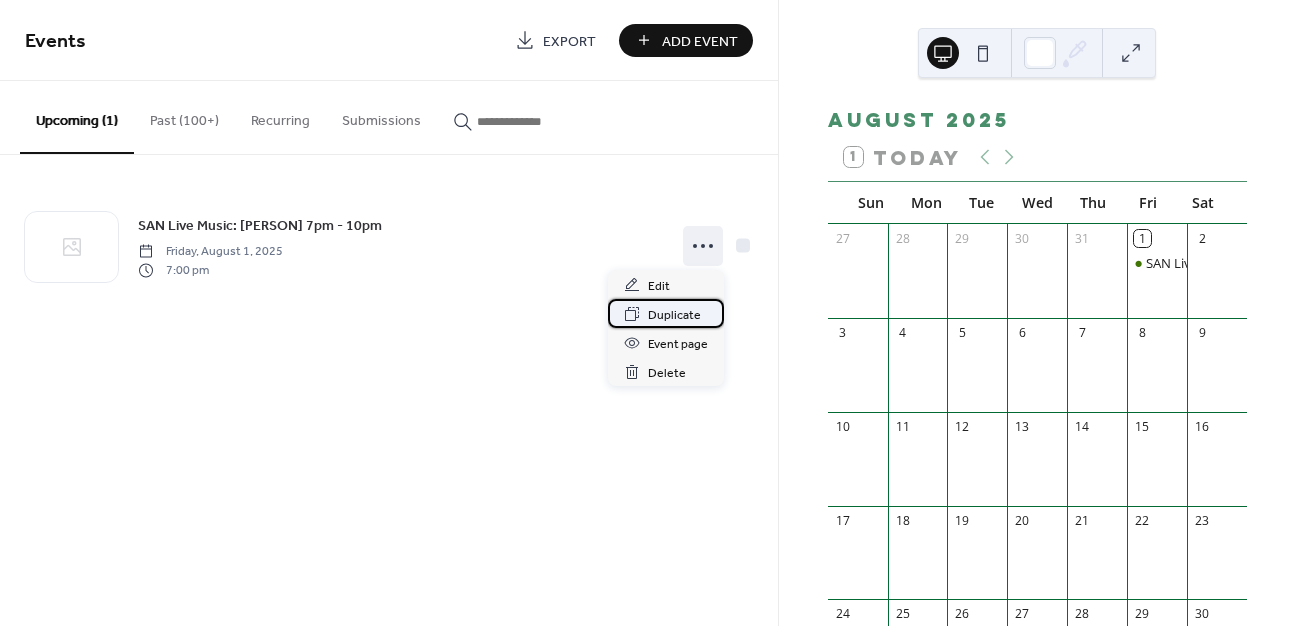 click on "Duplicate" at bounding box center [674, 315] 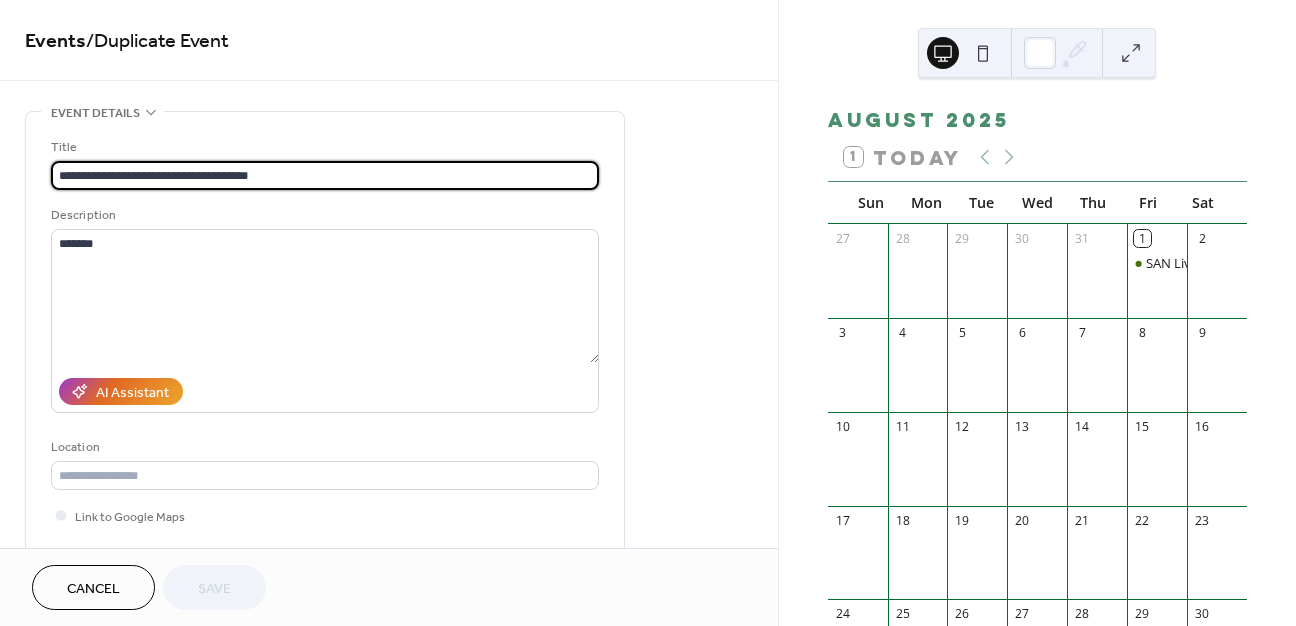 drag, startPoint x: 202, startPoint y: 171, endPoint x: 147, endPoint y: 173, distance: 55.03635 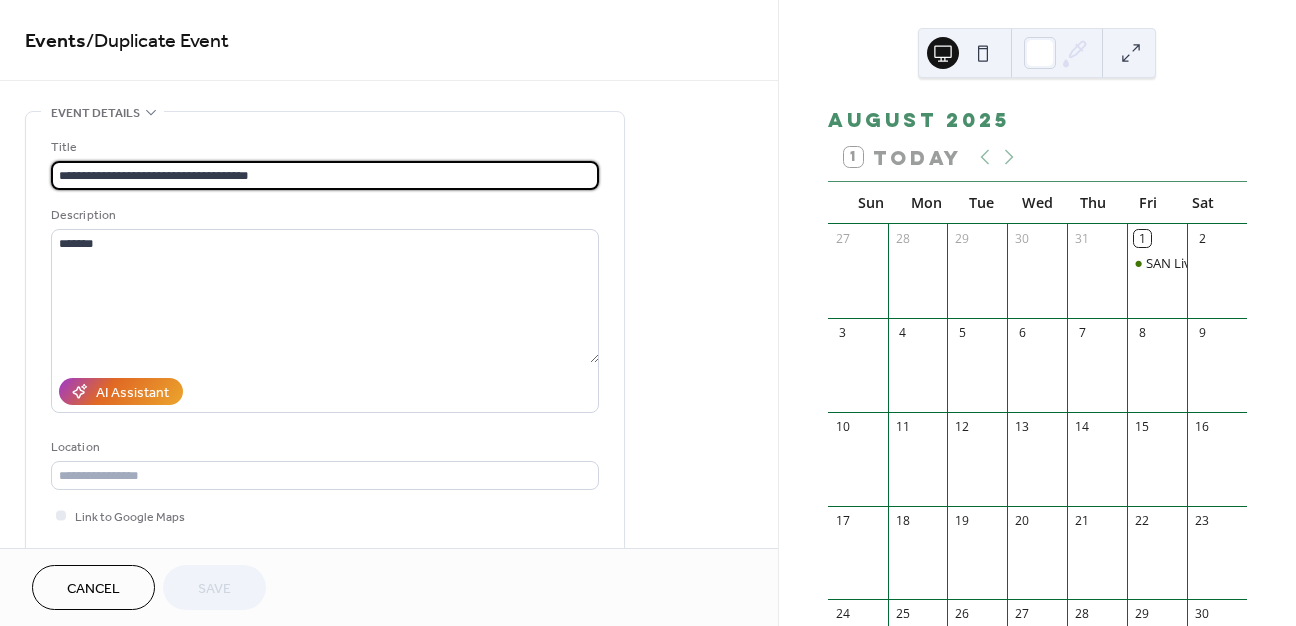 click on "**********" at bounding box center [325, 175] 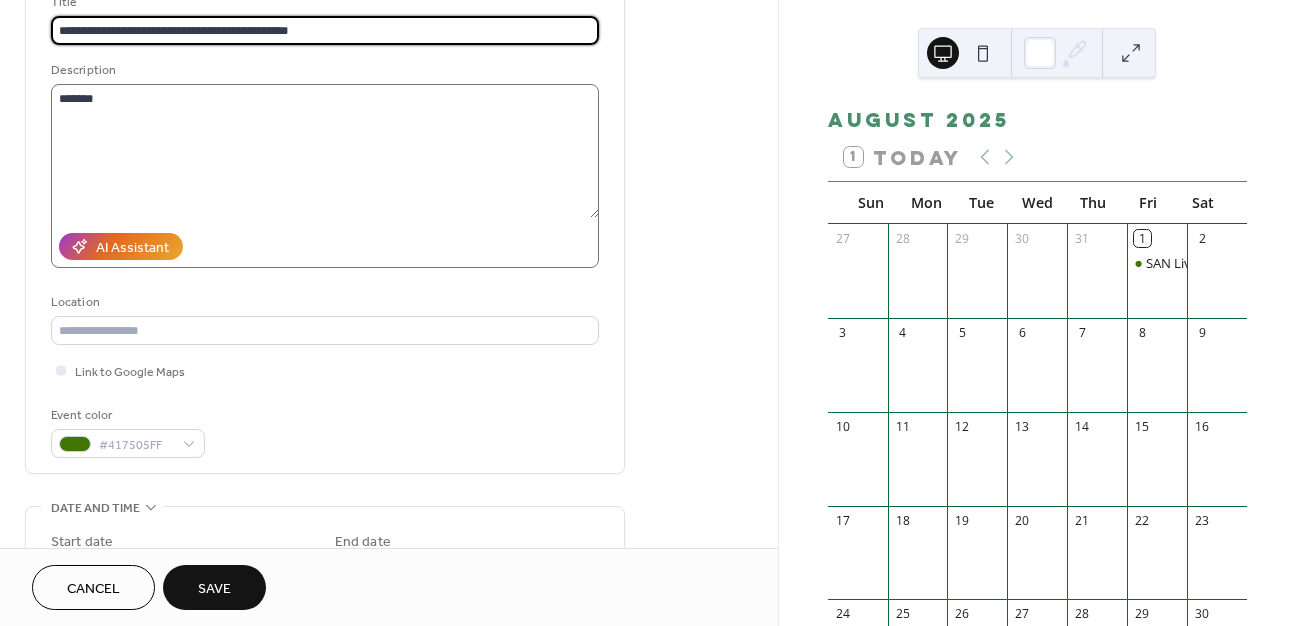 scroll, scrollTop: 264, scrollLeft: 0, axis: vertical 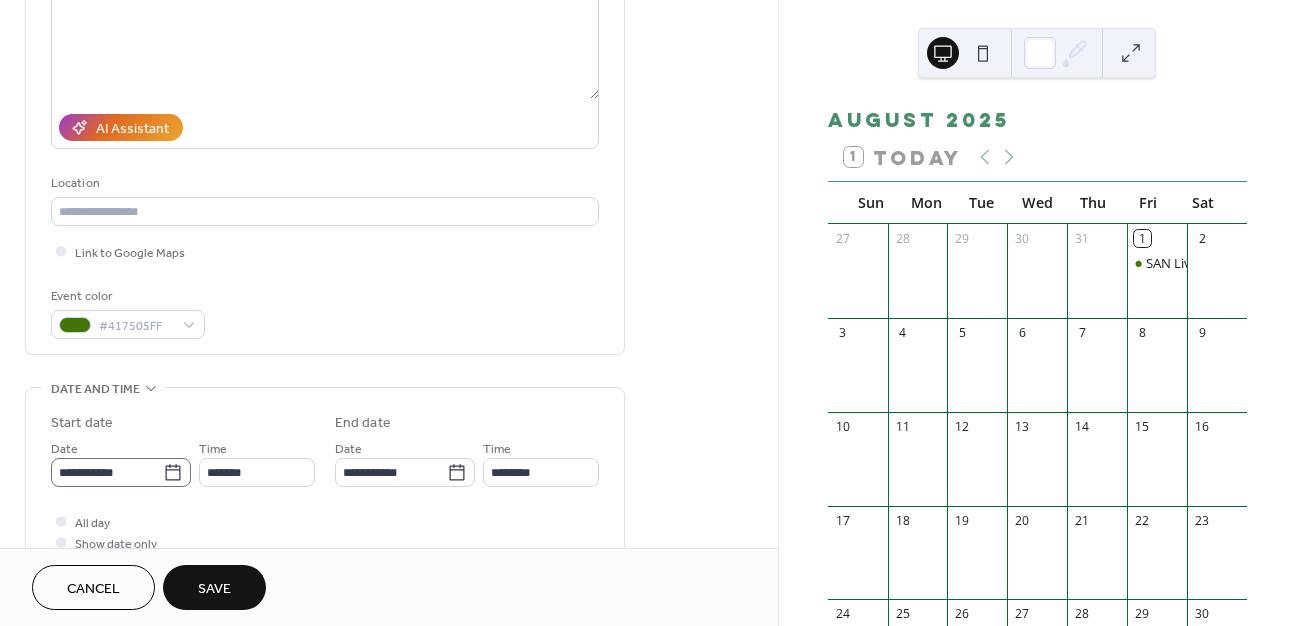 type on "**********" 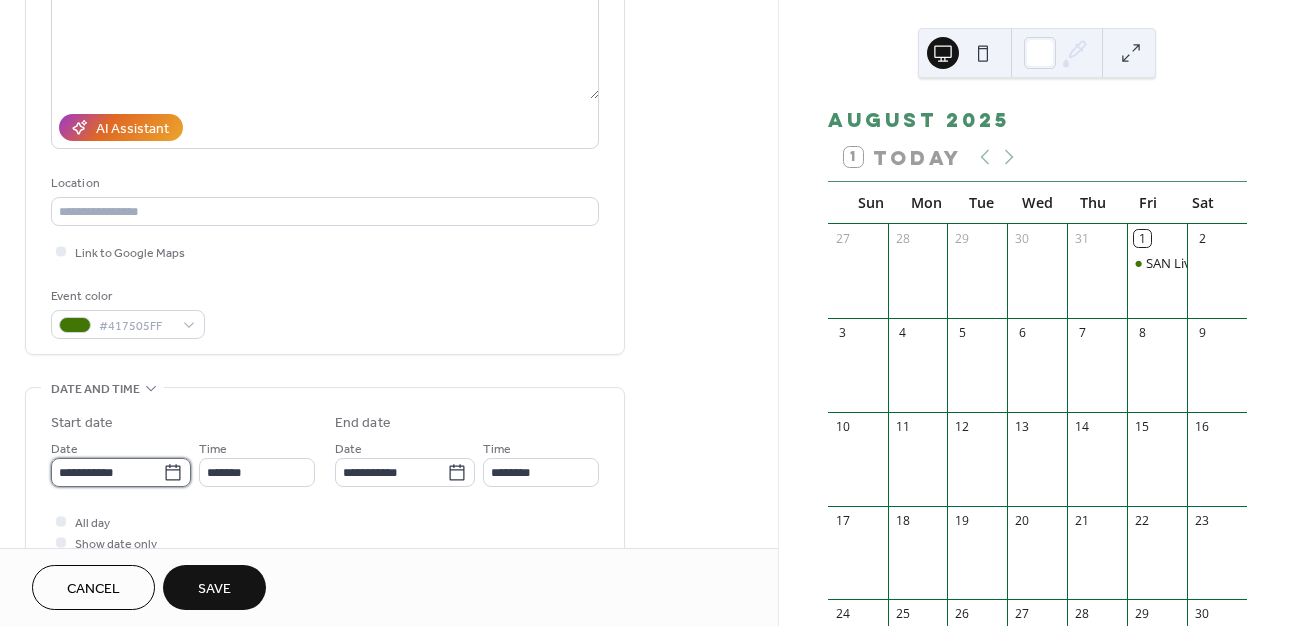 click on "**********" at bounding box center [107, 472] 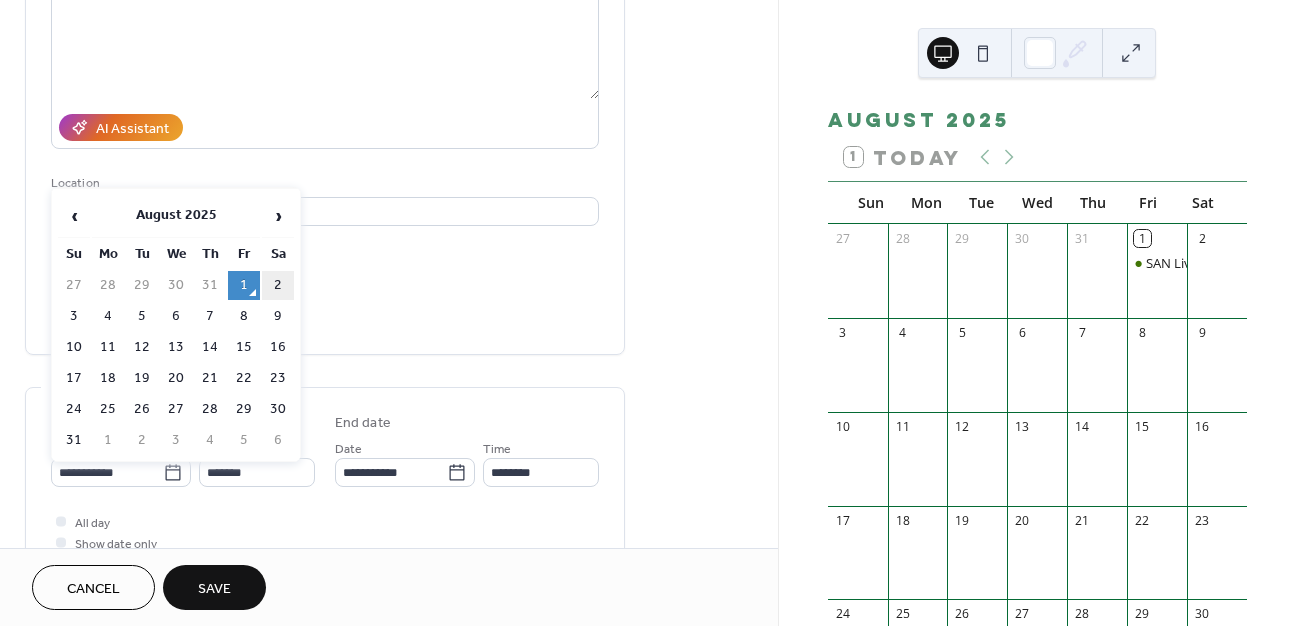 click on "2" at bounding box center [278, 285] 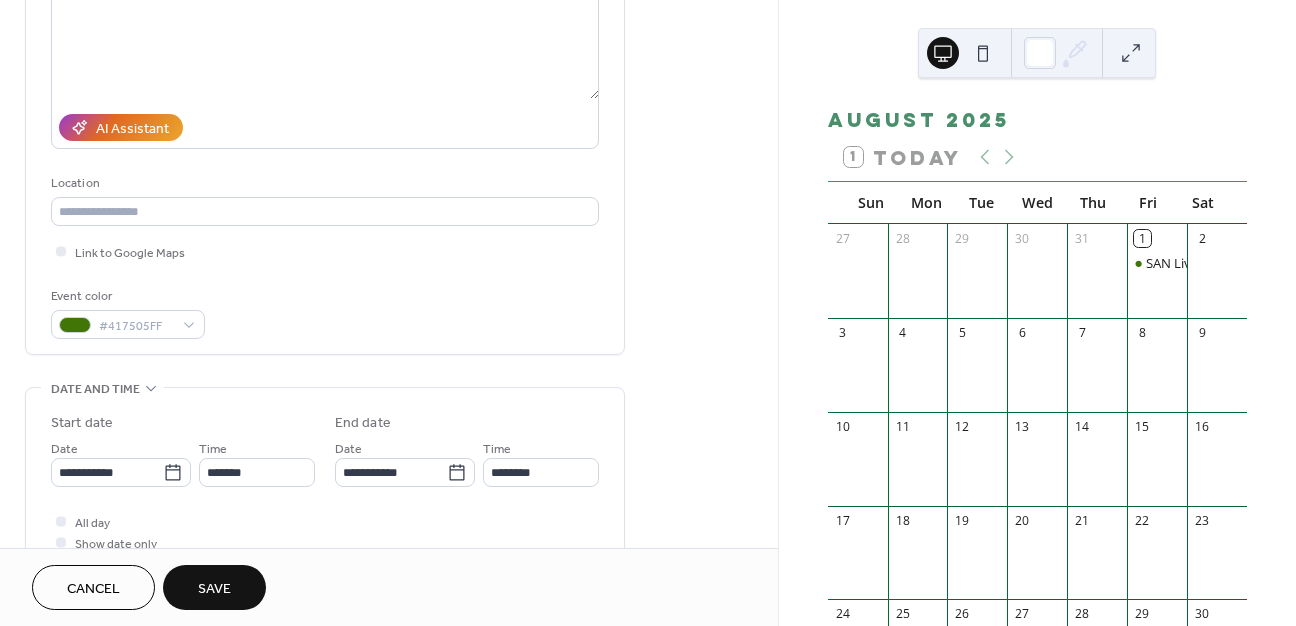 click on "Save" at bounding box center (214, 589) 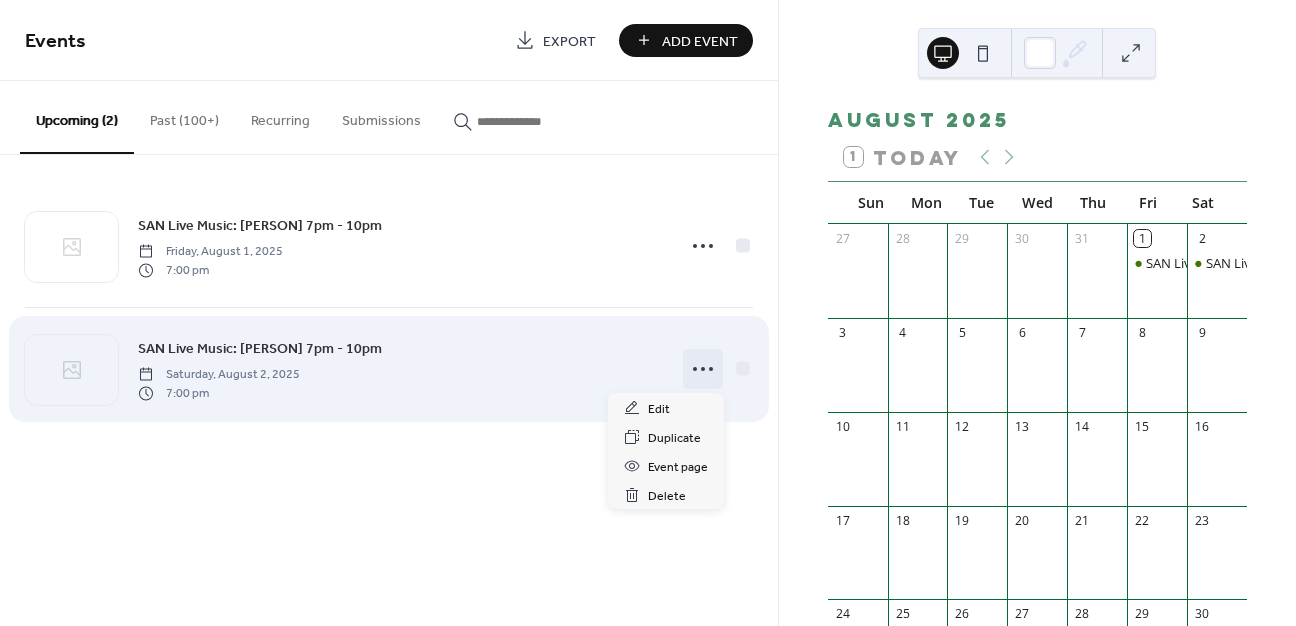 click 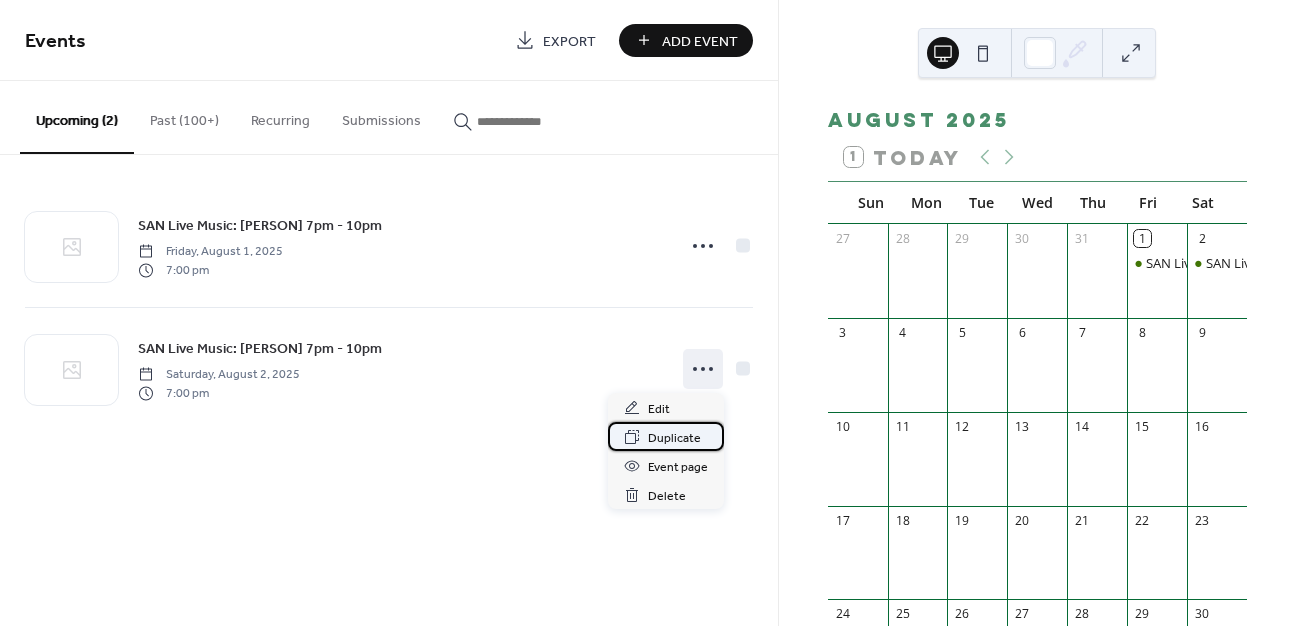 click on "Duplicate" at bounding box center (674, 438) 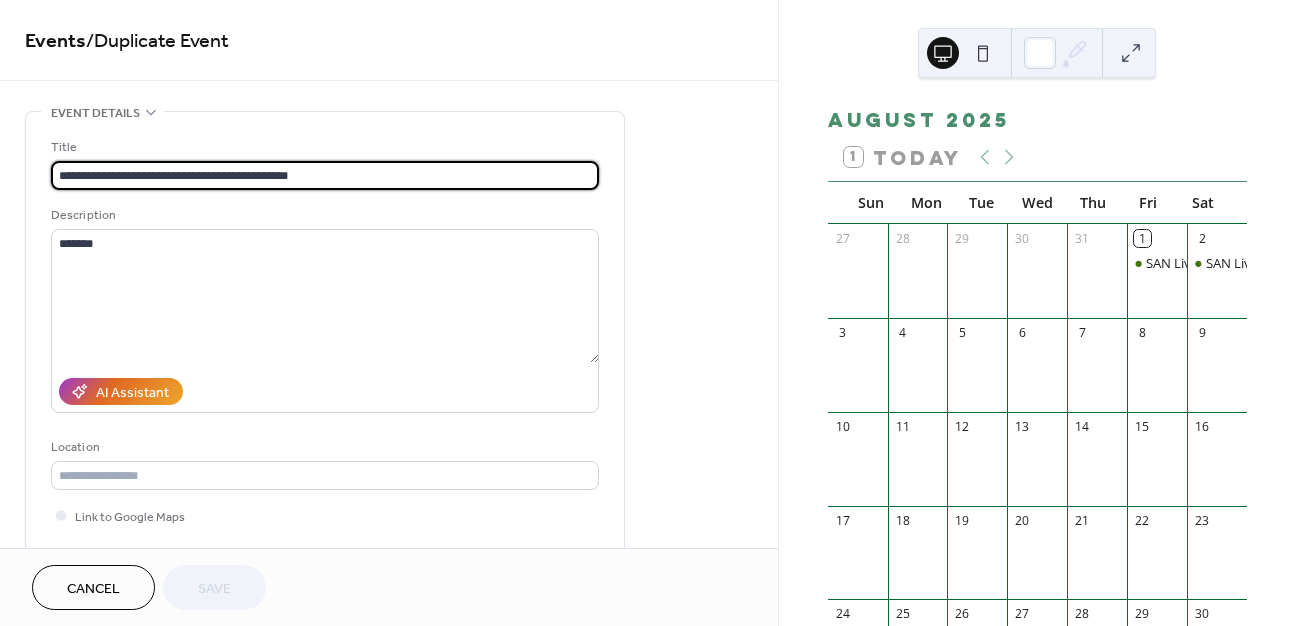 scroll, scrollTop: 1, scrollLeft: 0, axis: vertical 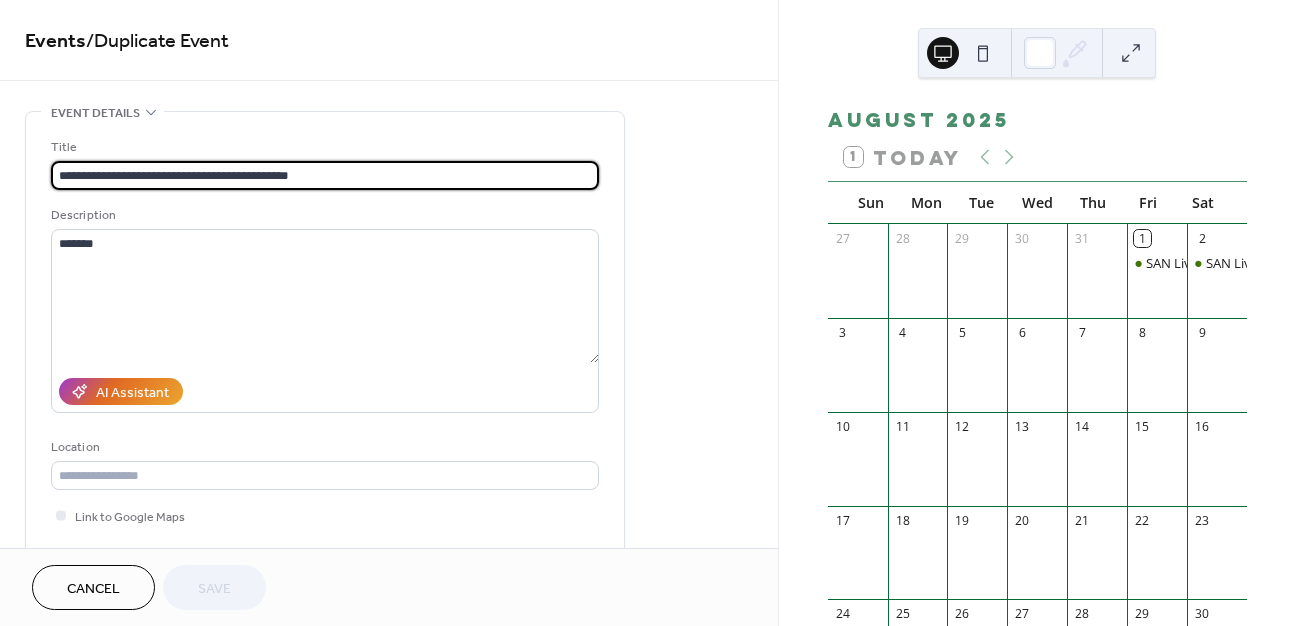 drag, startPoint x: 244, startPoint y: 169, endPoint x: 148, endPoint y: 177, distance: 96.332756 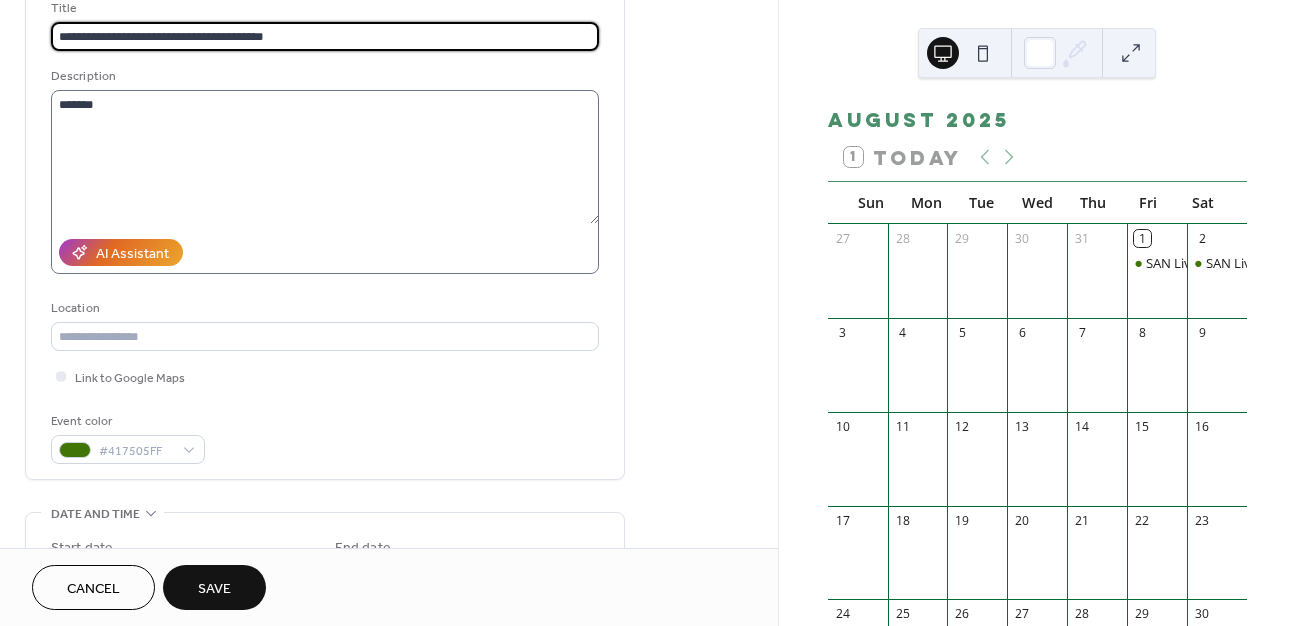 scroll, scrollTop: 261, scrollLeft: 0, axis: vertical 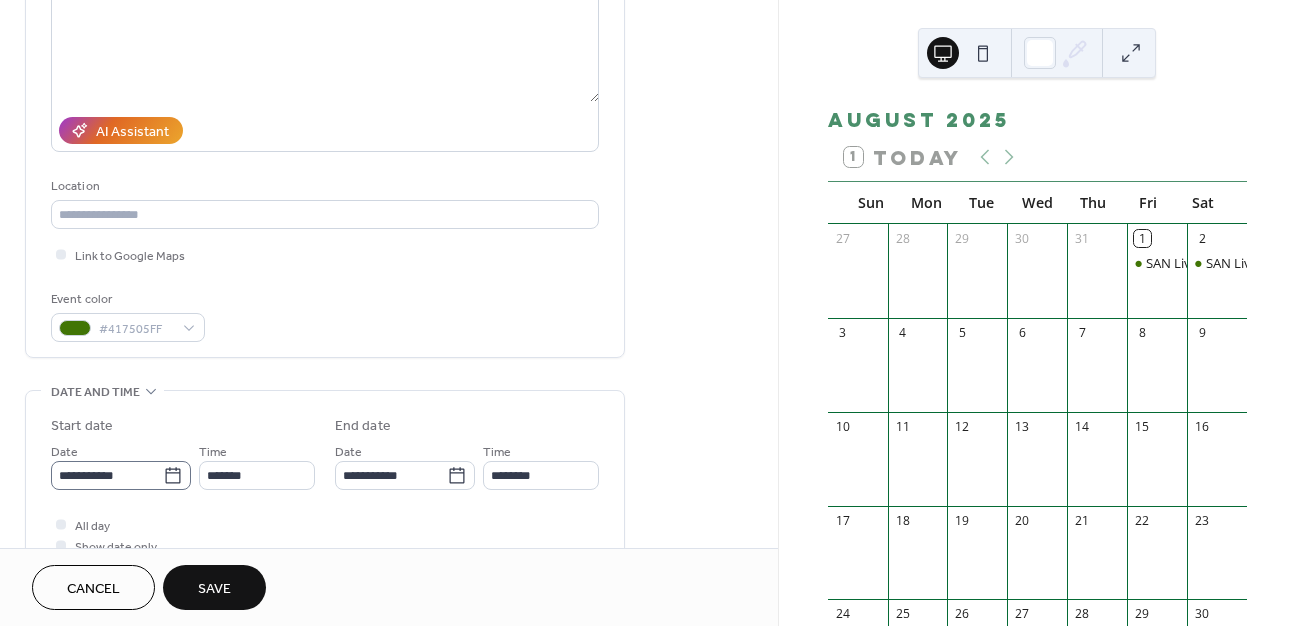 type on "**********" 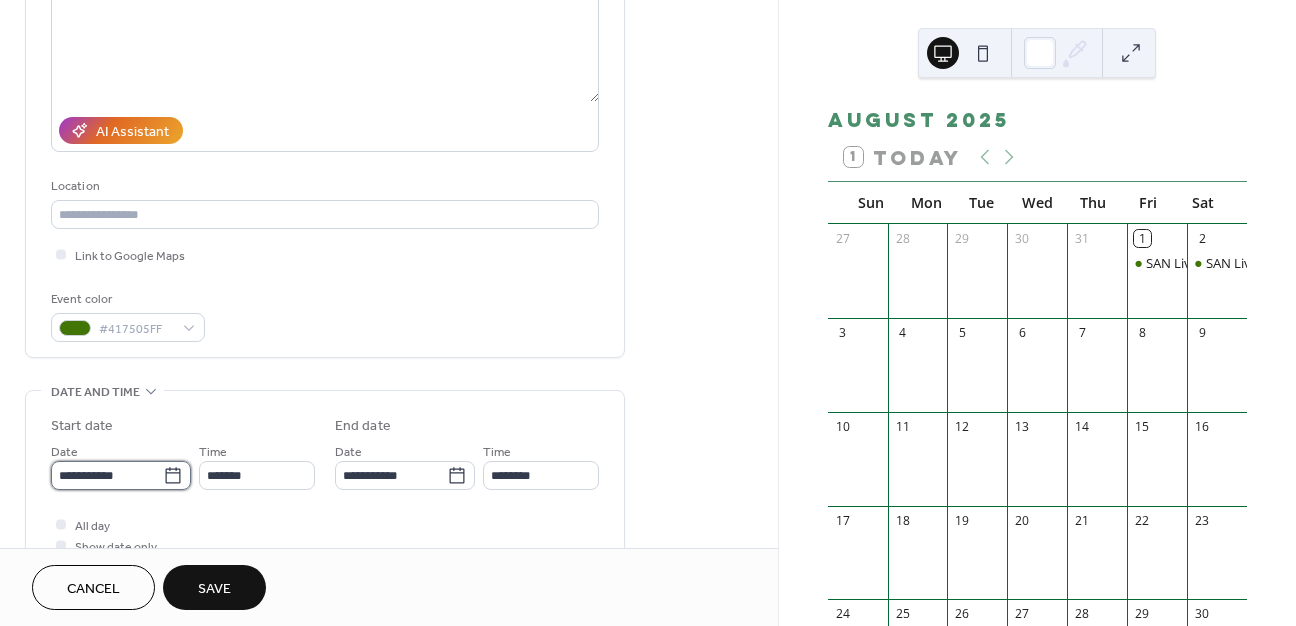 click on "**********" at bounding box center (107, 475) 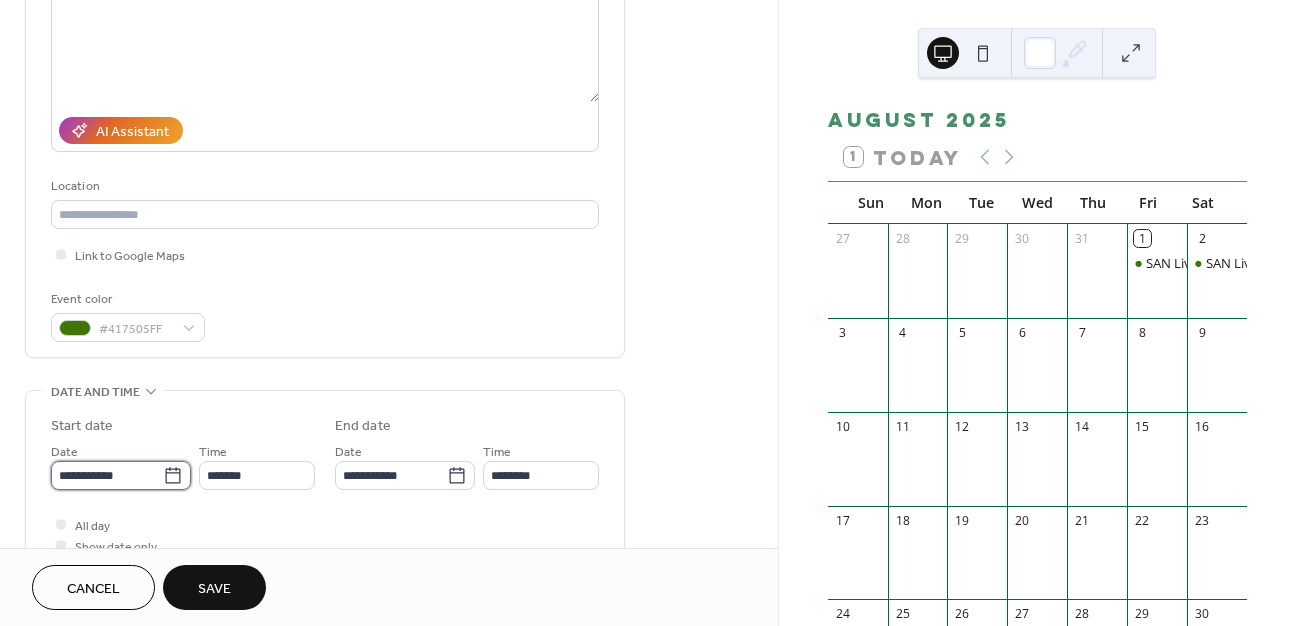 scroll, scrollTop: 0, scrollLeft: 0, axis: both 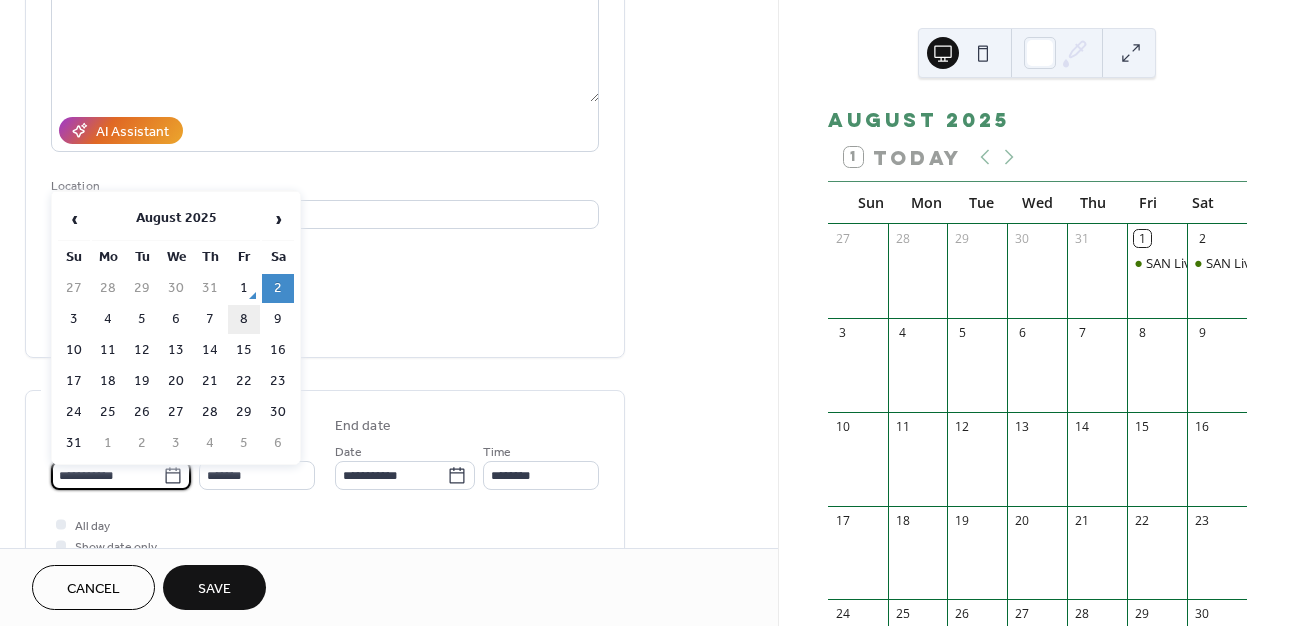 click on "8" at bounding box center [244, 319] 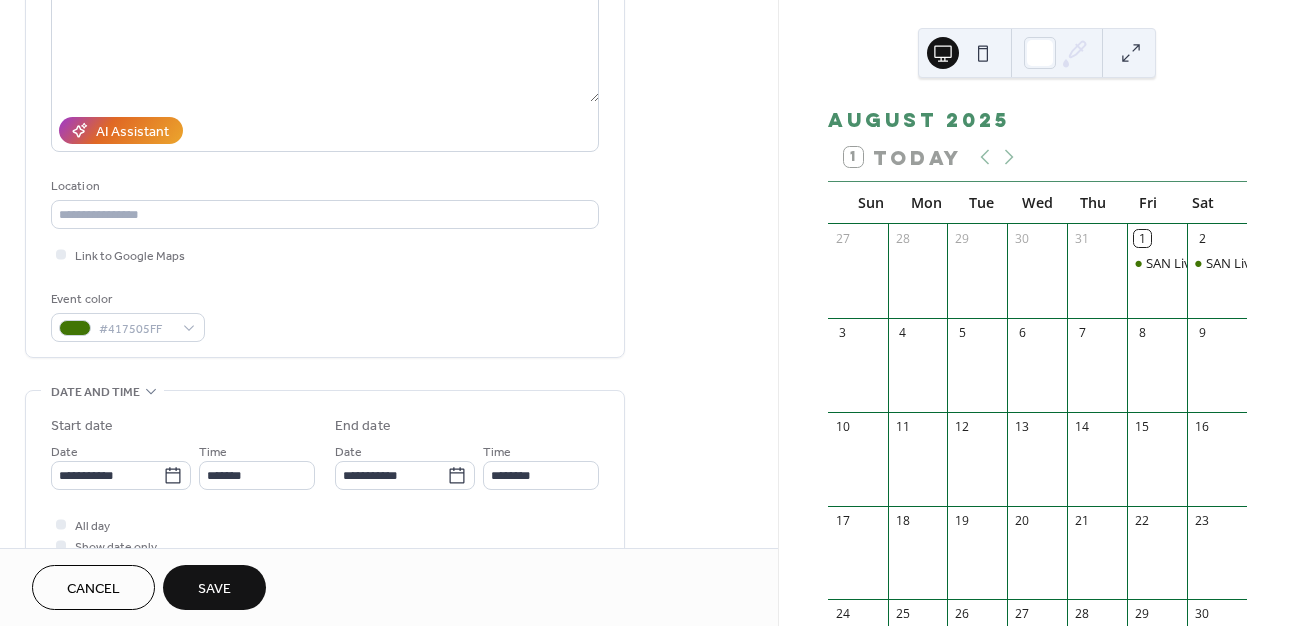 click on "Save" at bounding box center (214, 589) 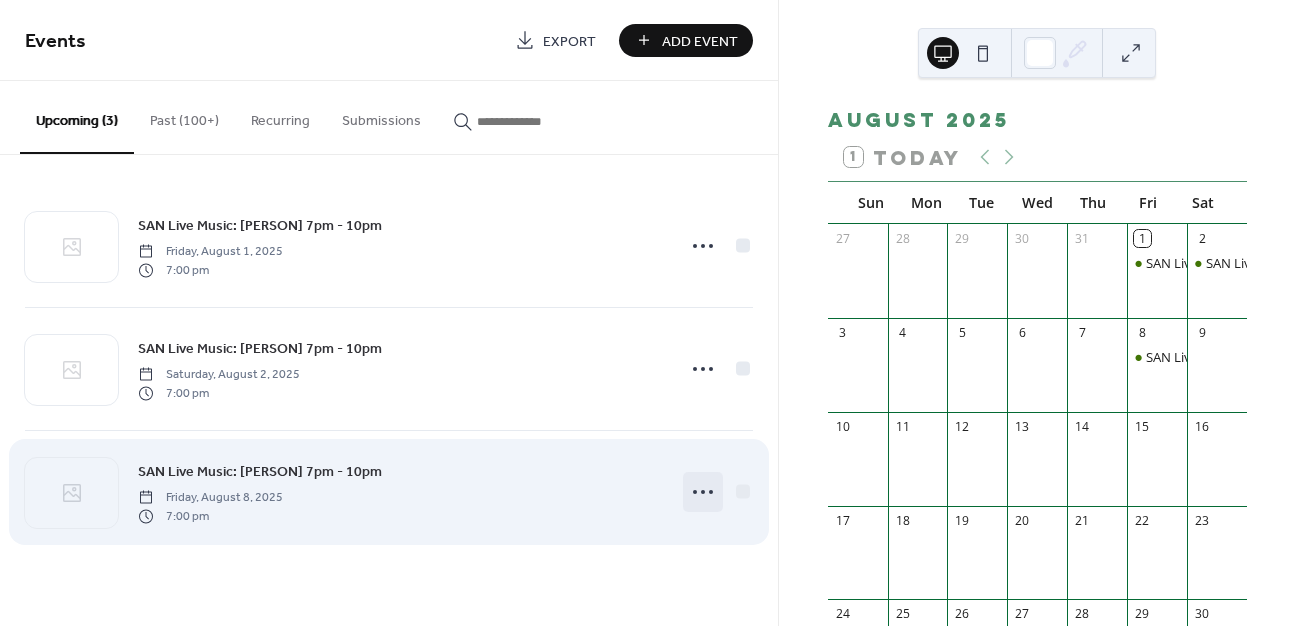 click 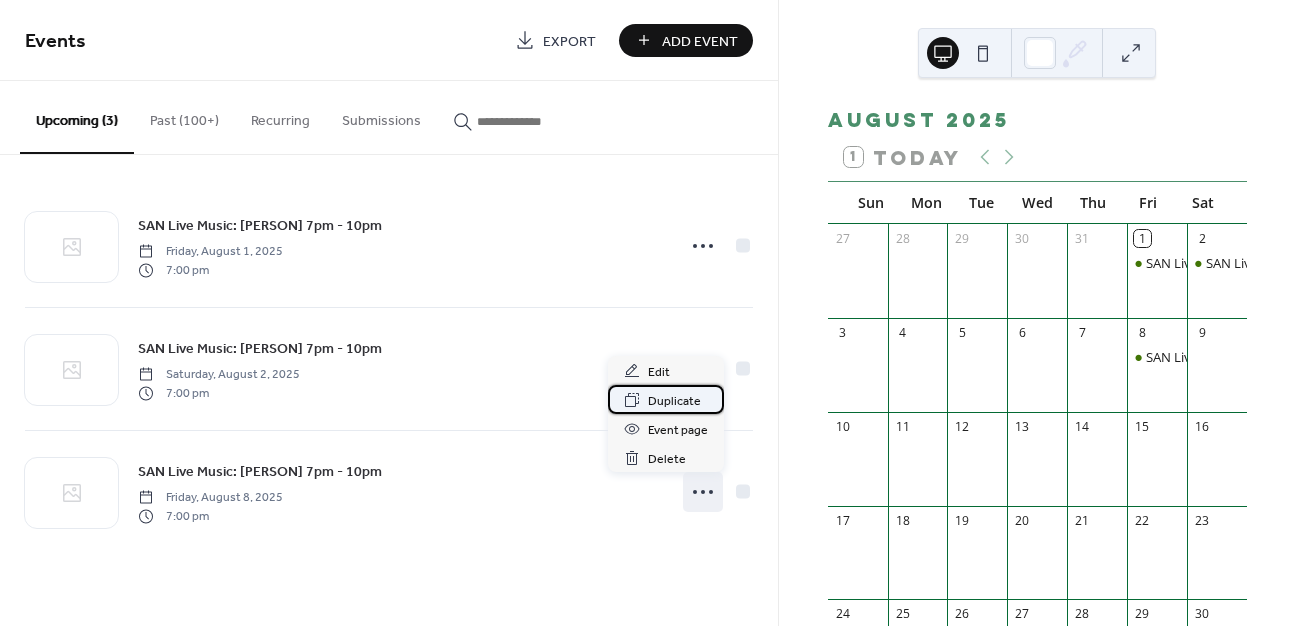 click on "Duplicate" at bounding box center (674, 401) 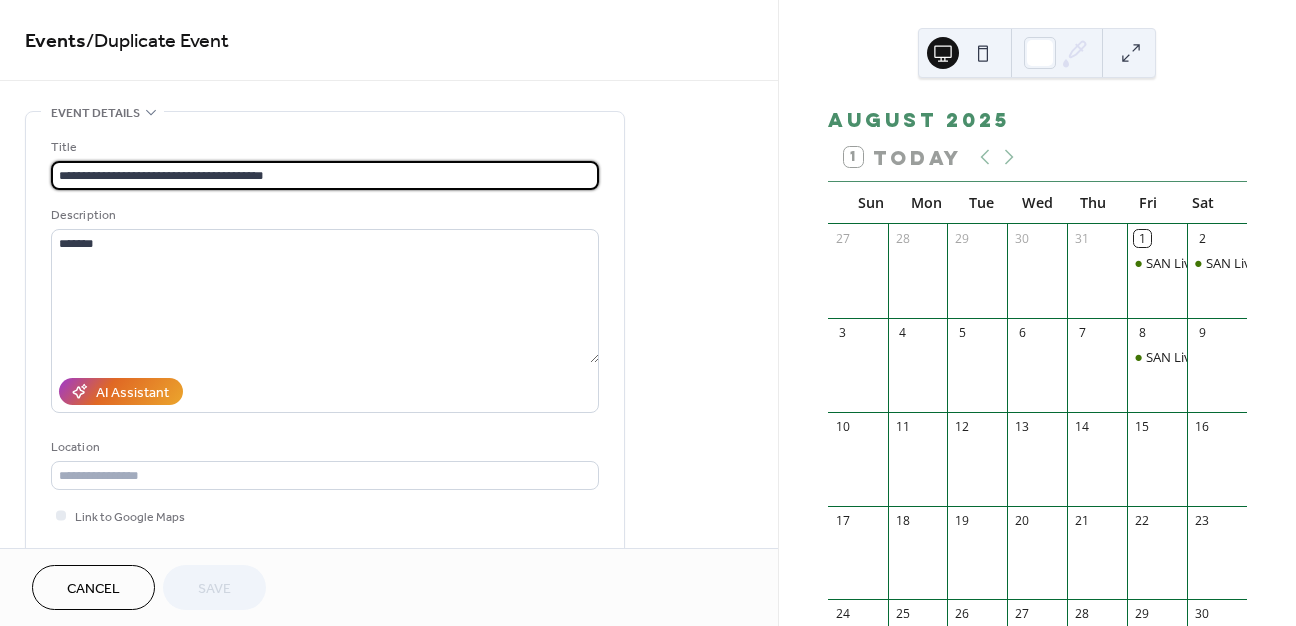 scroll, scrollTop: 210, scrollLeft: 0, axis: vertical 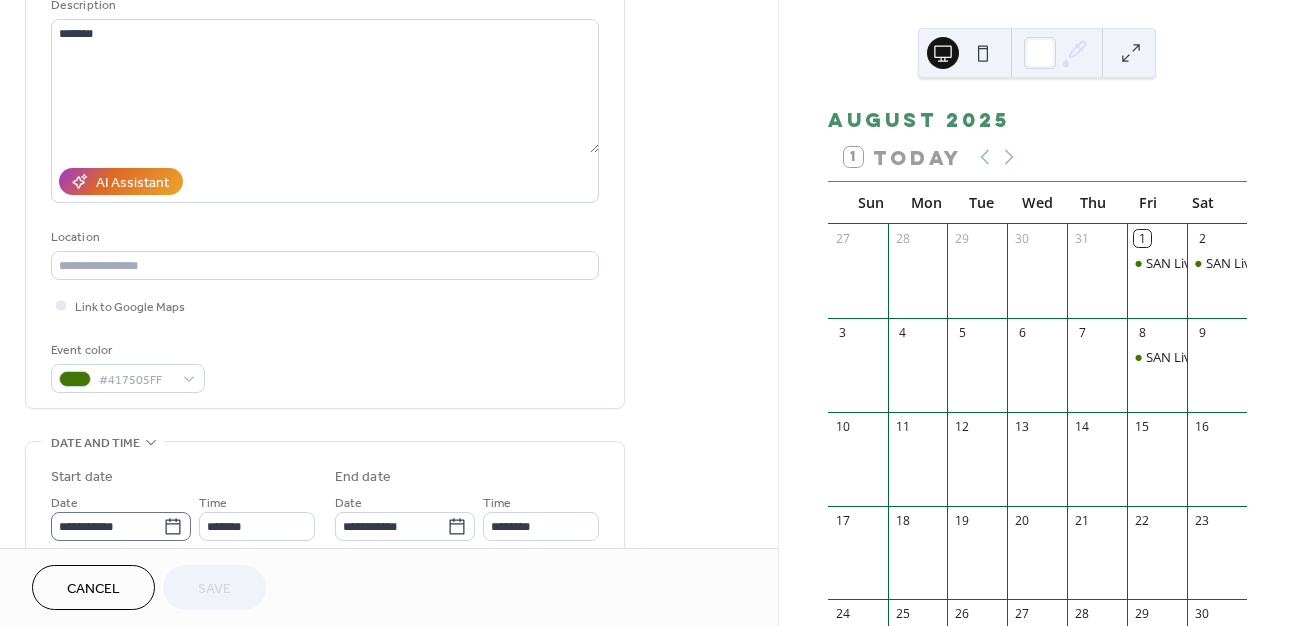 click 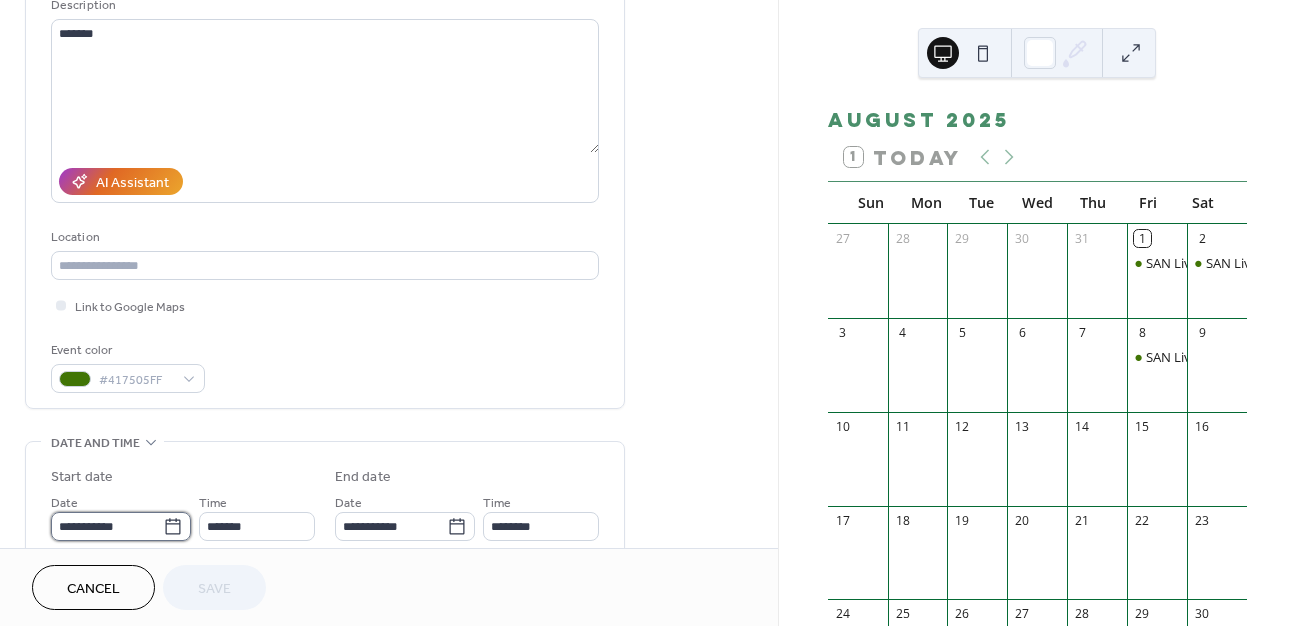 click on "**********" at bounding box center [107, 526] 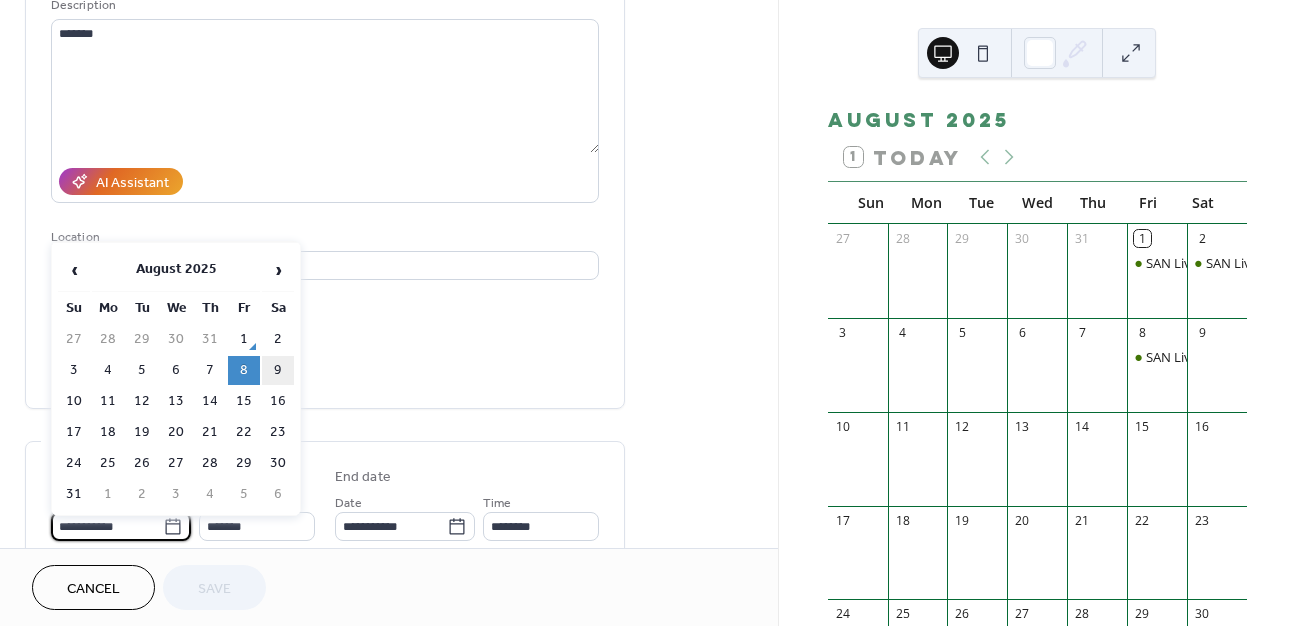 click on "9" at bounding box center (278, 370) 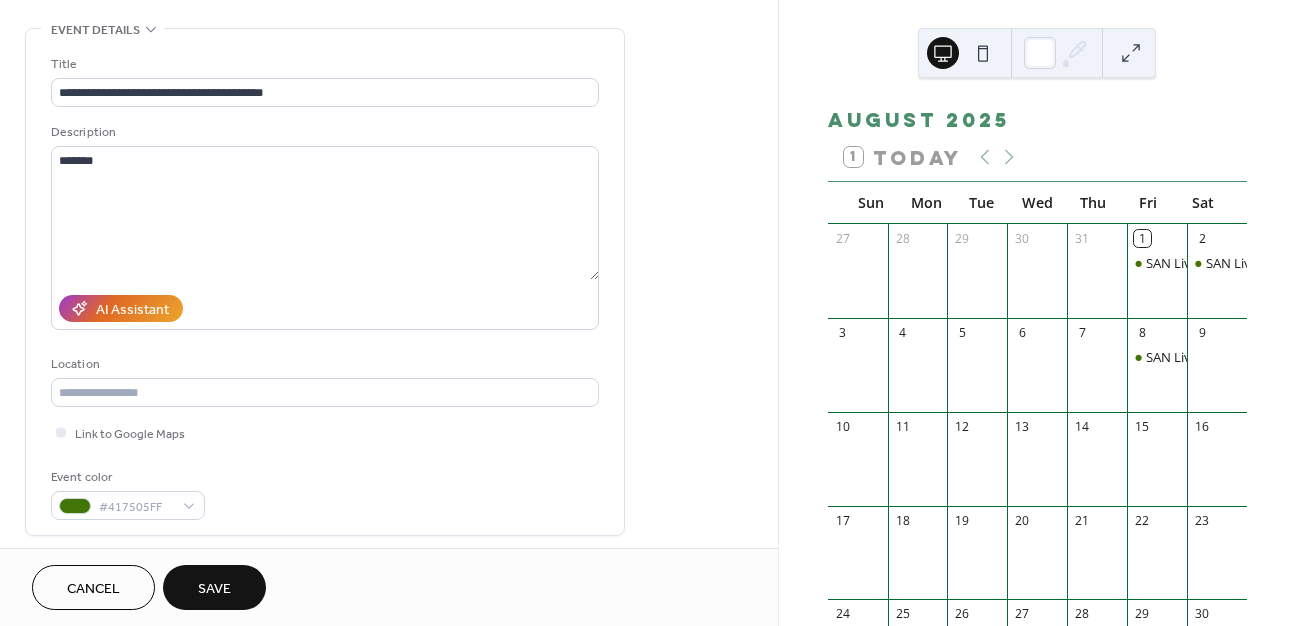 scroll, scrollTop: 0, scrollLeft: 0, axis: both 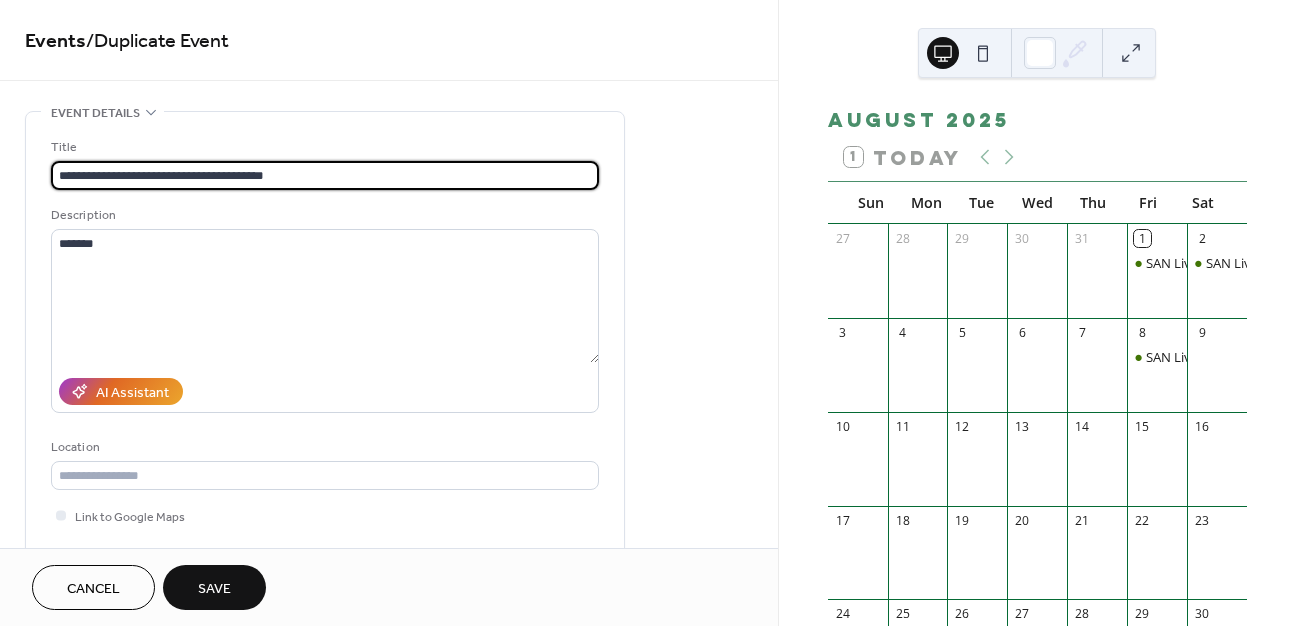 drag, startPoint x: 226, startPoint y: 177, endPoint x: 148, endPoint y: 177, distance: 78 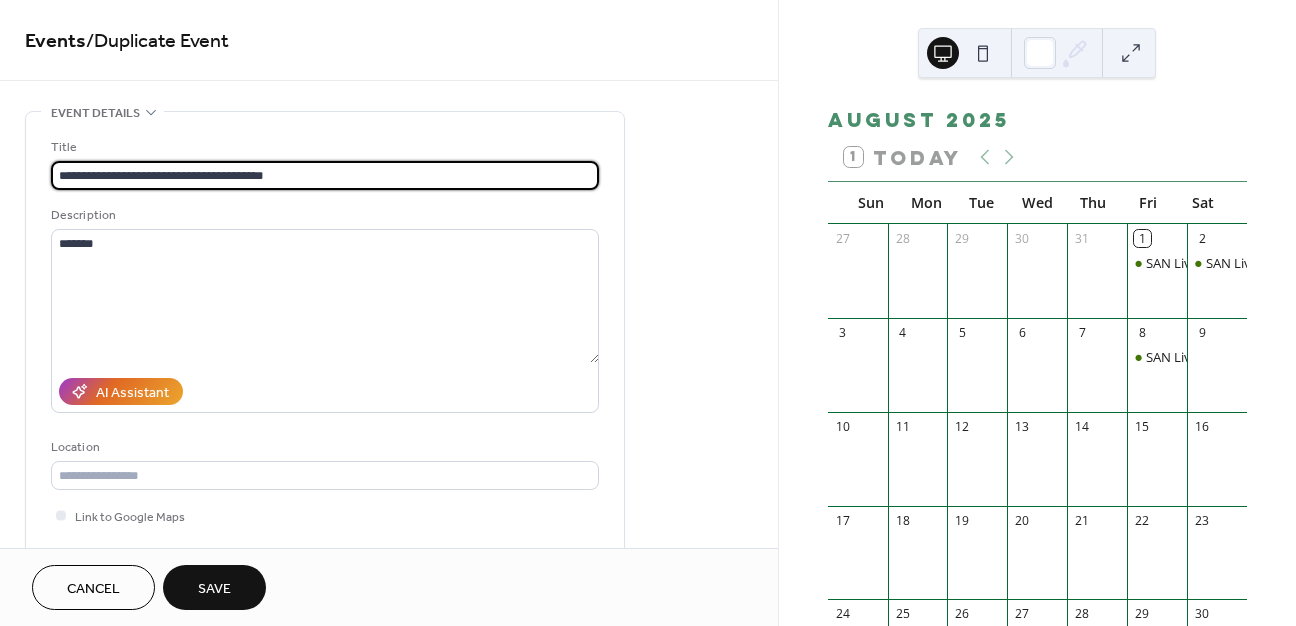 click on "**********" at bounding box center [325, 175] 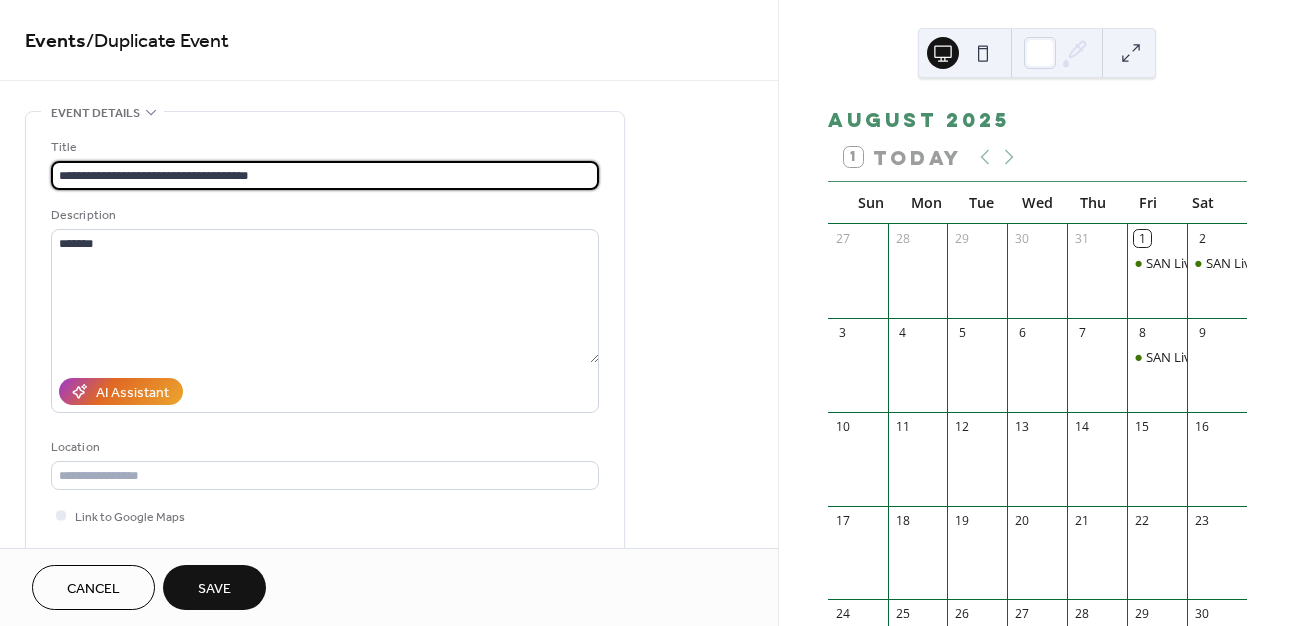 type on "**********" 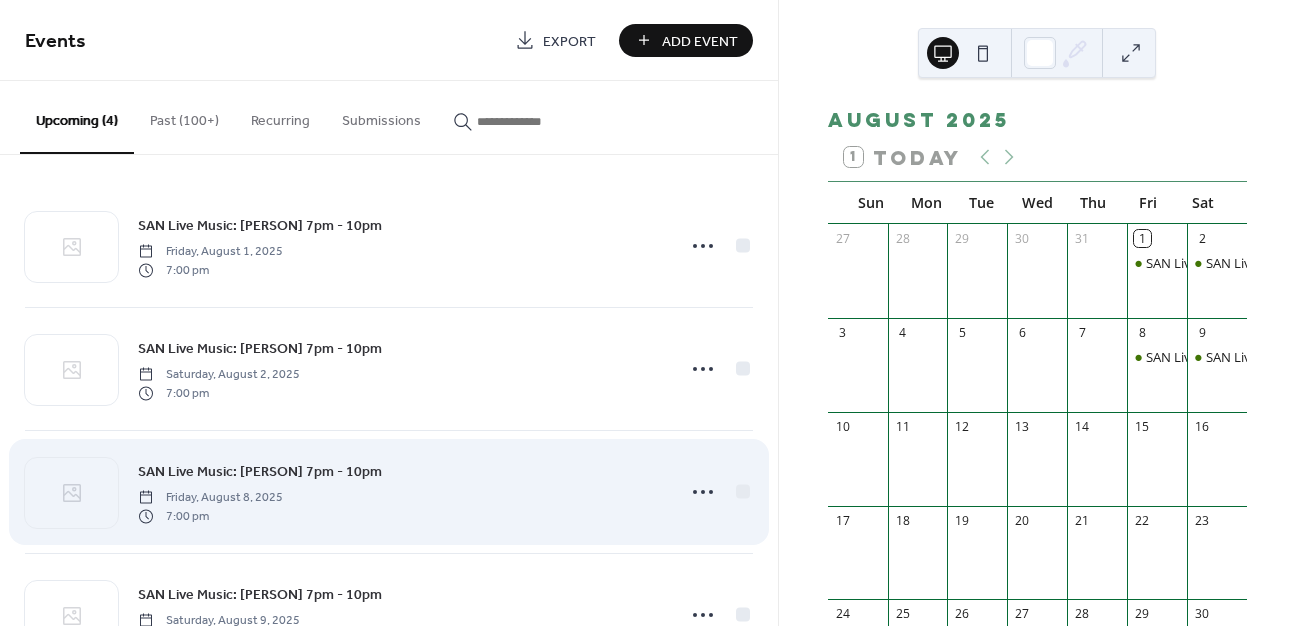 scroll, scrollTop: 80, scrollLeft: 0, axis: vertical 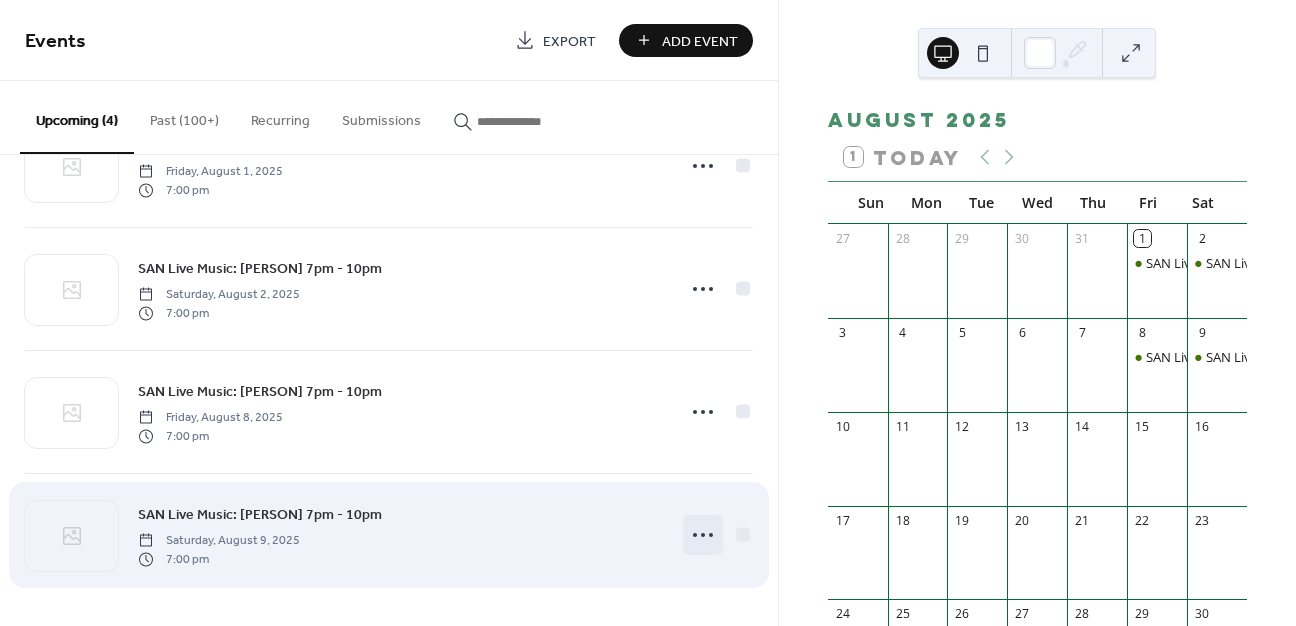 click 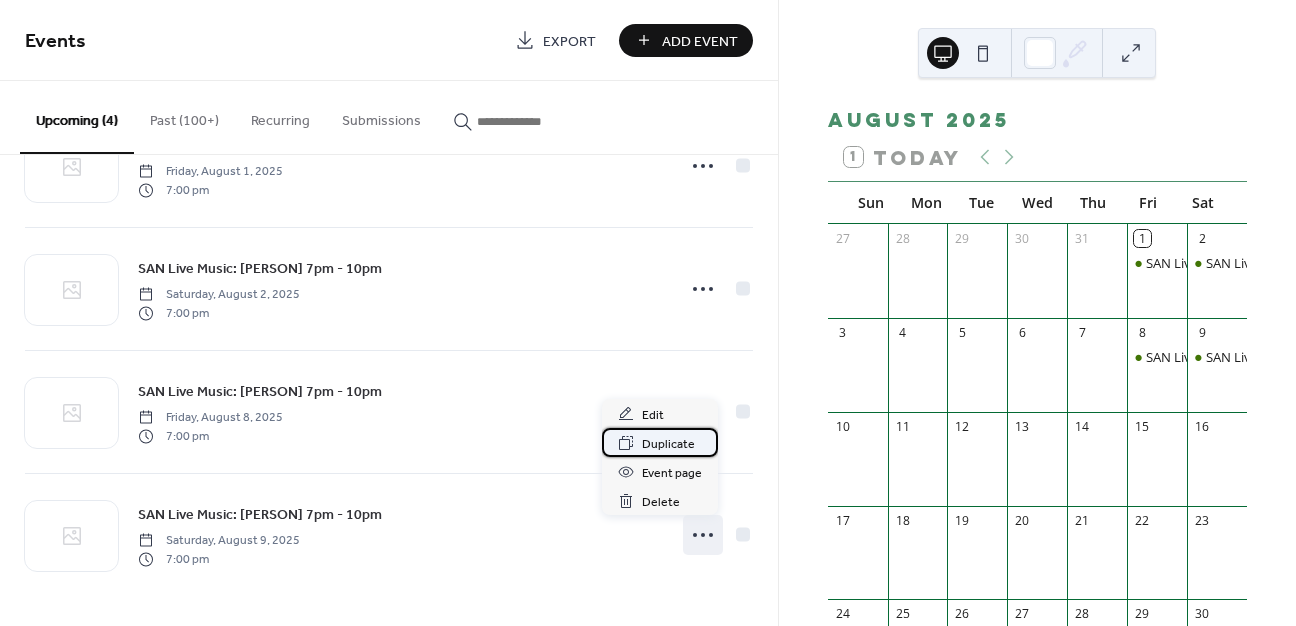 click on "Duplicate" at bounding box center (668, 444) 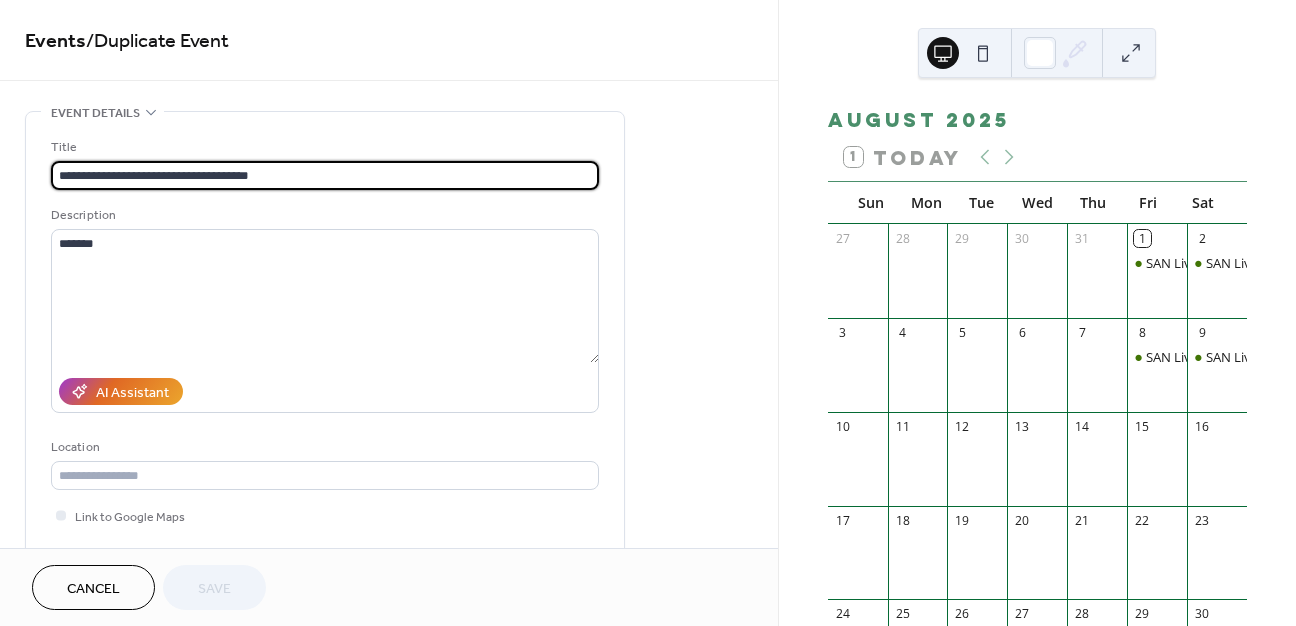 drag, startPoint x: 209, startPoint y: 176, endPoint x: 147, endPoint y: 175, distance: 62.008064 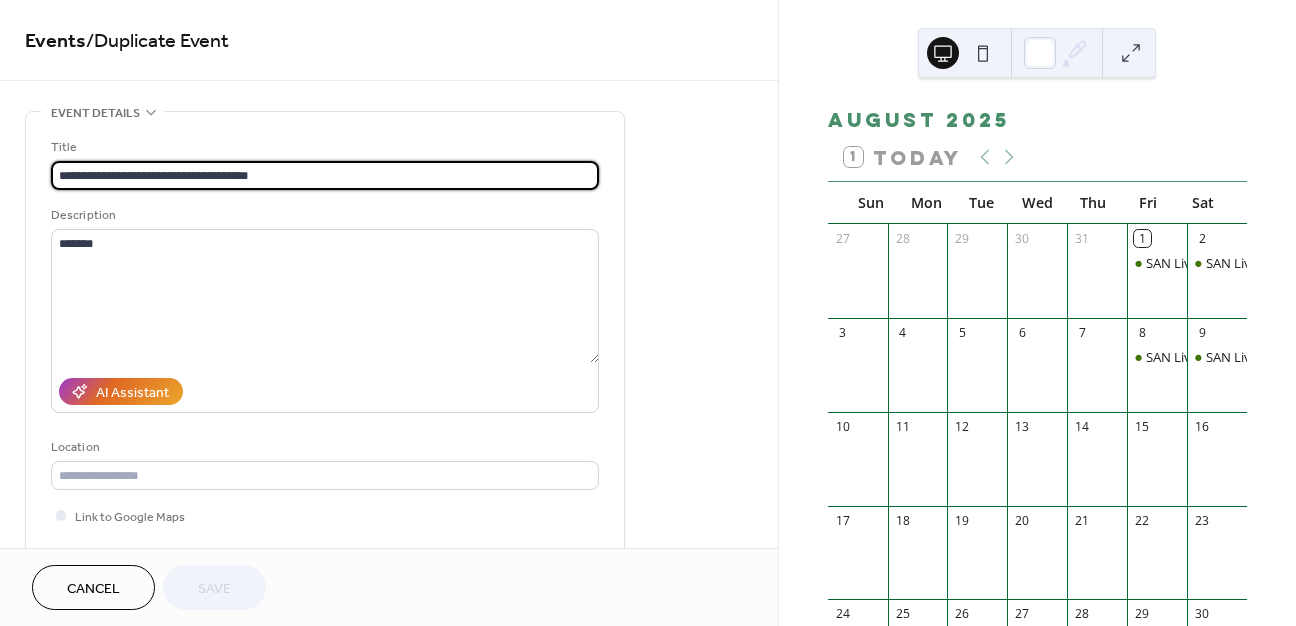 click on "**********" at bounding box center [325, 175] 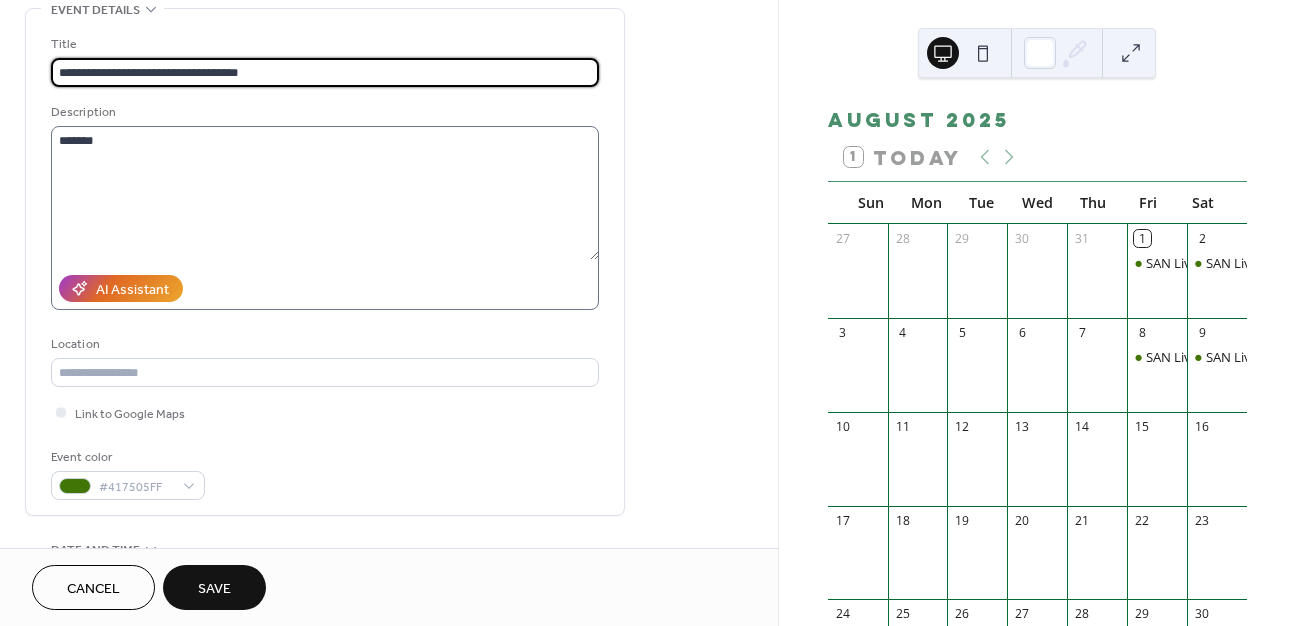 scroll, scrollTop: 356, scrollLeft: 0, axis: vertical 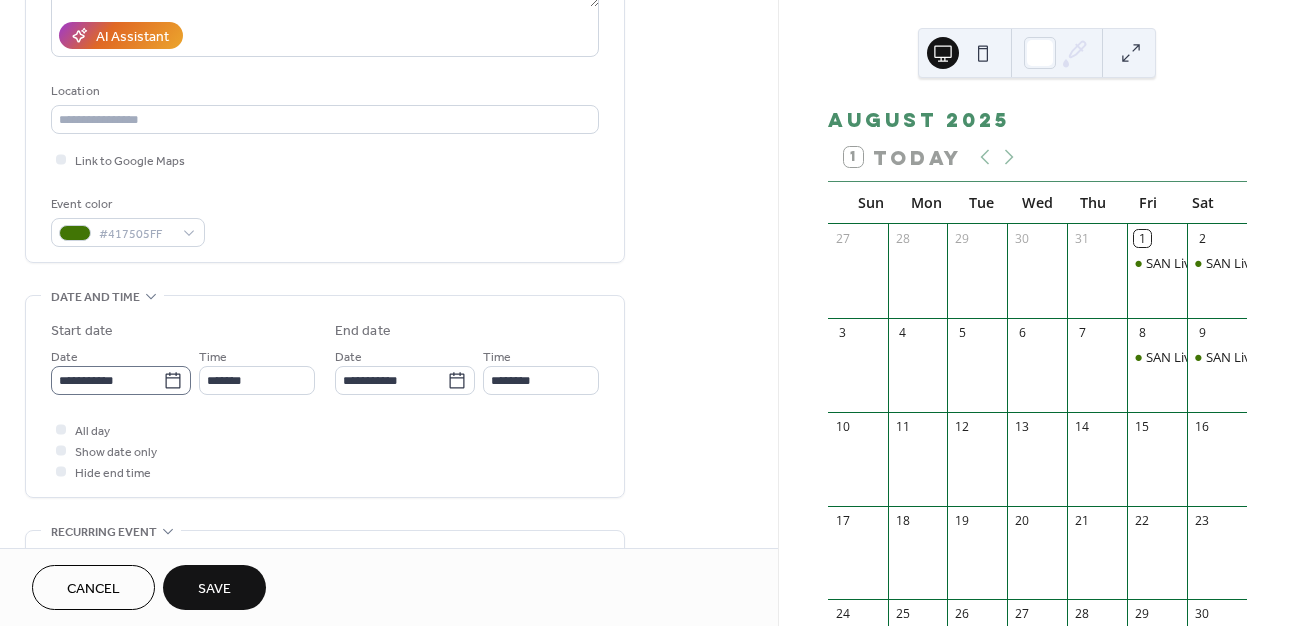 type on "**********" 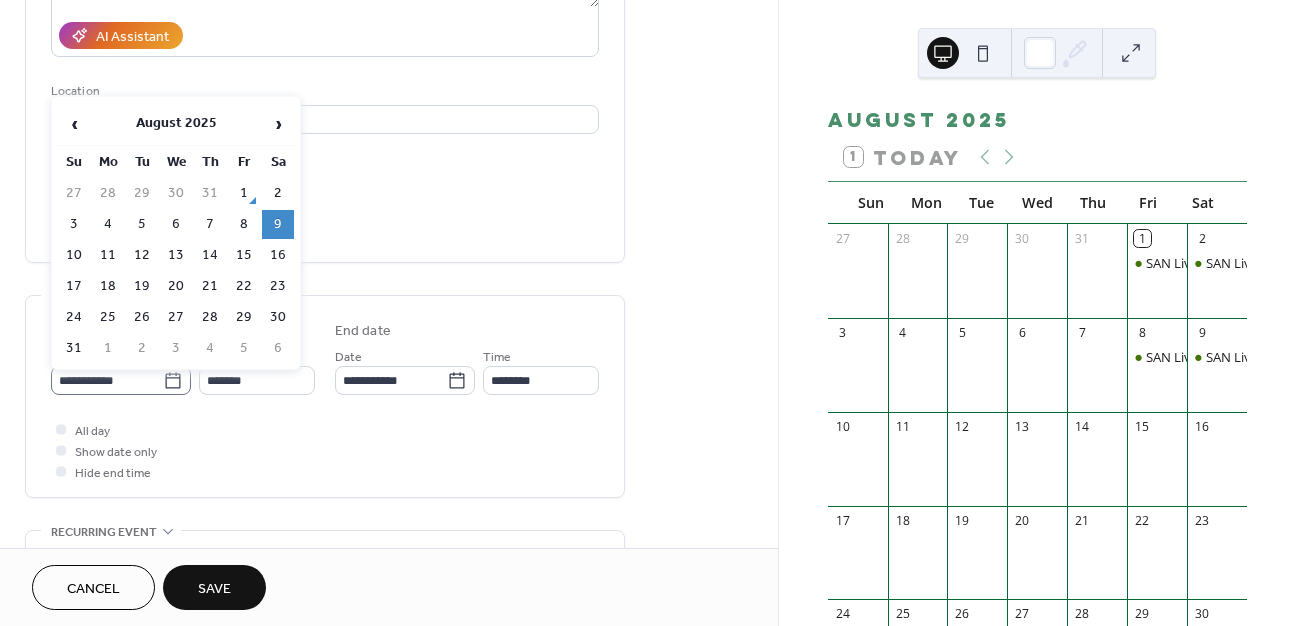 click 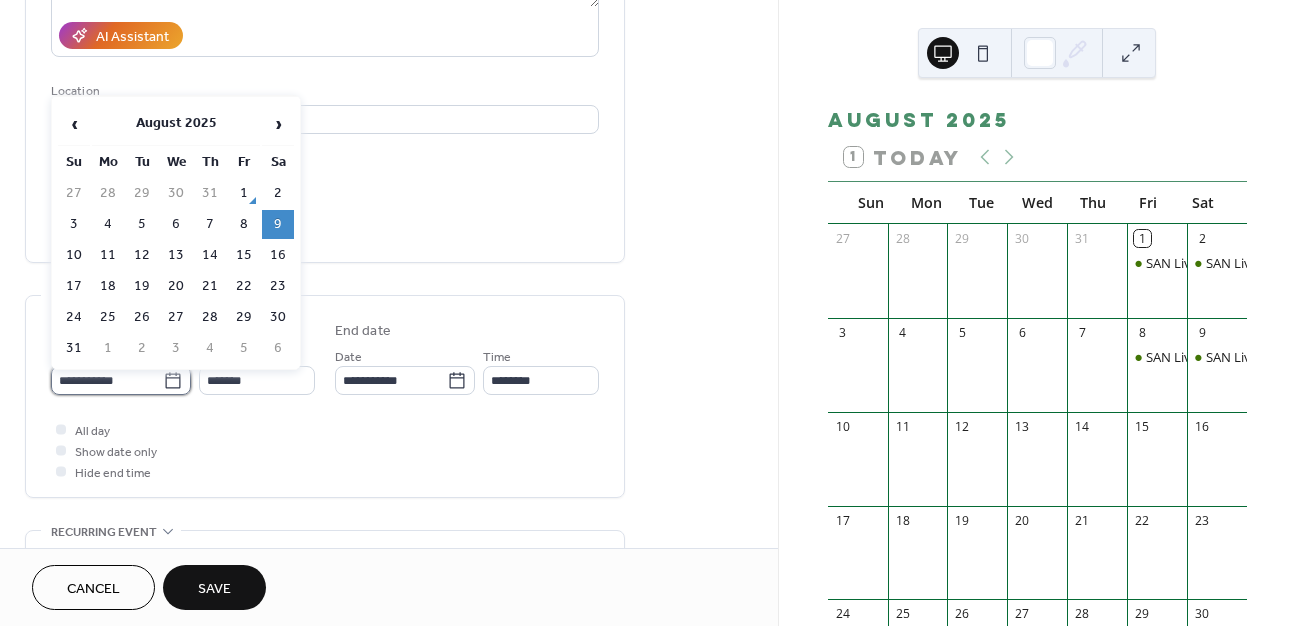 click on "**********" at bounding box center (107, 380) 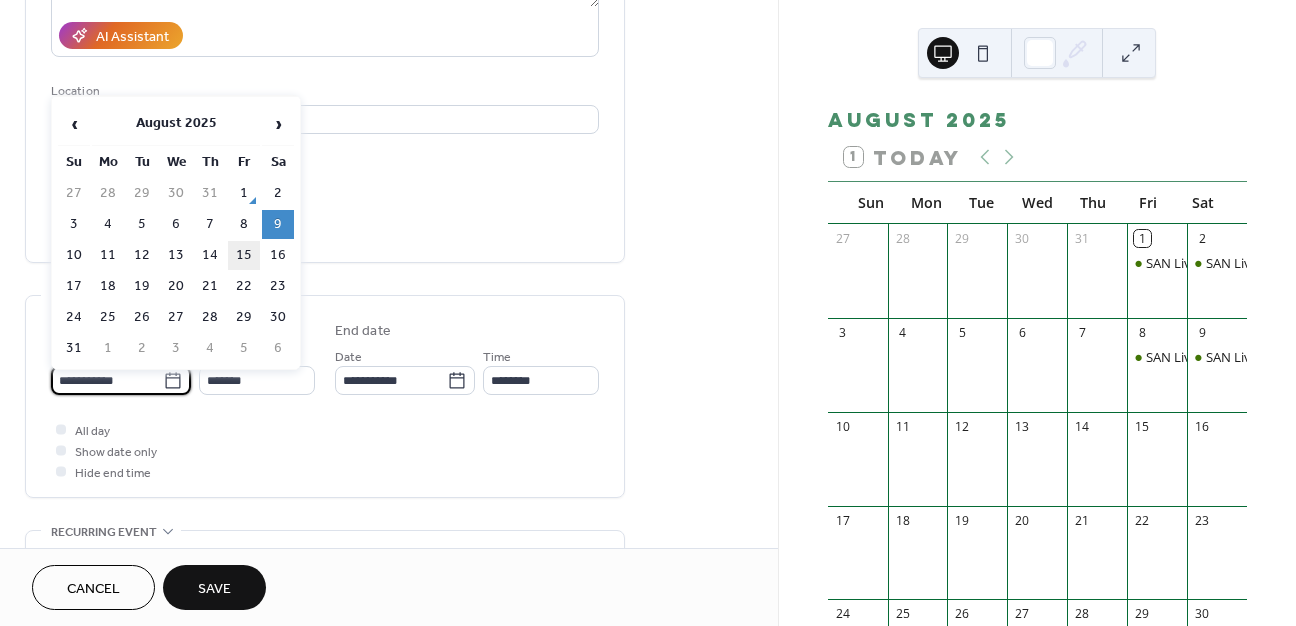 click on "15" at bounding box center [244, 255] 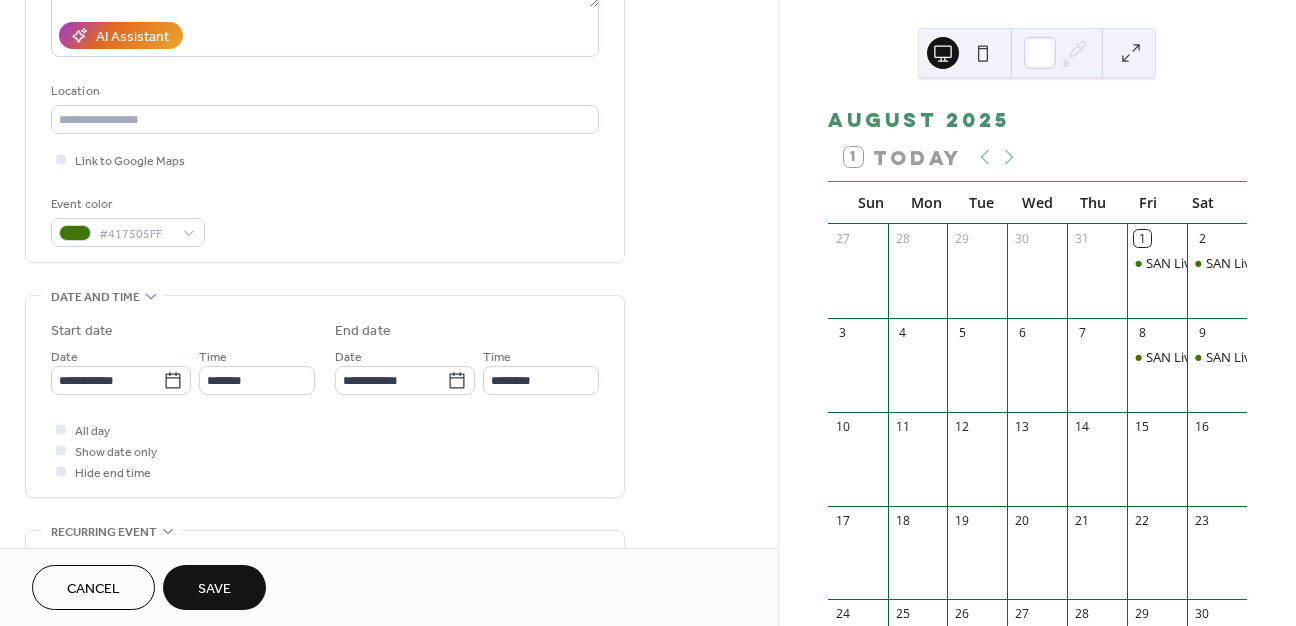 click on "Save" at bounding box center (214, 589) 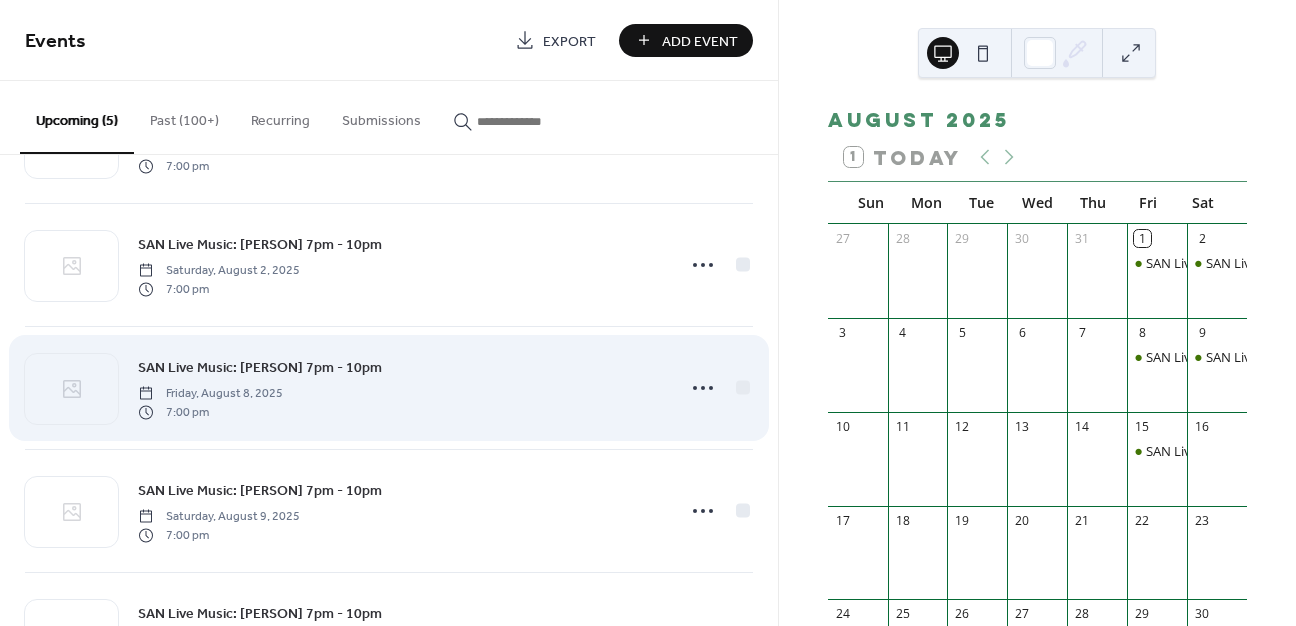 scroll, scrollTop: 203, scrollLeft: 0, axis: vertical 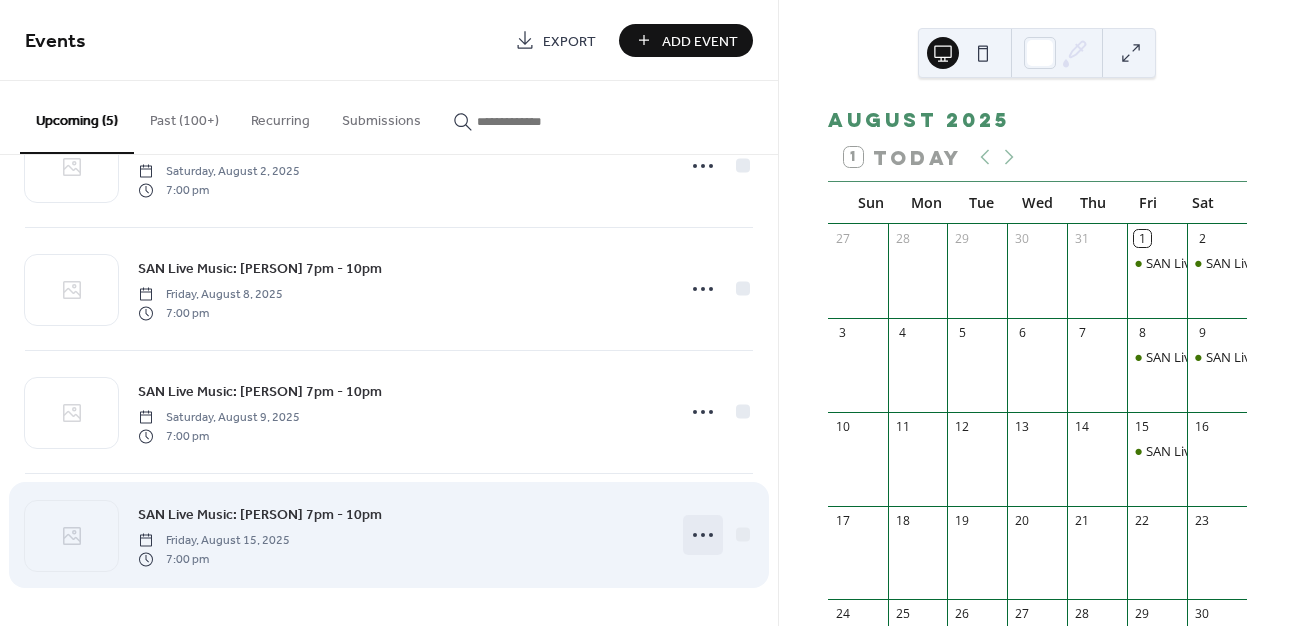 click 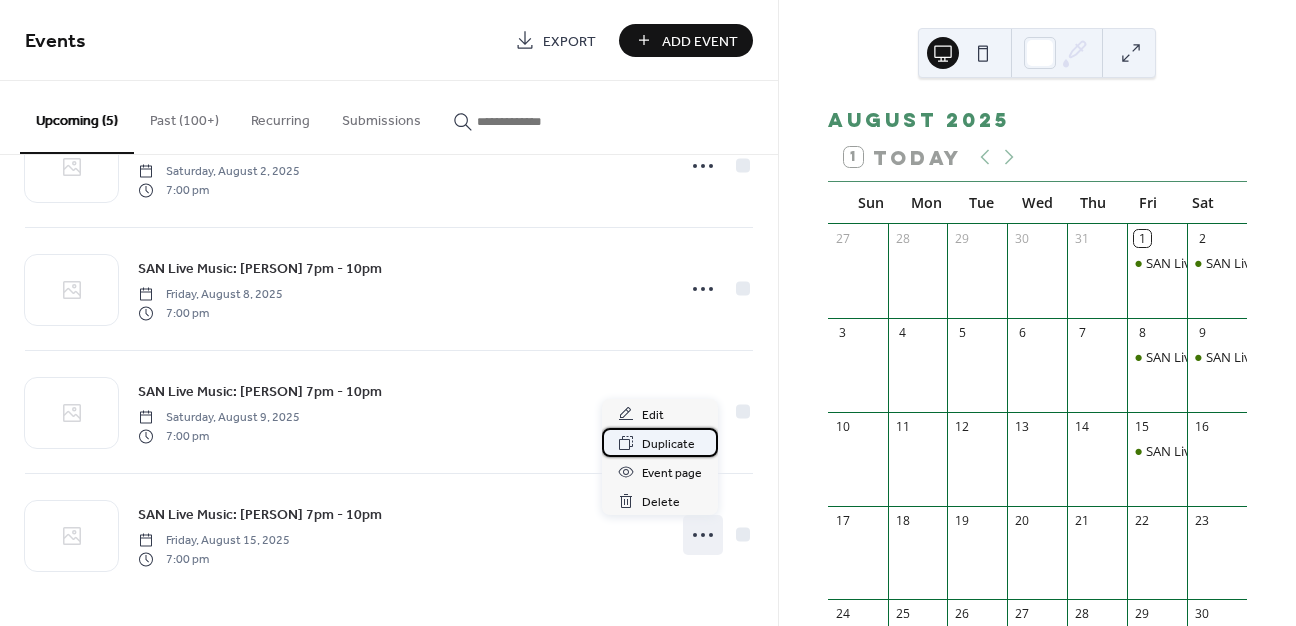 click on "Duplicate" at bounding box center (668, 444) 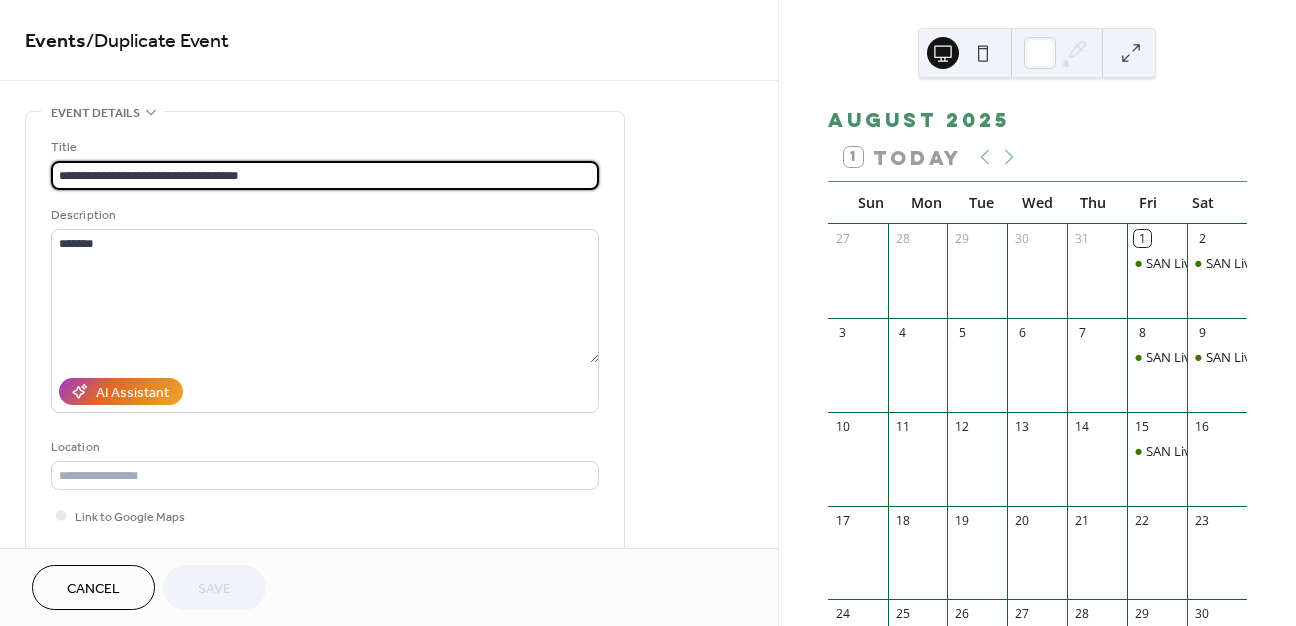 drag, startPoint x: 202, startPoint y: 169, endPoint x: 148, endPoint y: 174, distance: 54.230988 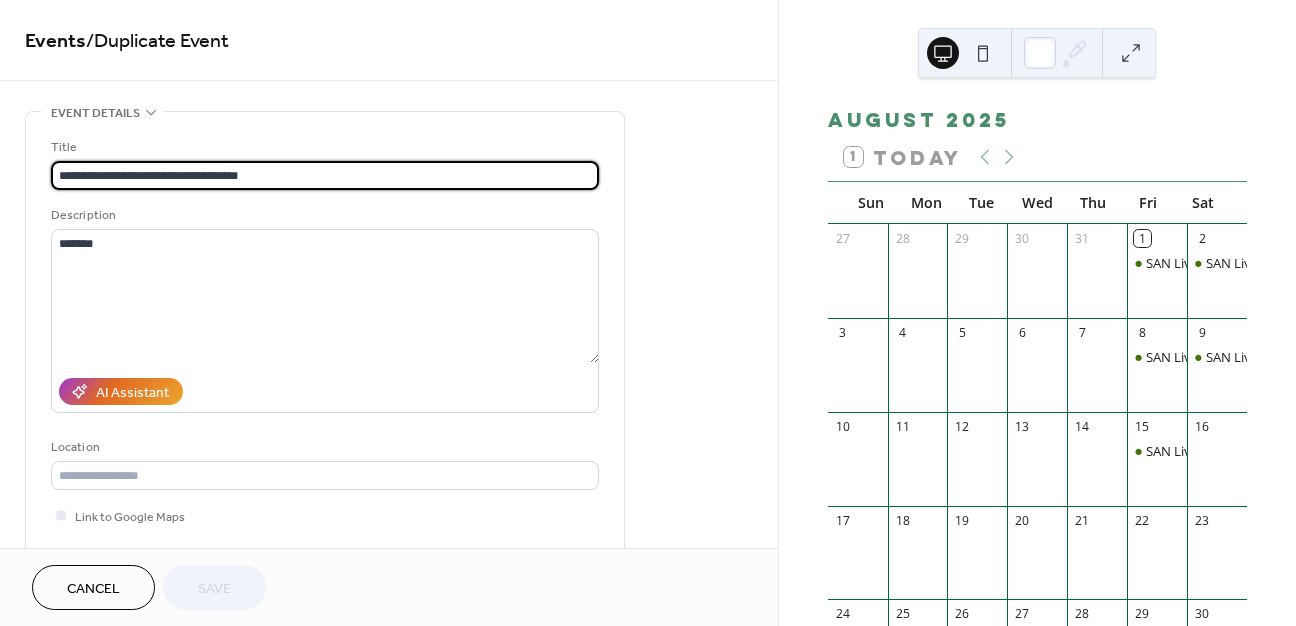 click on "**********" at bounding box center [325, 175] 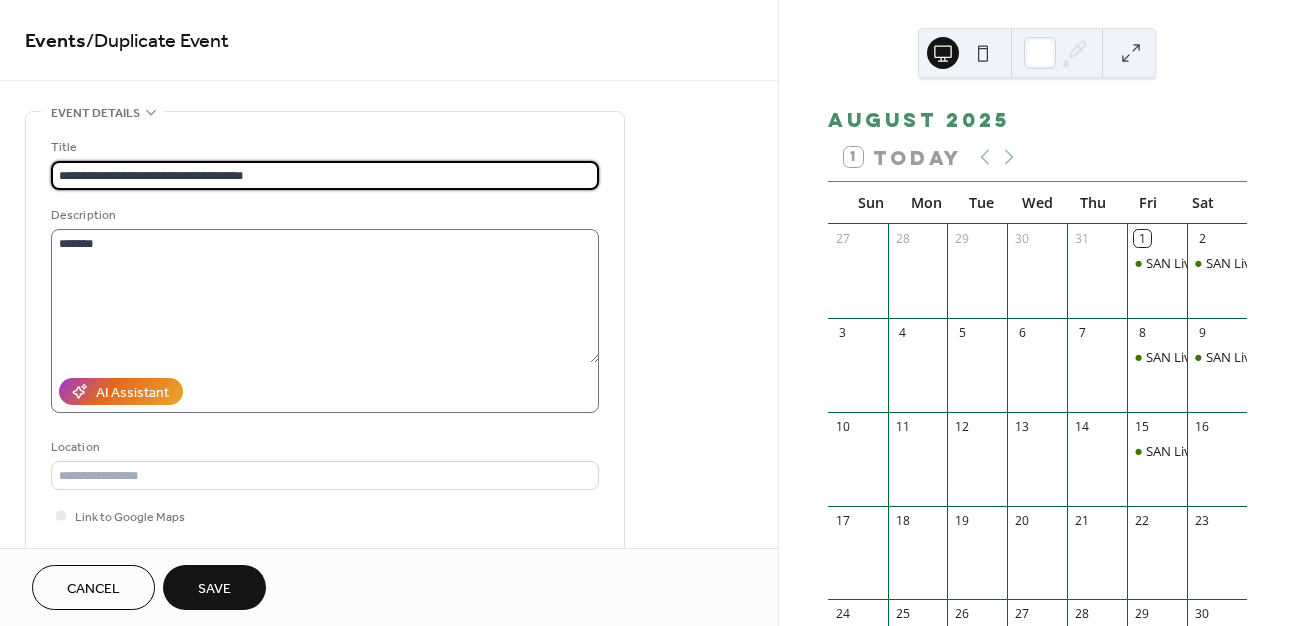 scroll, scrollTop: 340, scrollLeft: 0, axis: vertical 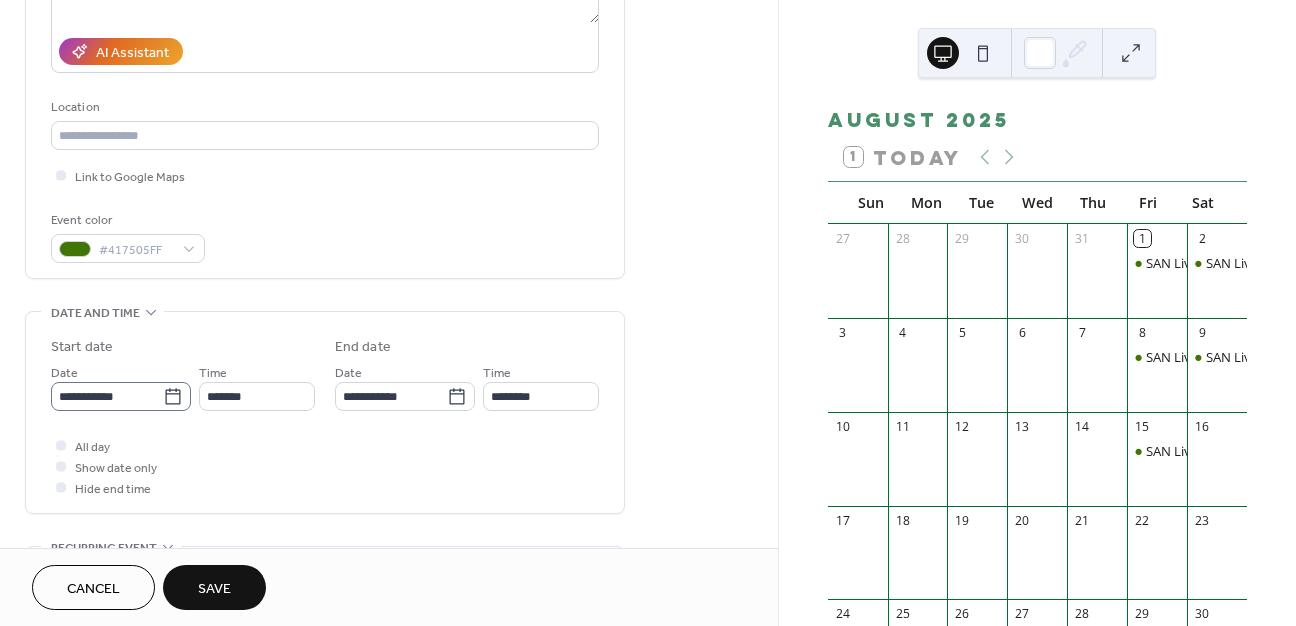 type on "**********" 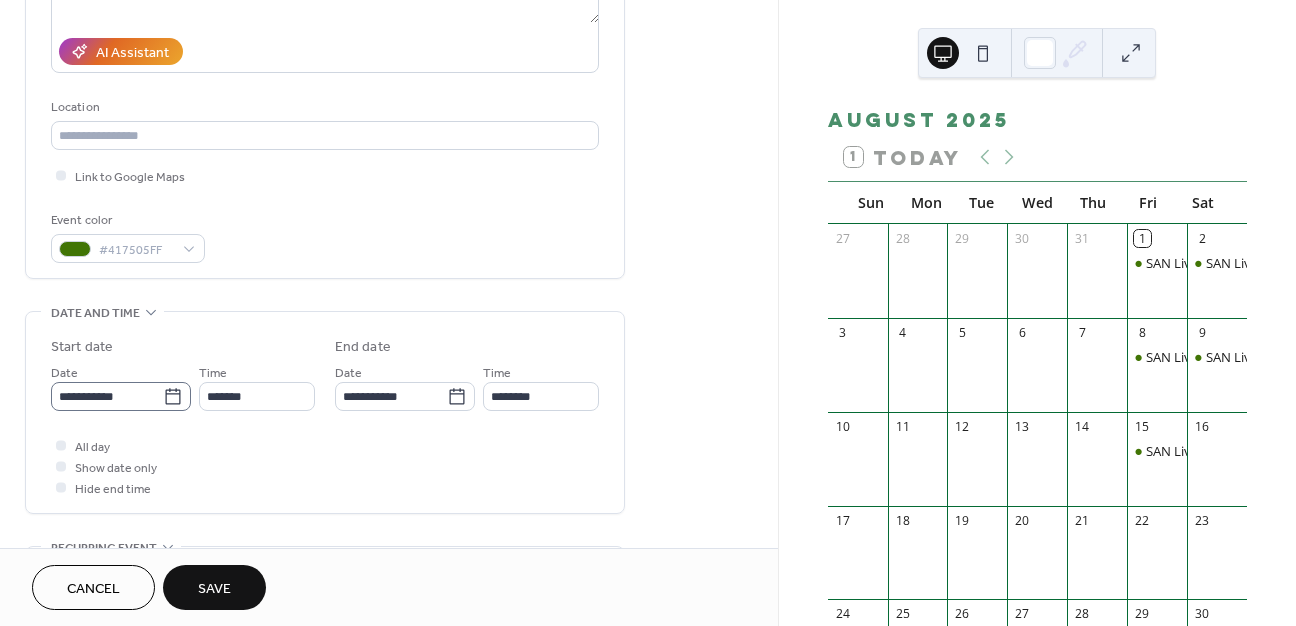 click 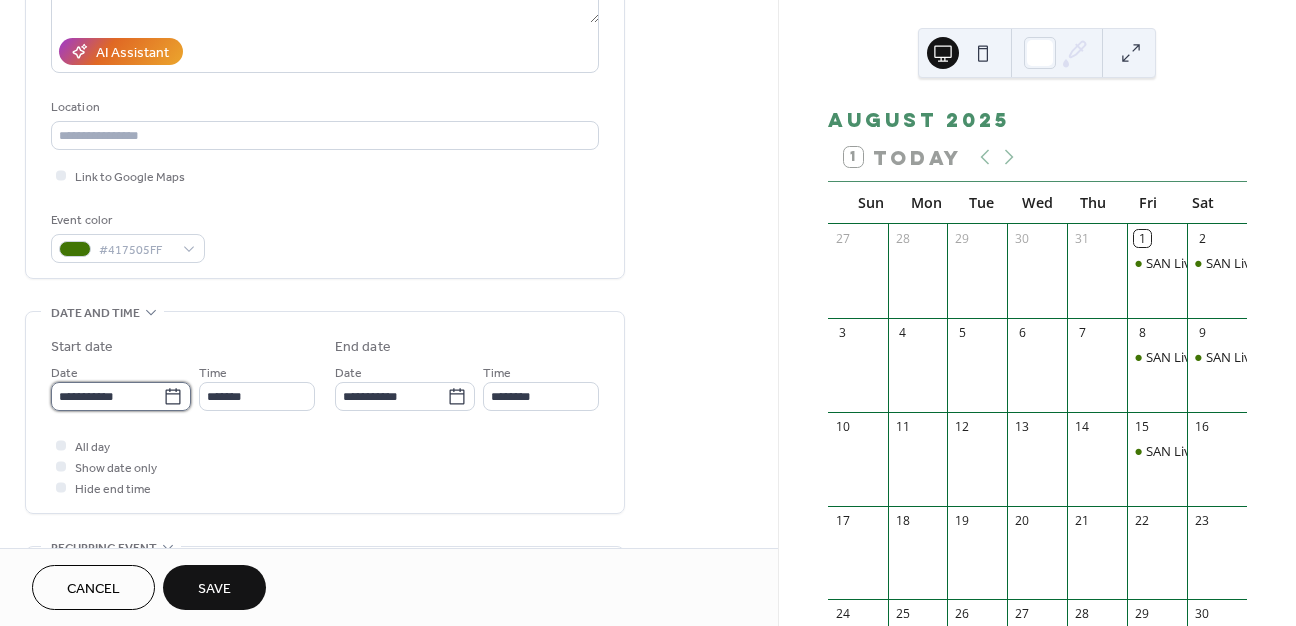 click on "**********" at bounding box center [107, 396] 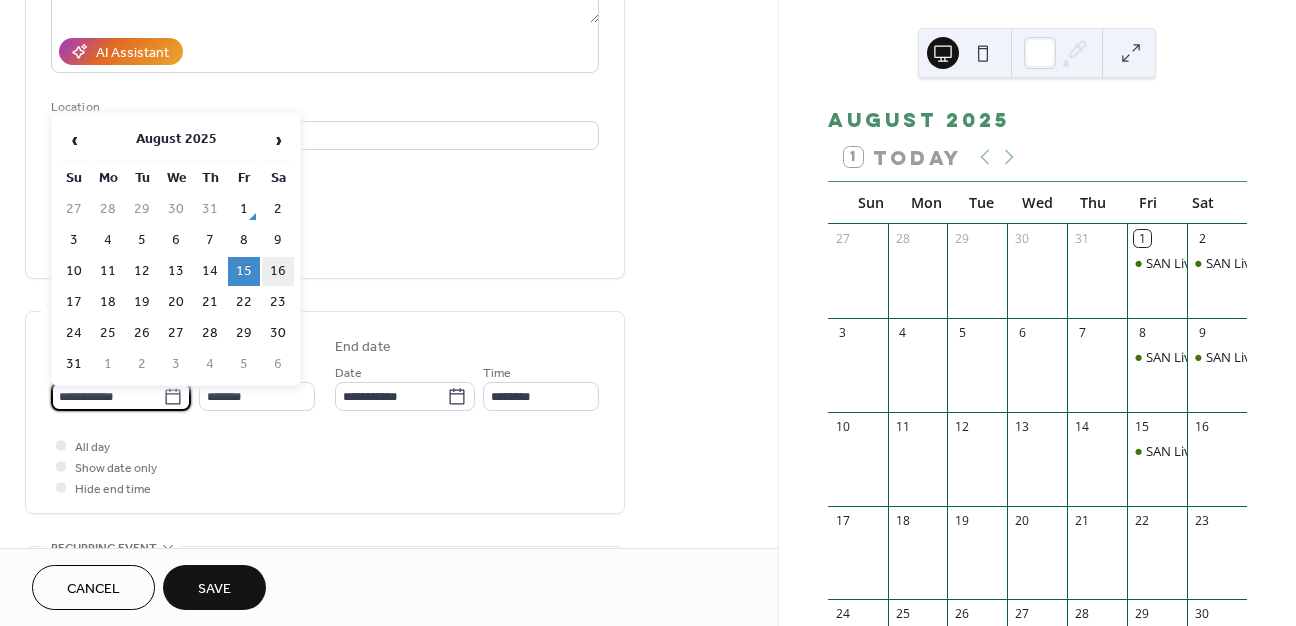 click on "16" at bounding box center (278, 271) 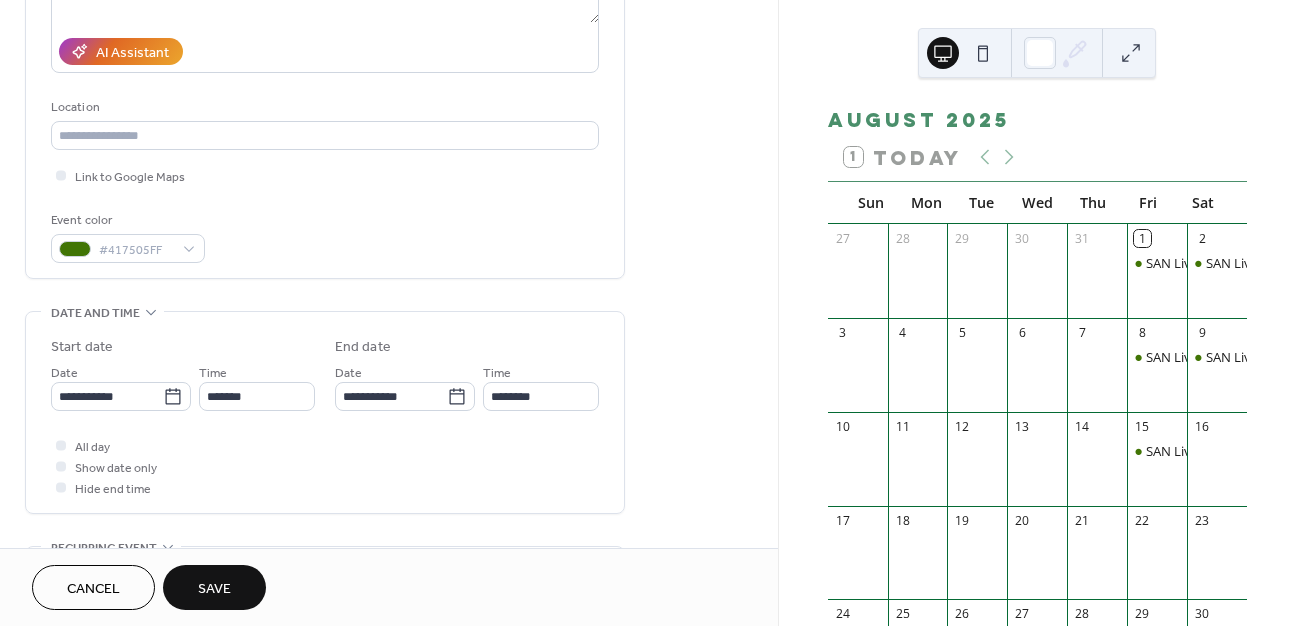 click on "Save" at bounding box center (214, 589) 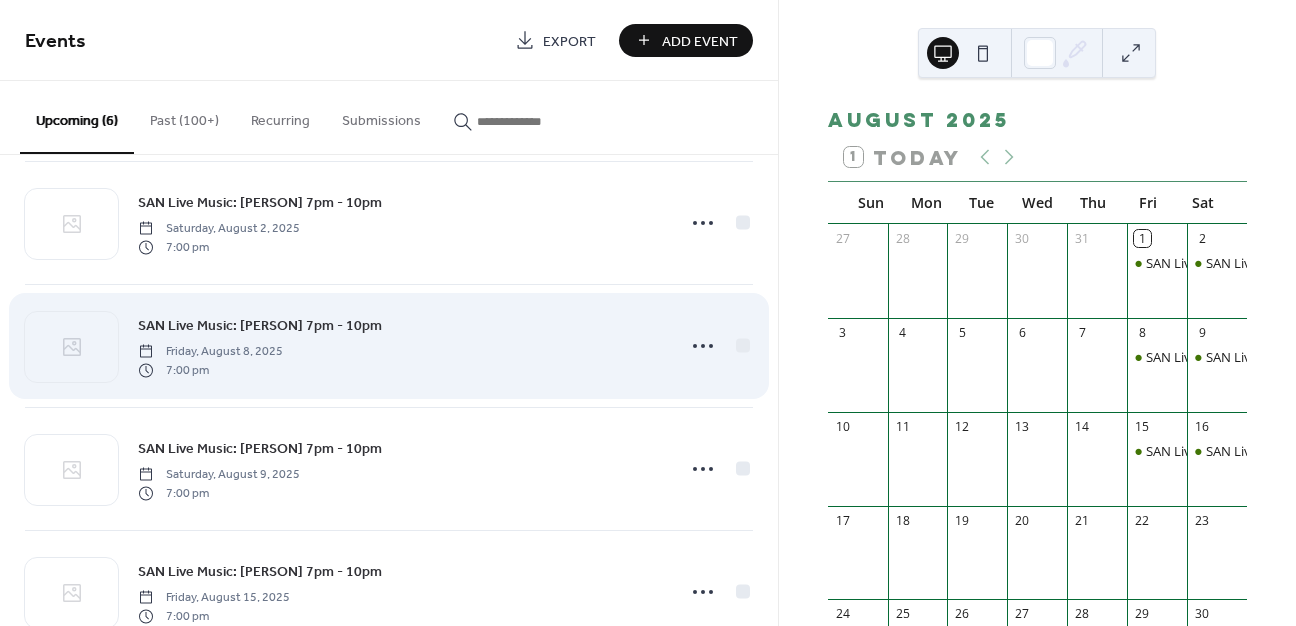 scroll, scrollTop: 326, scrollLeft: 0, axis: vertical 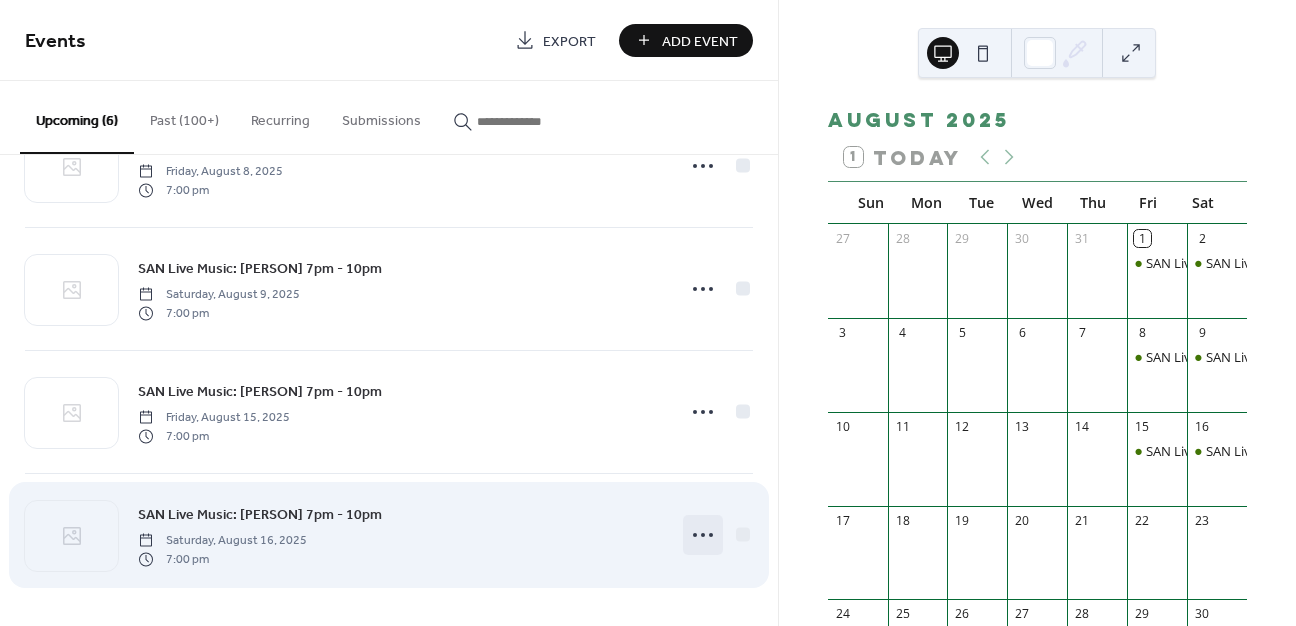 click at bounding box center [703, 535] 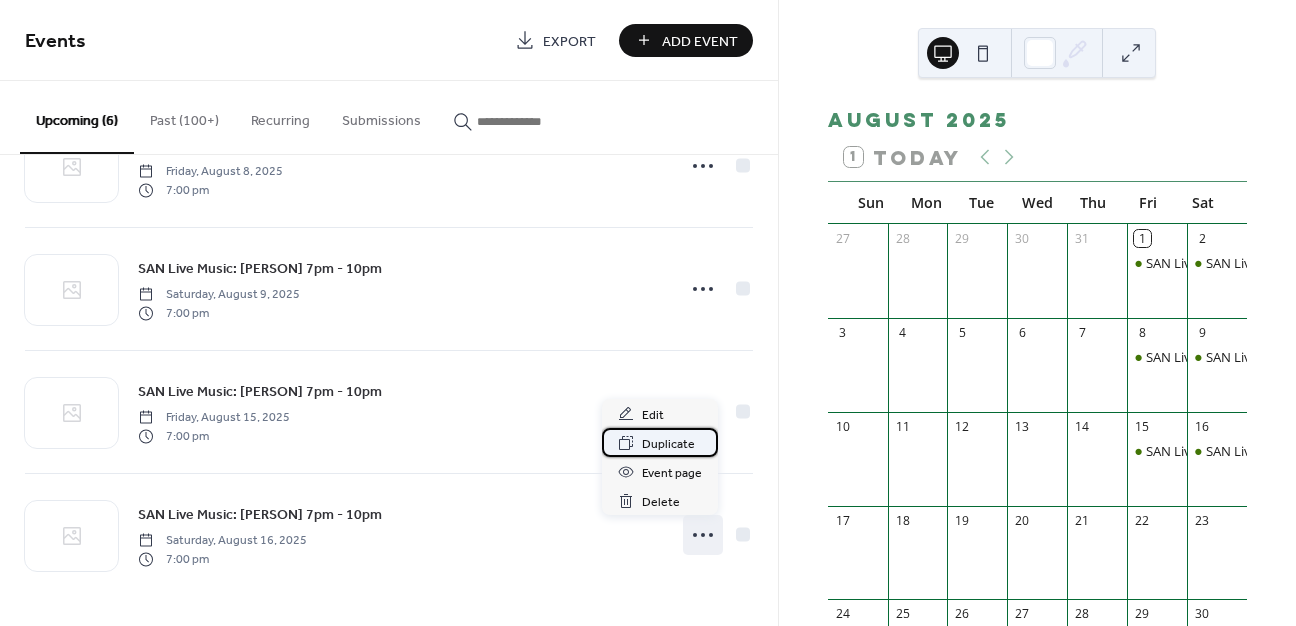 click on "Duplicate" at bounding box center (668, 444) 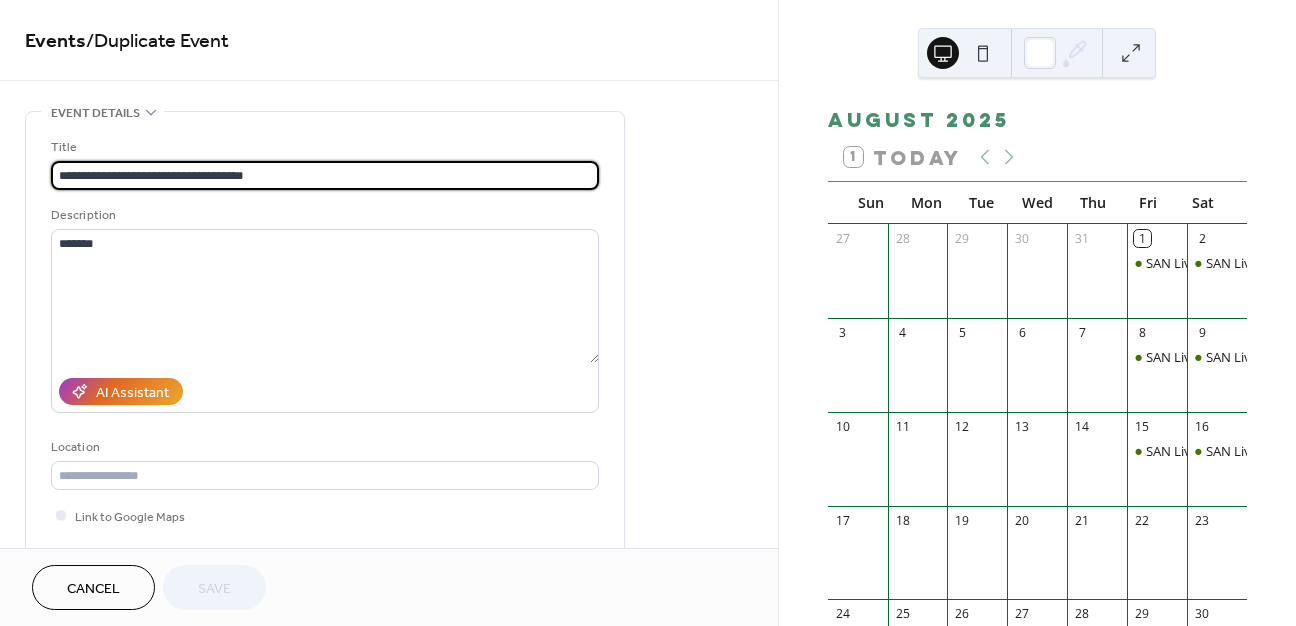 scroll, scrollTop: 1, scrollLeft: 0, axis: vertical 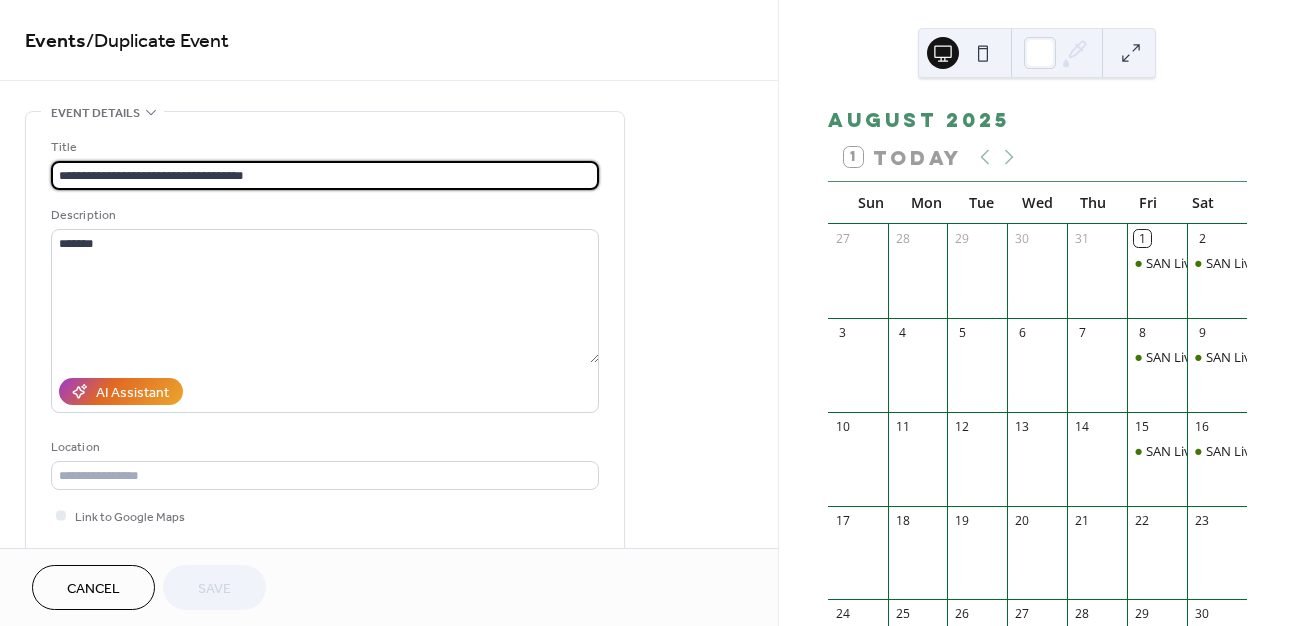 drag, startPoint x: 203, startPoint y: 174, endPoint x: 145, endPoint y: 175, distance: 58.00862 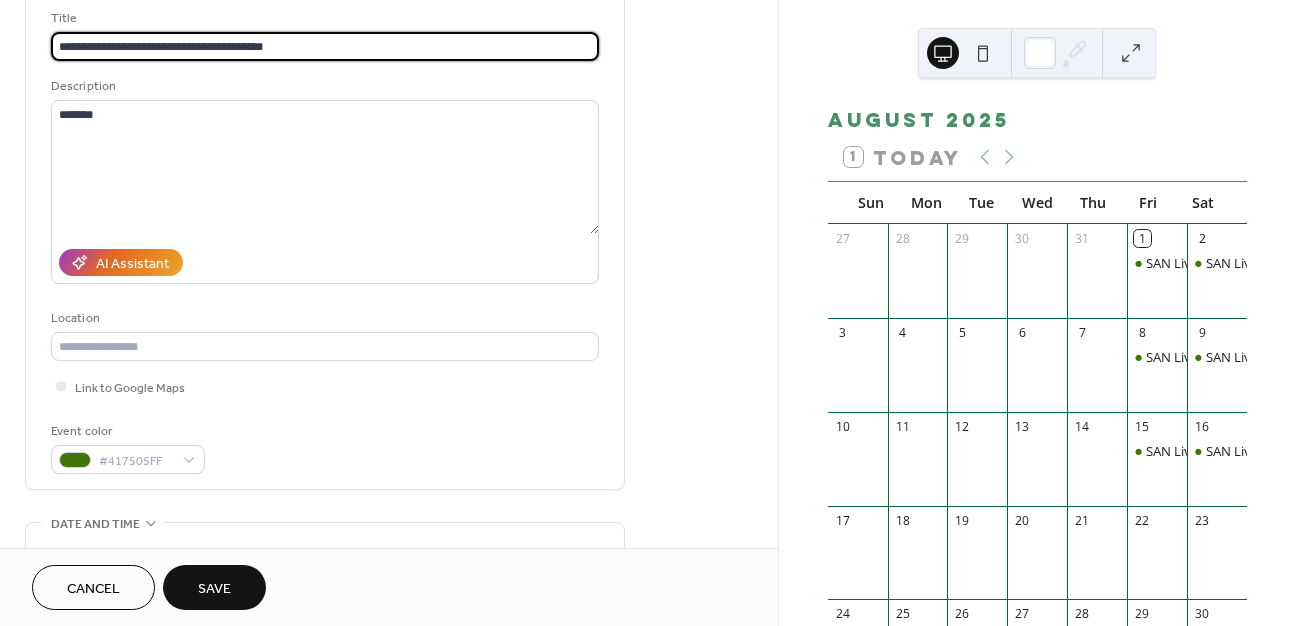 scroll, scrollTop: 452, scrollLeft: 0, axis: vertical 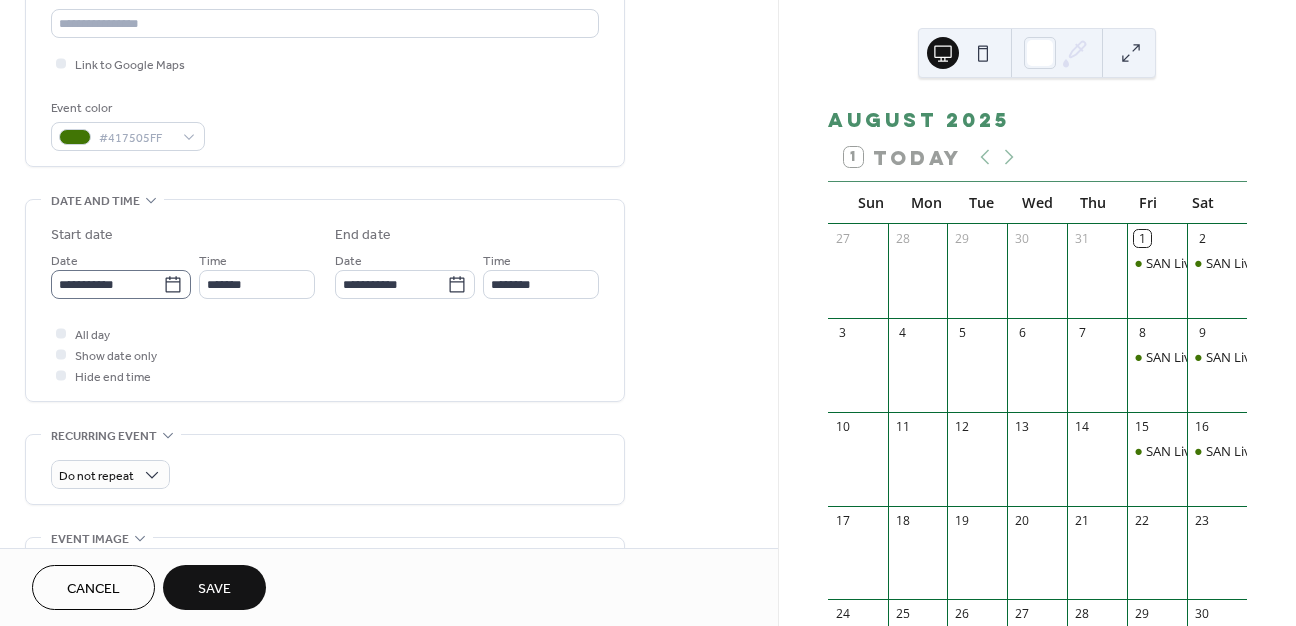 type on "**********" 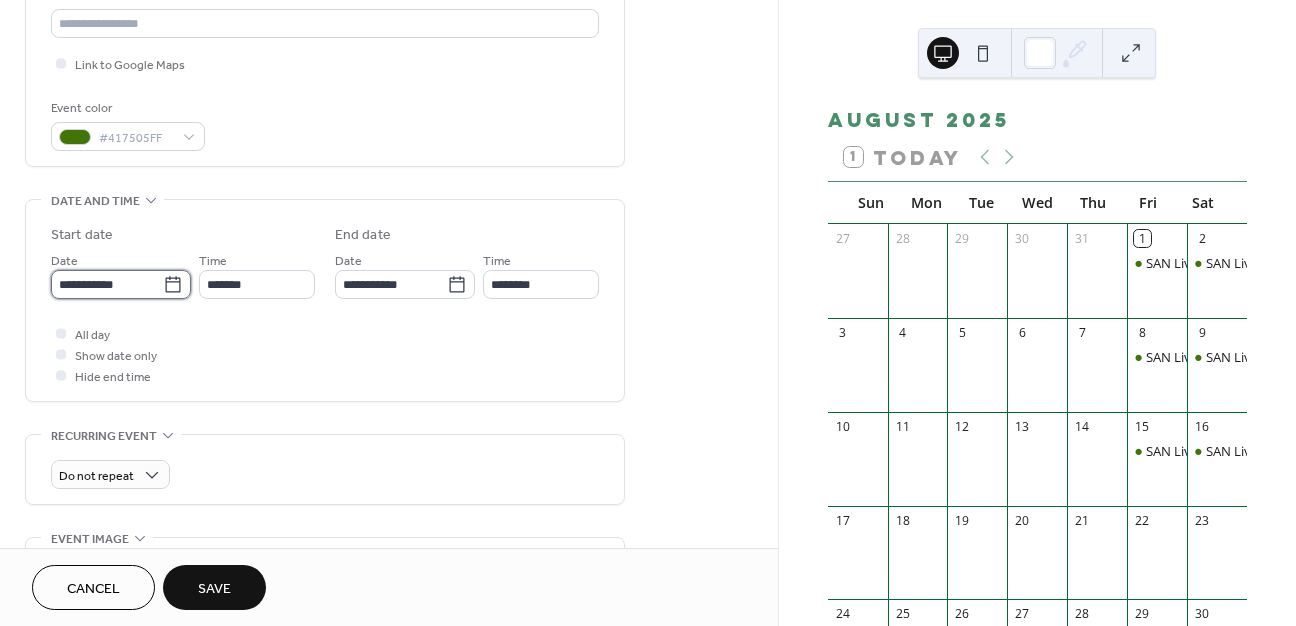 click on "**********" at bounding box center [107, 284] 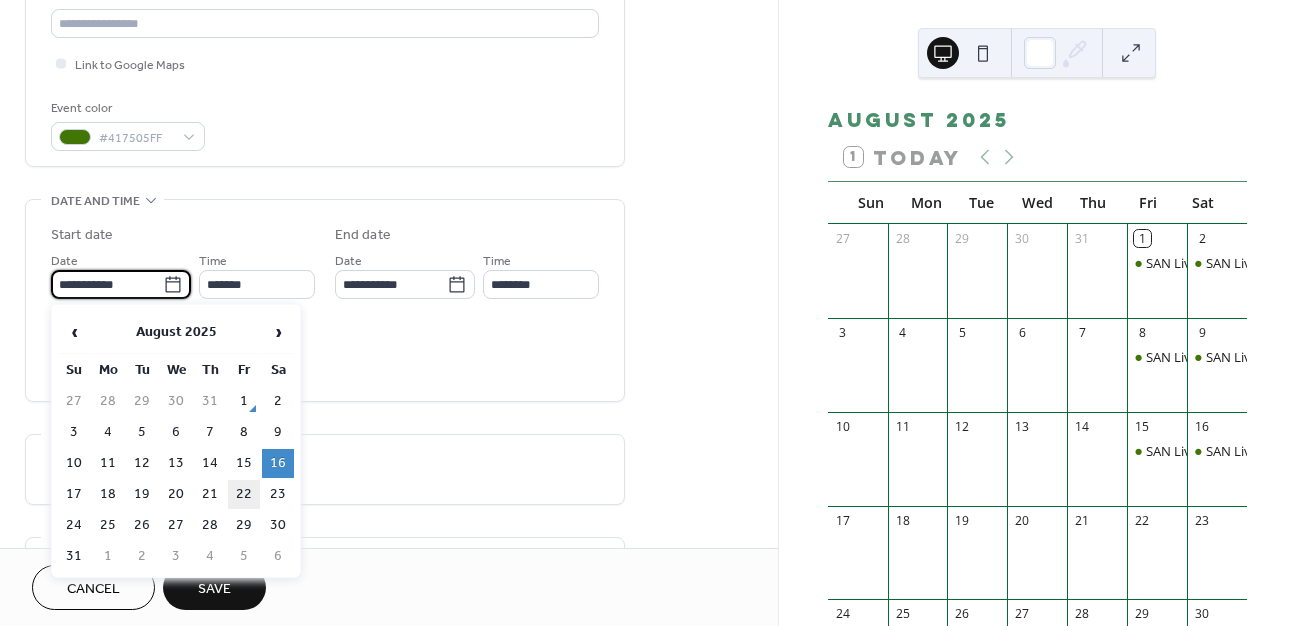 click on "22" at bounding box center [244, 494] 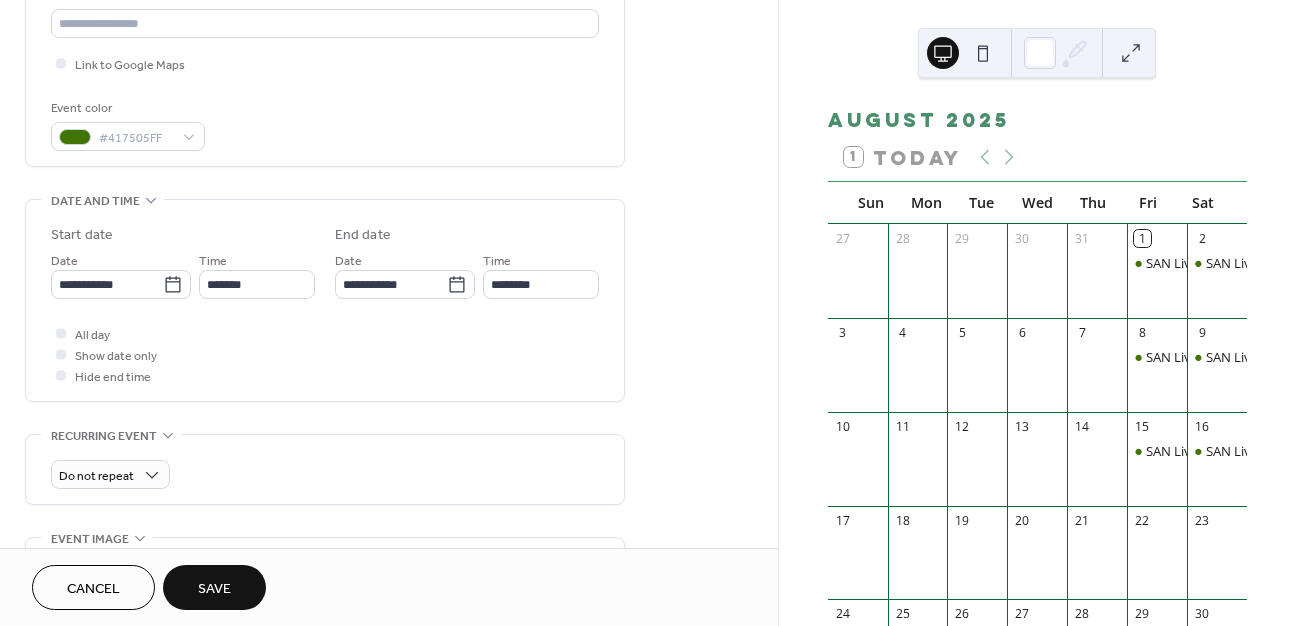 click on "Save" at bounding box center [214, 589] 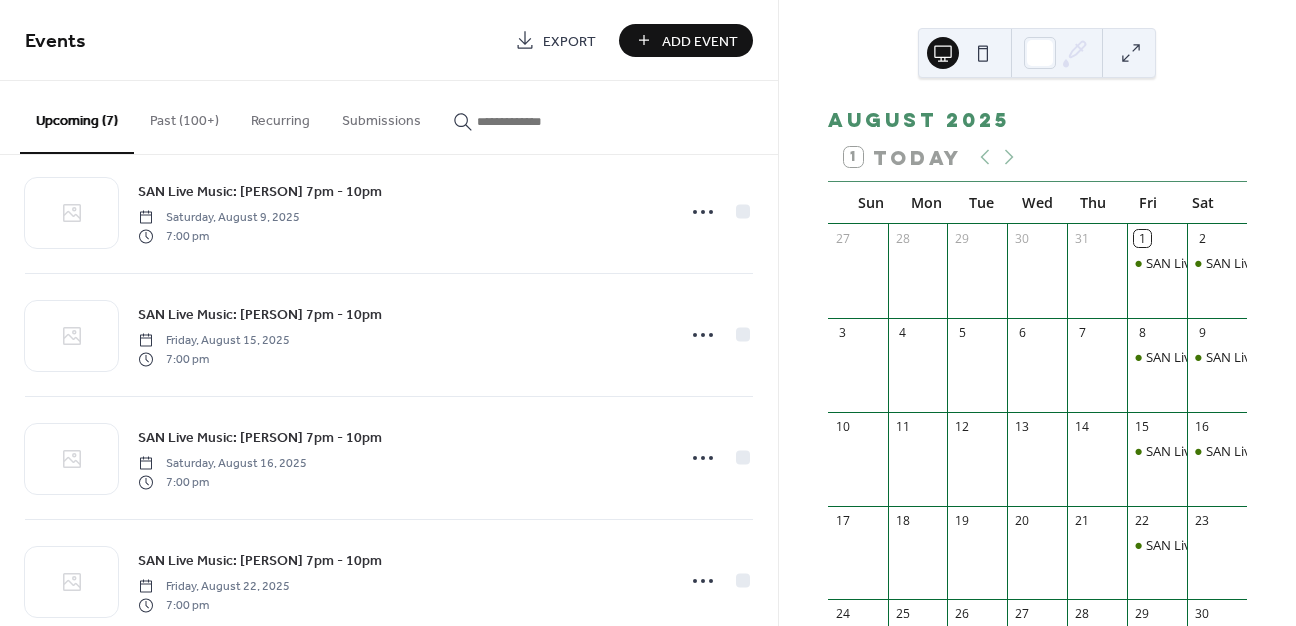 scroll, scrollTop: 449, scrollLeft: 0, axis: vertical 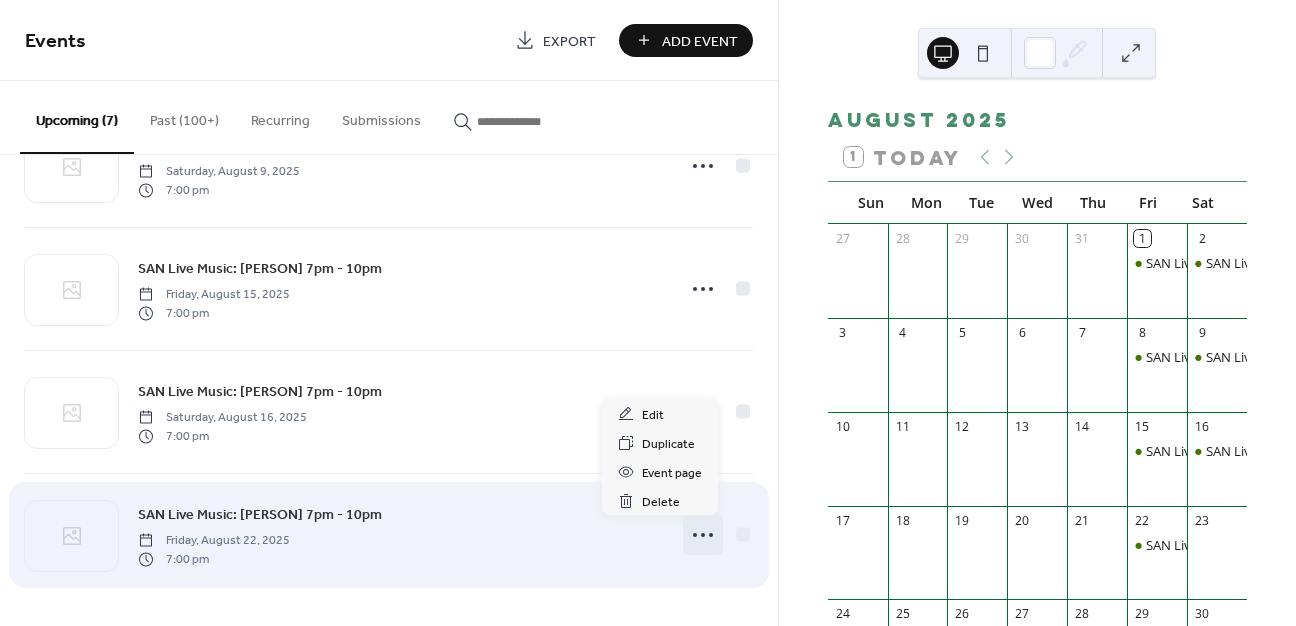 click 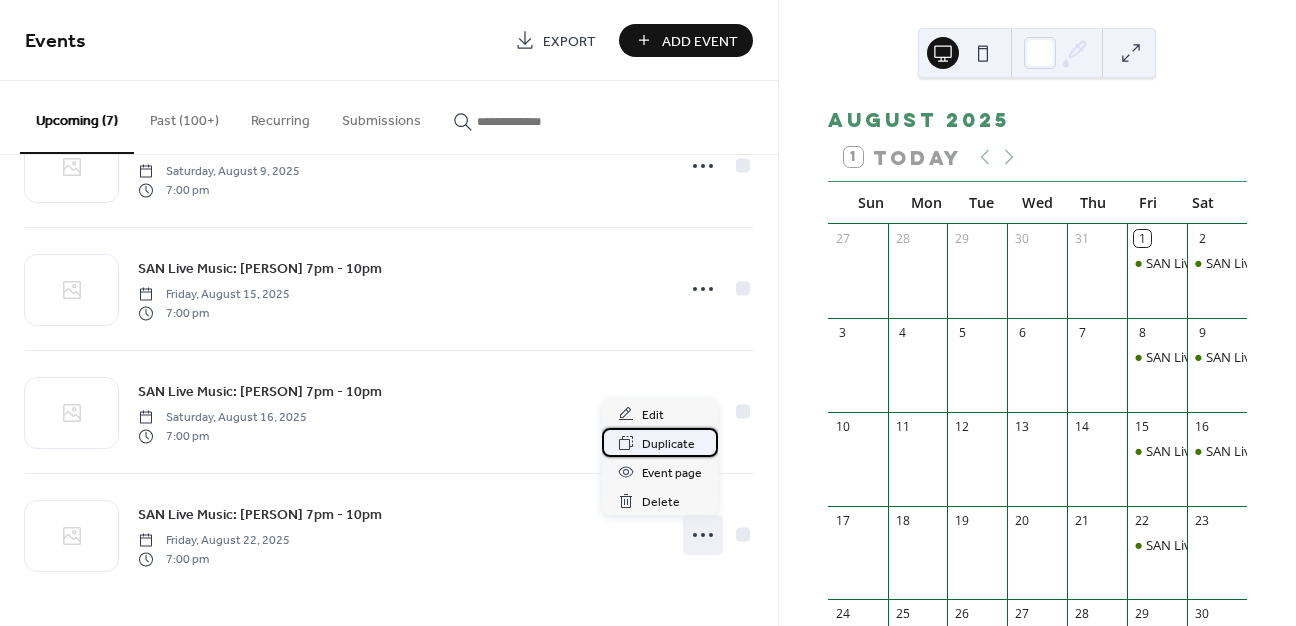 click on "Duplicate" at bounding box center [668, 444] 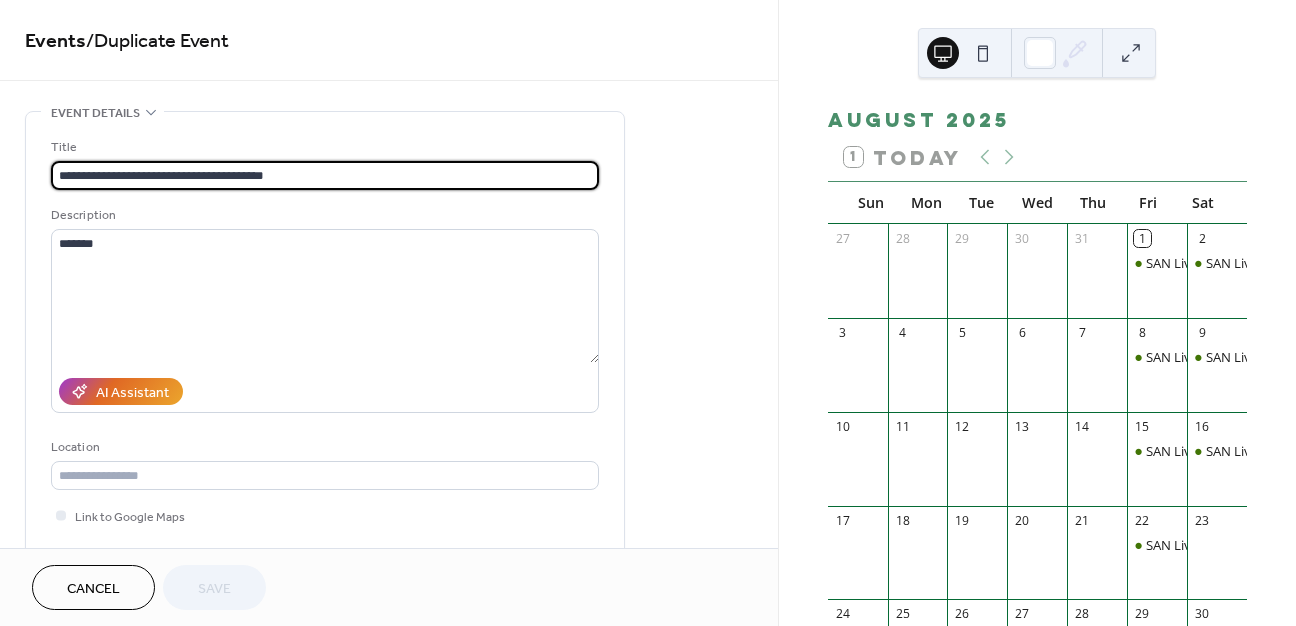 drag, startPoint x: 225, startPoint y: 171, endPoint x: 147, endPoint y: 174, distance: 78.05767 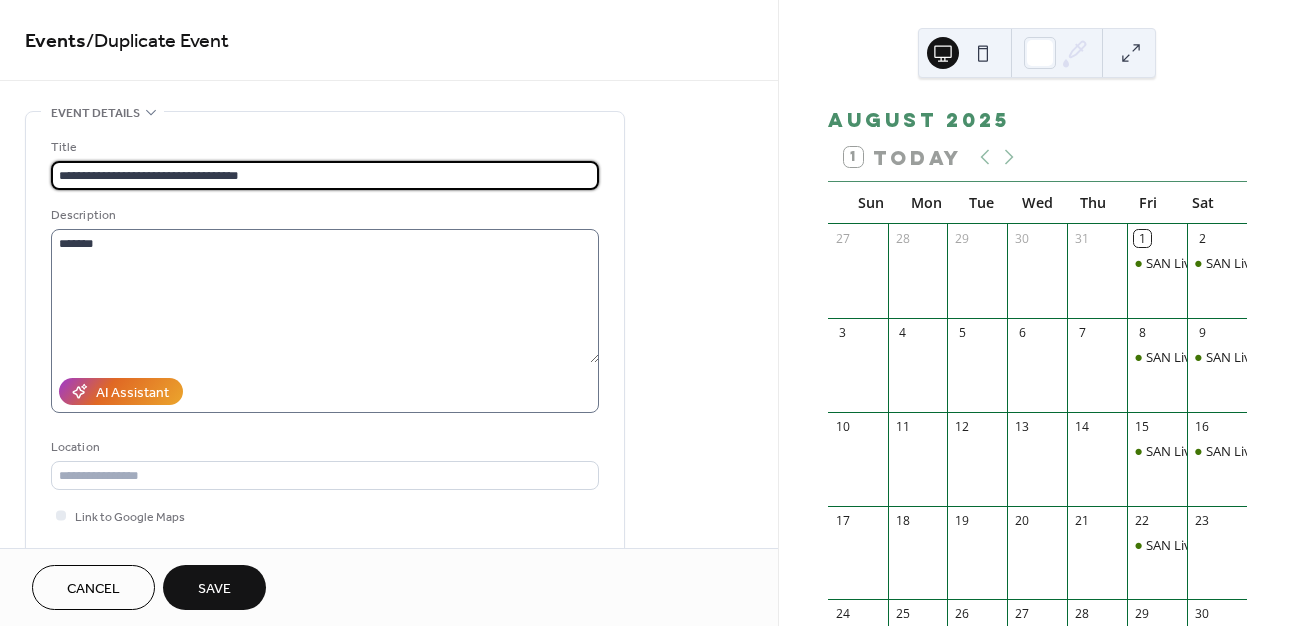 scroll, scrollTop: 518, scrollLeft: 0, axis: vertical 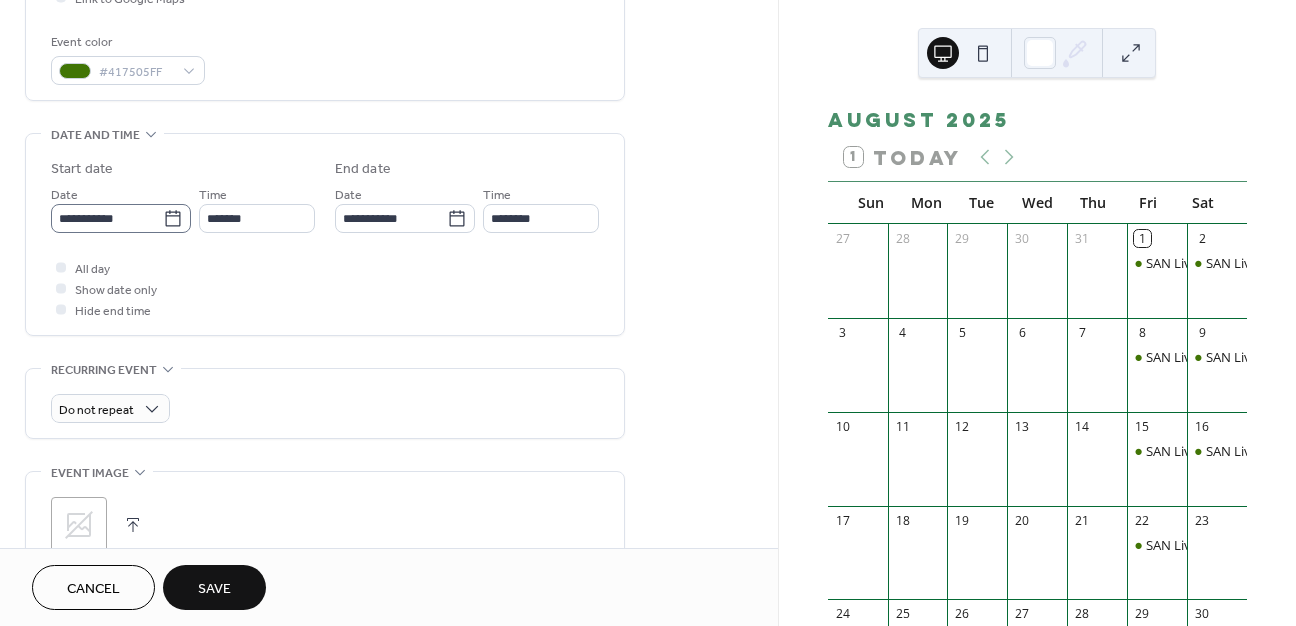 type on "**********" 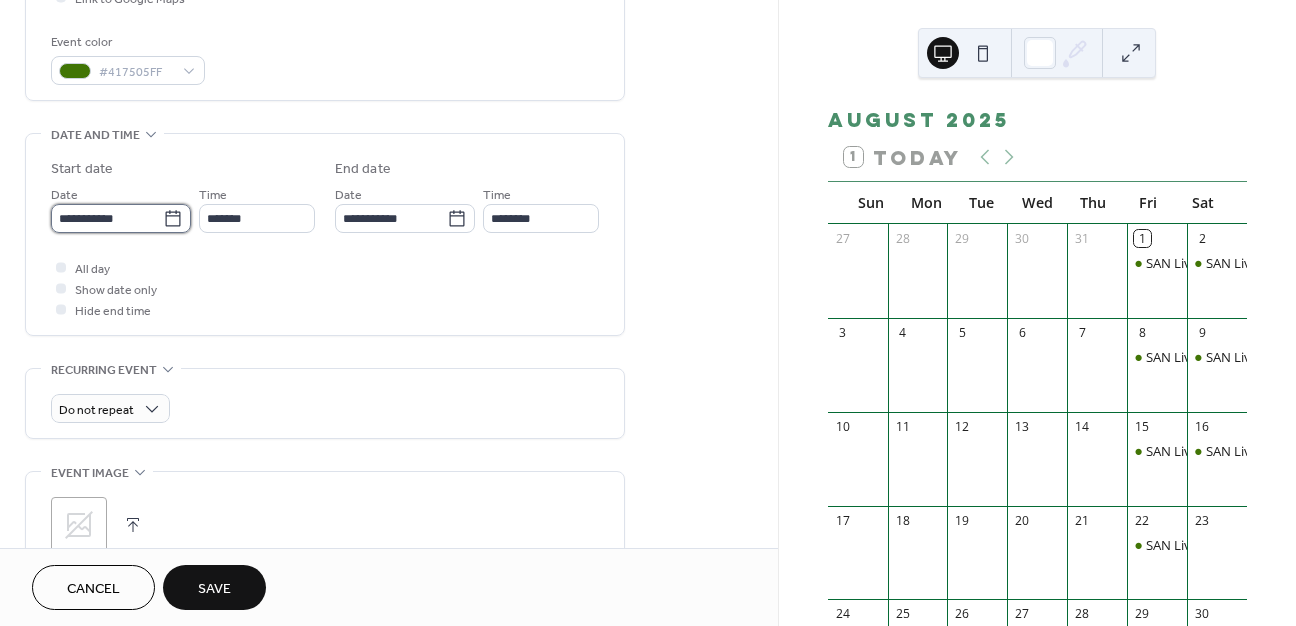 click on "**********" at bounding box center [107, 218] 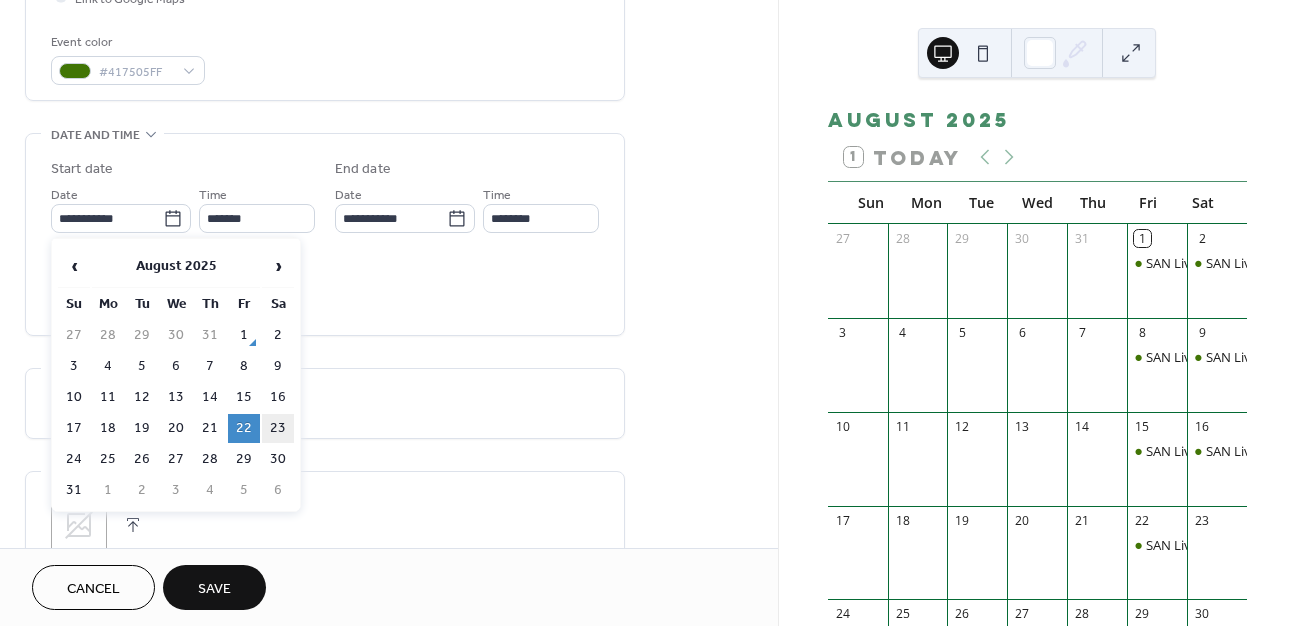 click on "23" at bounding box center (278, 428) 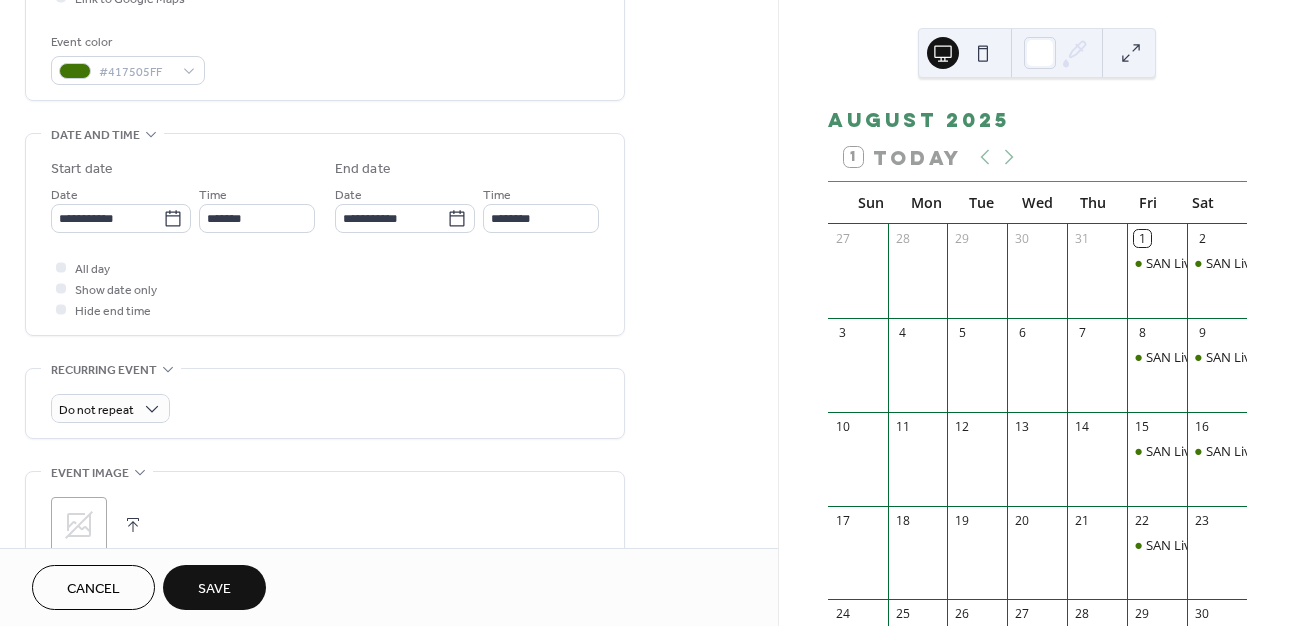 click on "Save" at bounding box center [214, 589] 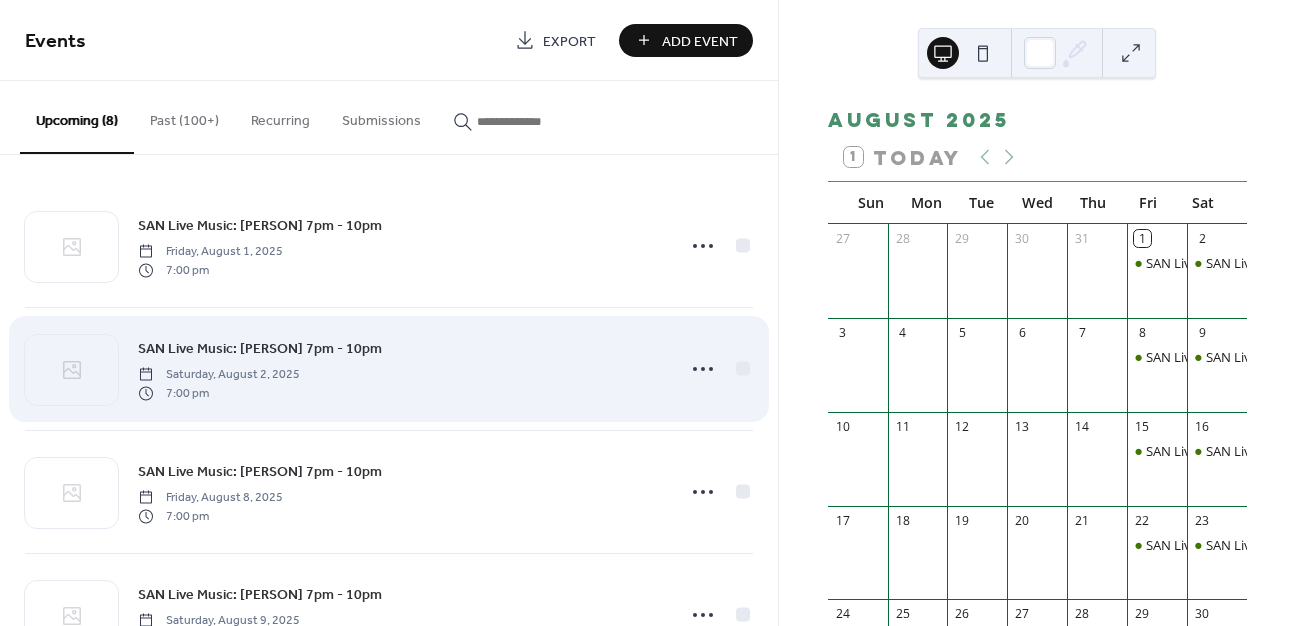 scroll, scrollTop: 572, scrollLeft: 0, axis: vertical 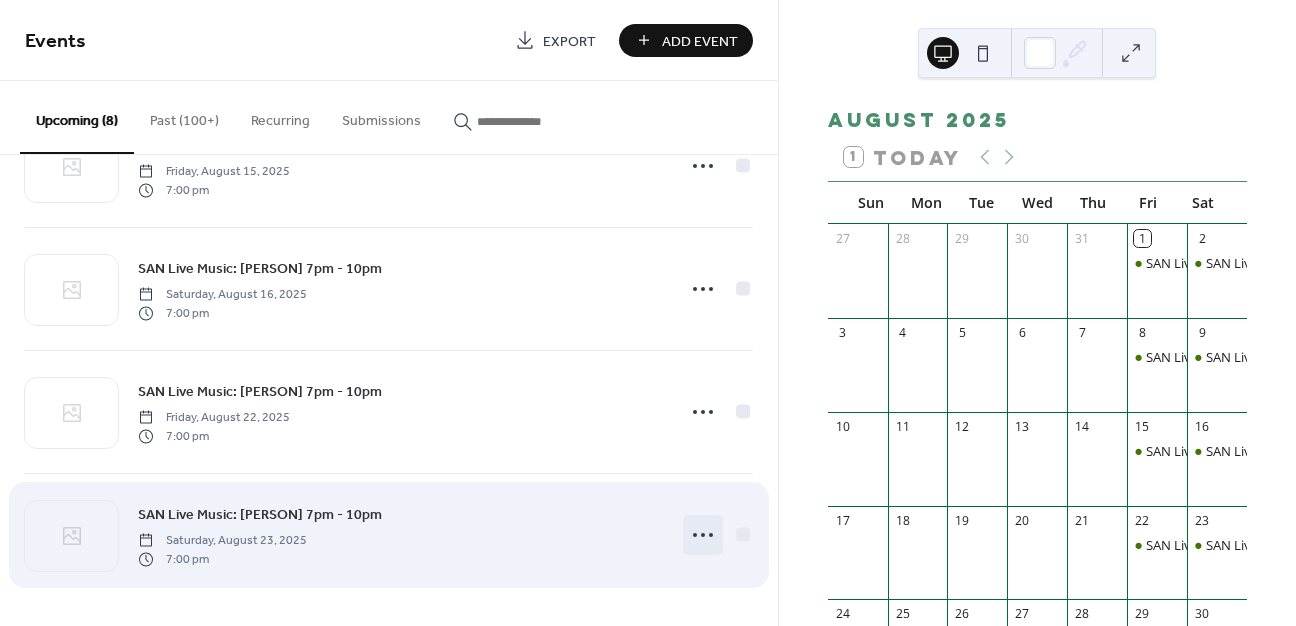 click 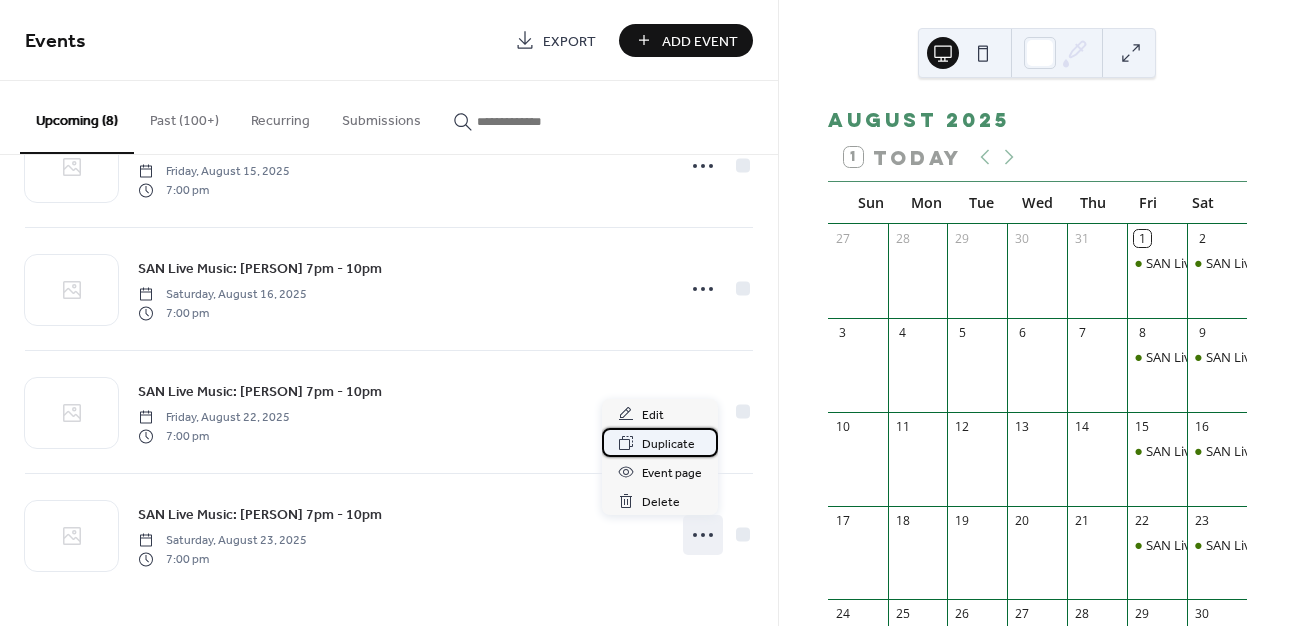 click on "Duplicate" at bounding box center (668, 444) 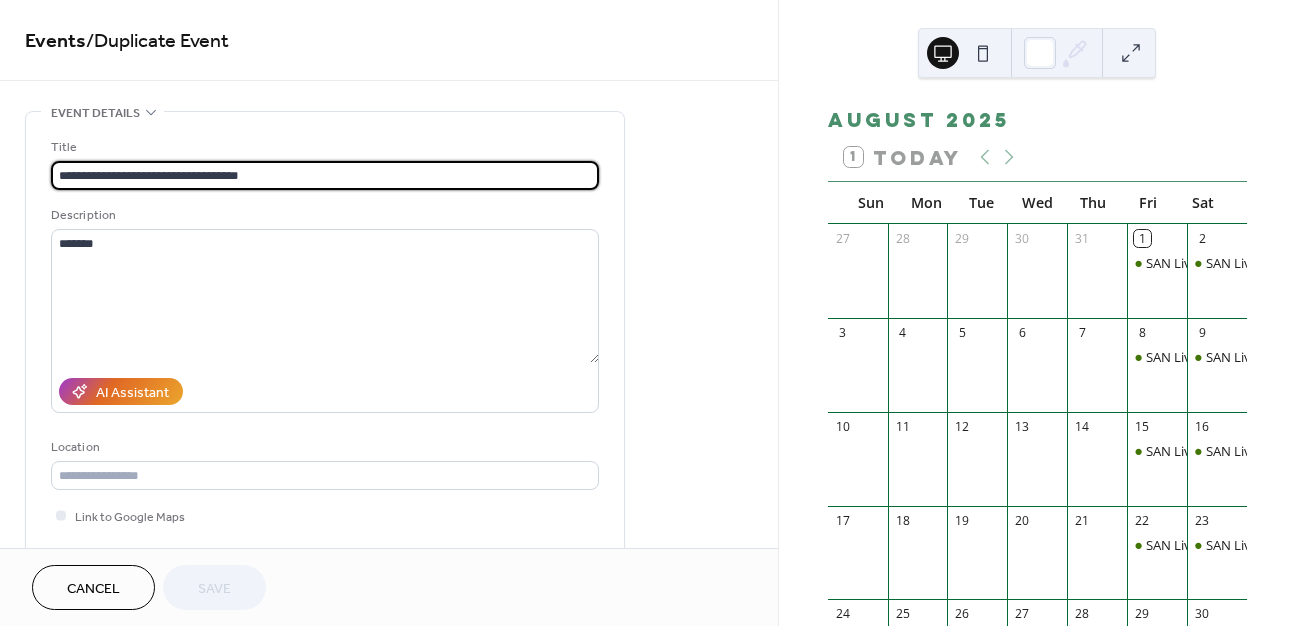 drag, startPoint x: 193, startPoint y: 166, endPoint x: 148, endPoint y: 169, distance: 45.099888 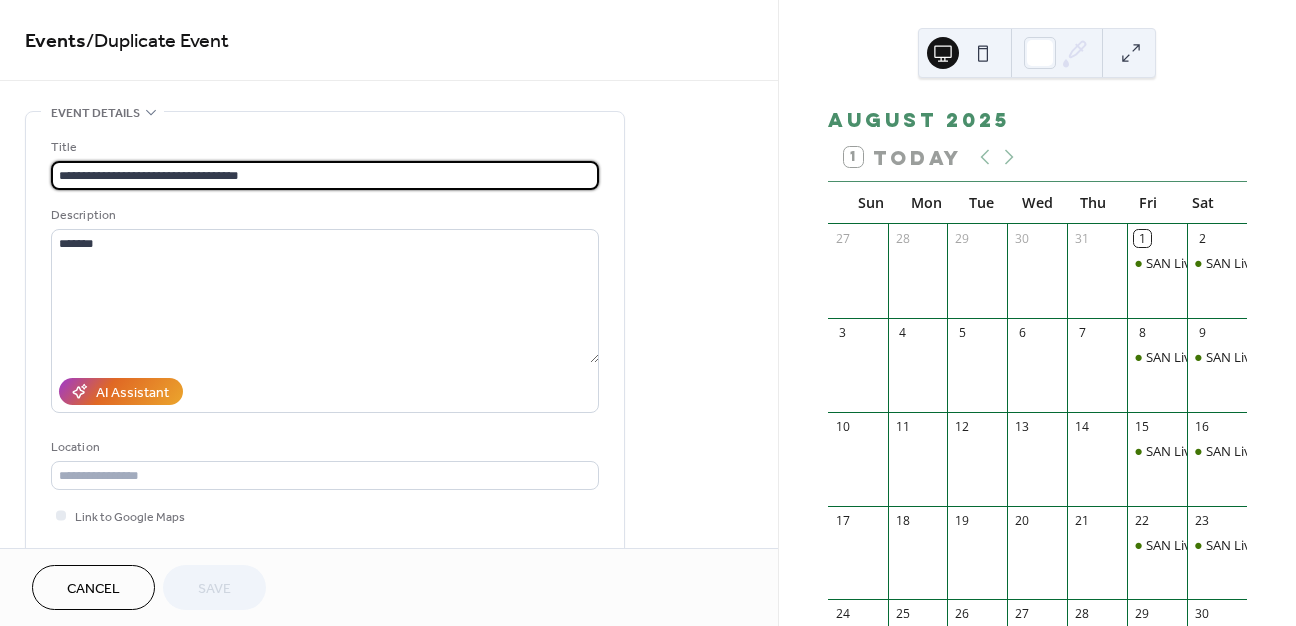 click on "**********" at bounding box center [325, 175] 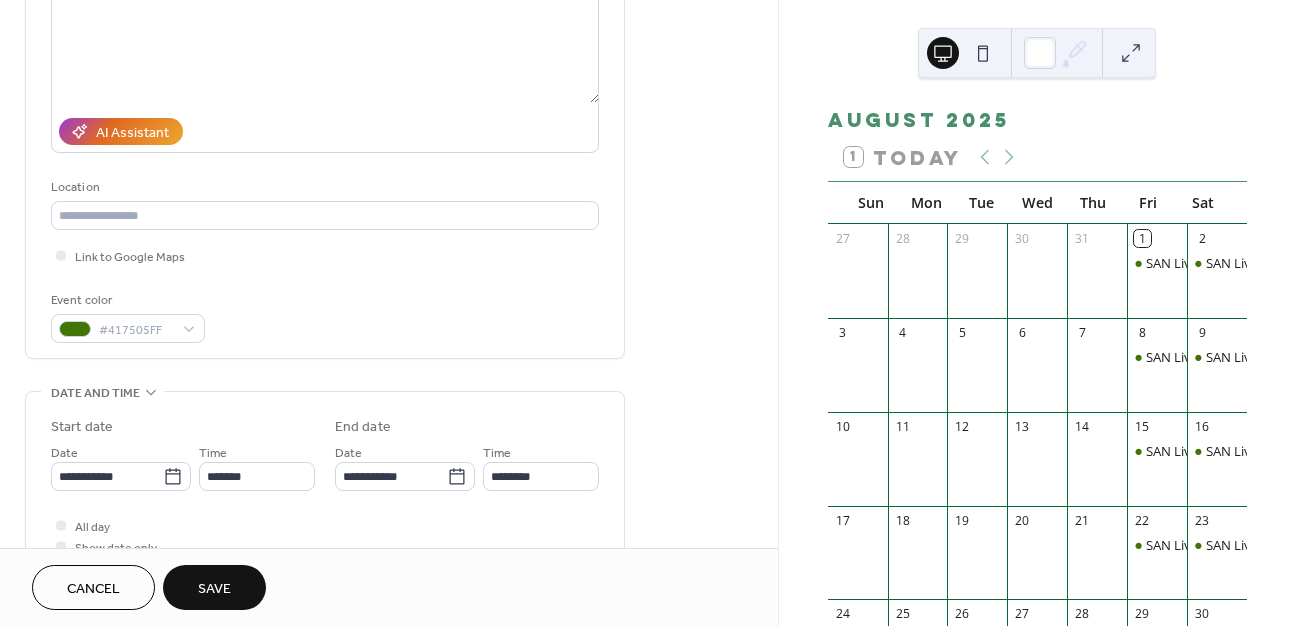 scroll, scrollTop: 257, scrollLeft: 0, axis: vertical 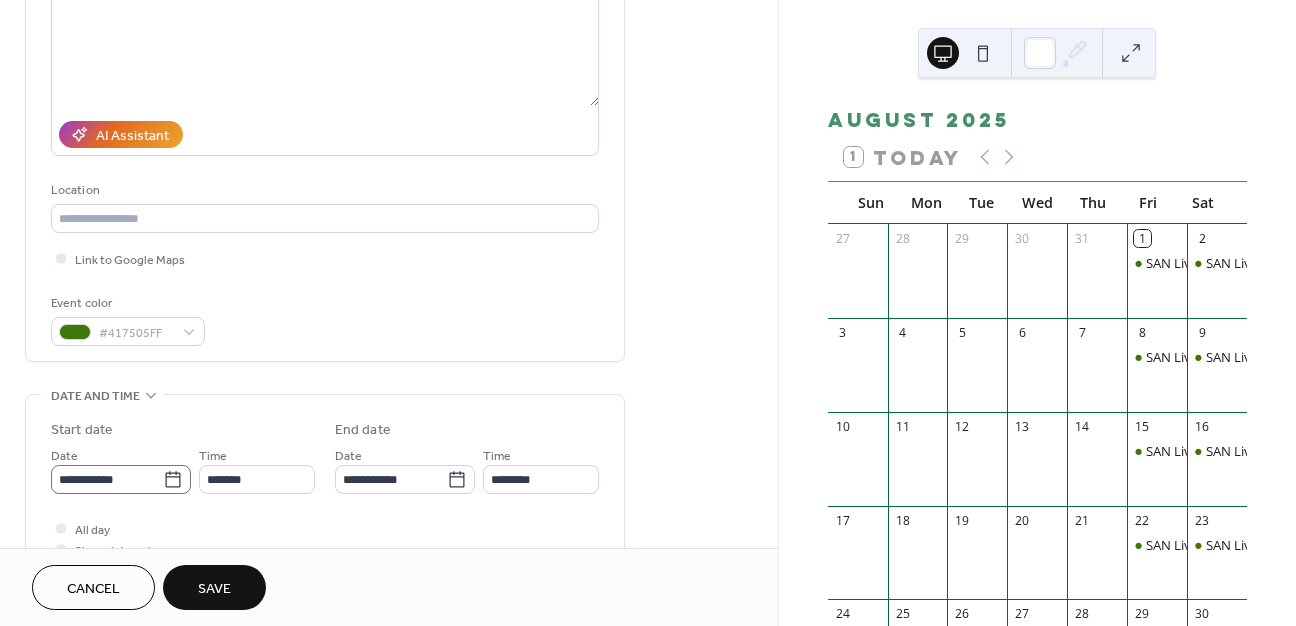 type on "**********" 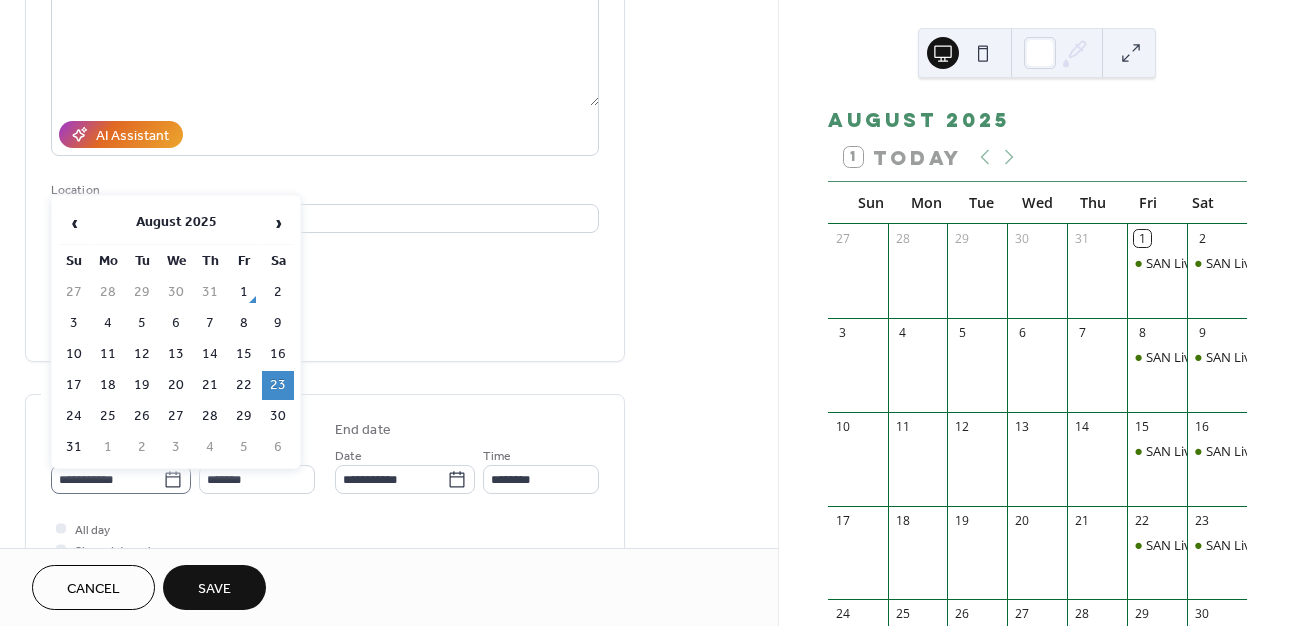 click 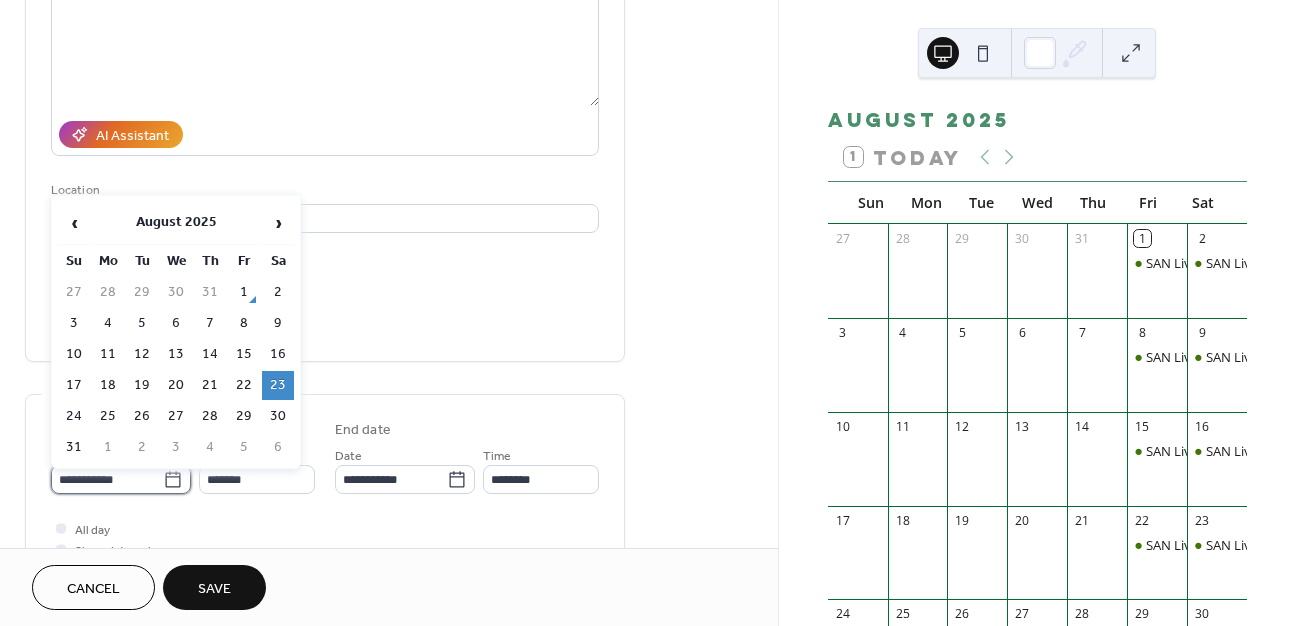 click on "**********" at bounding box center (107, 479) 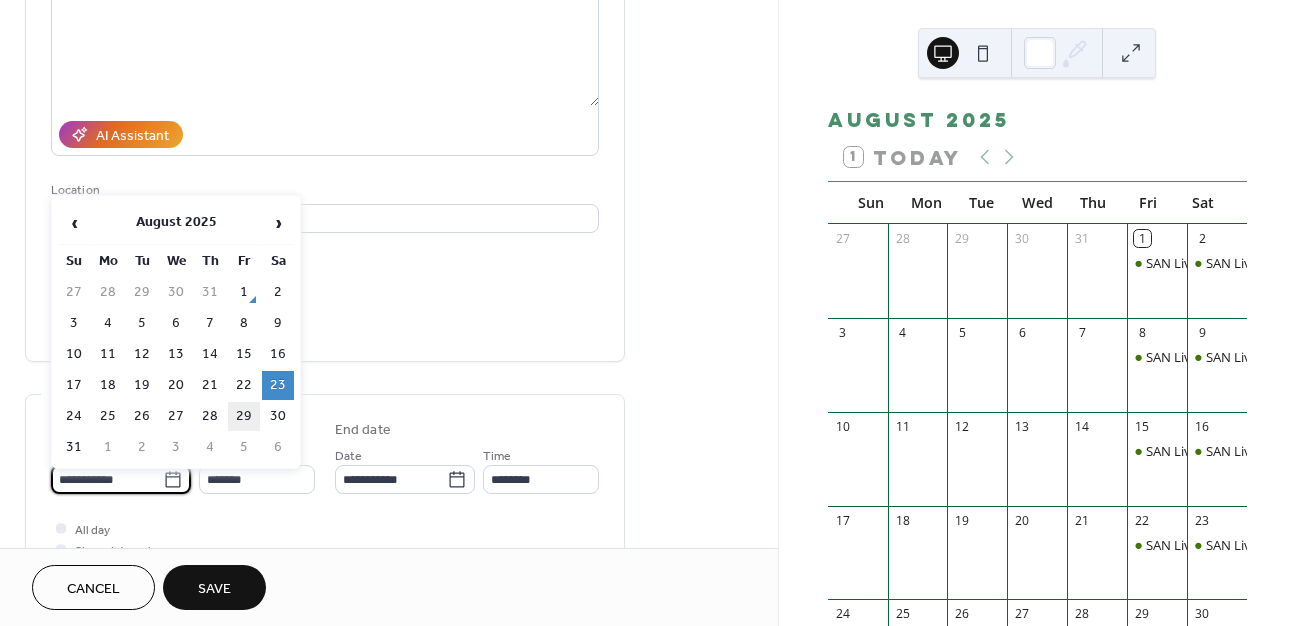 click on "29" at bounding box center [244, 416] 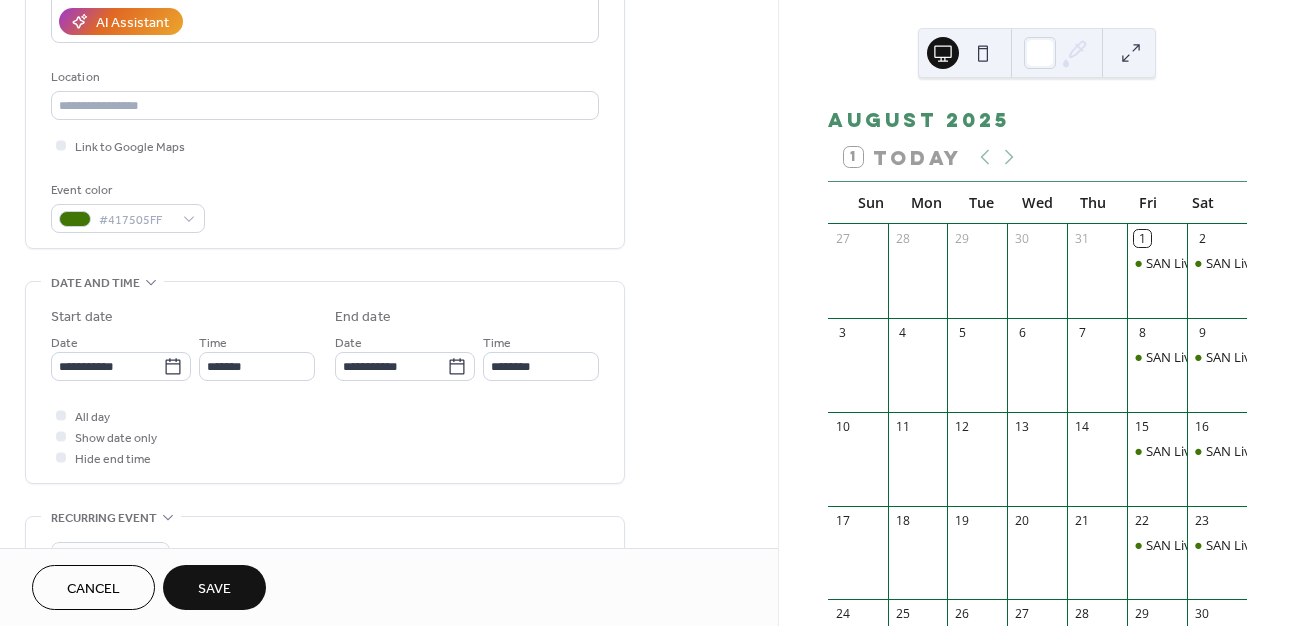 scroll, scrollTop: 368, scrollLeft: 0, axis: vertical 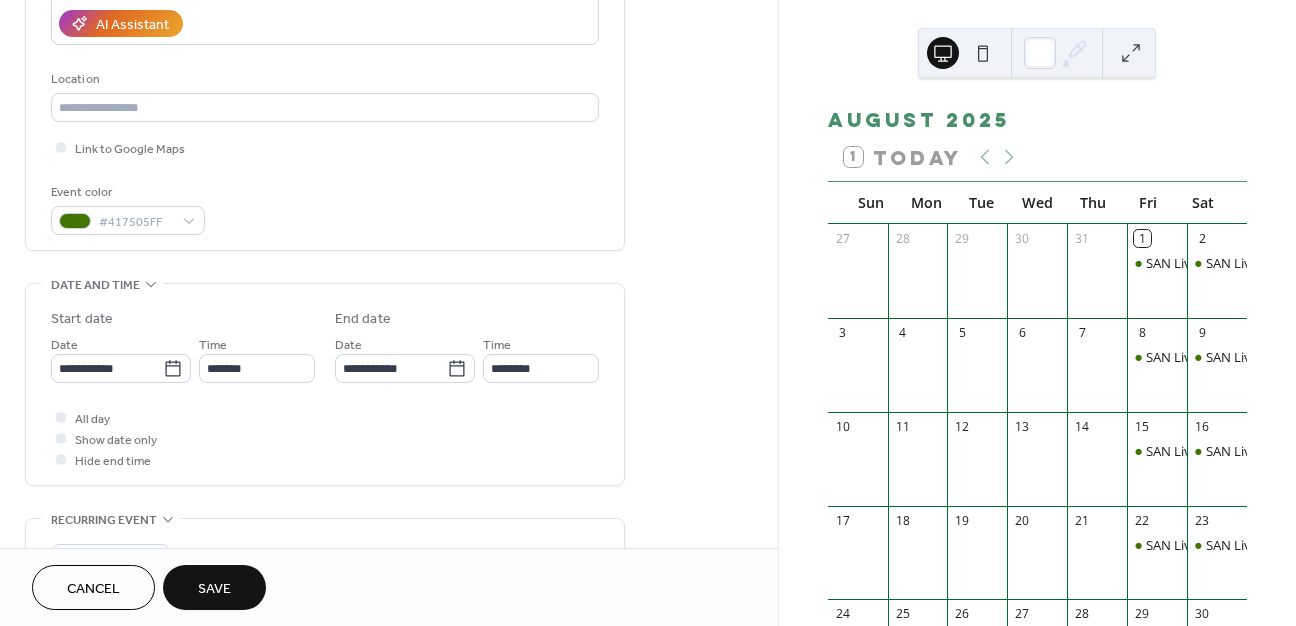 click on "Save" at bounding box center (214, 589) 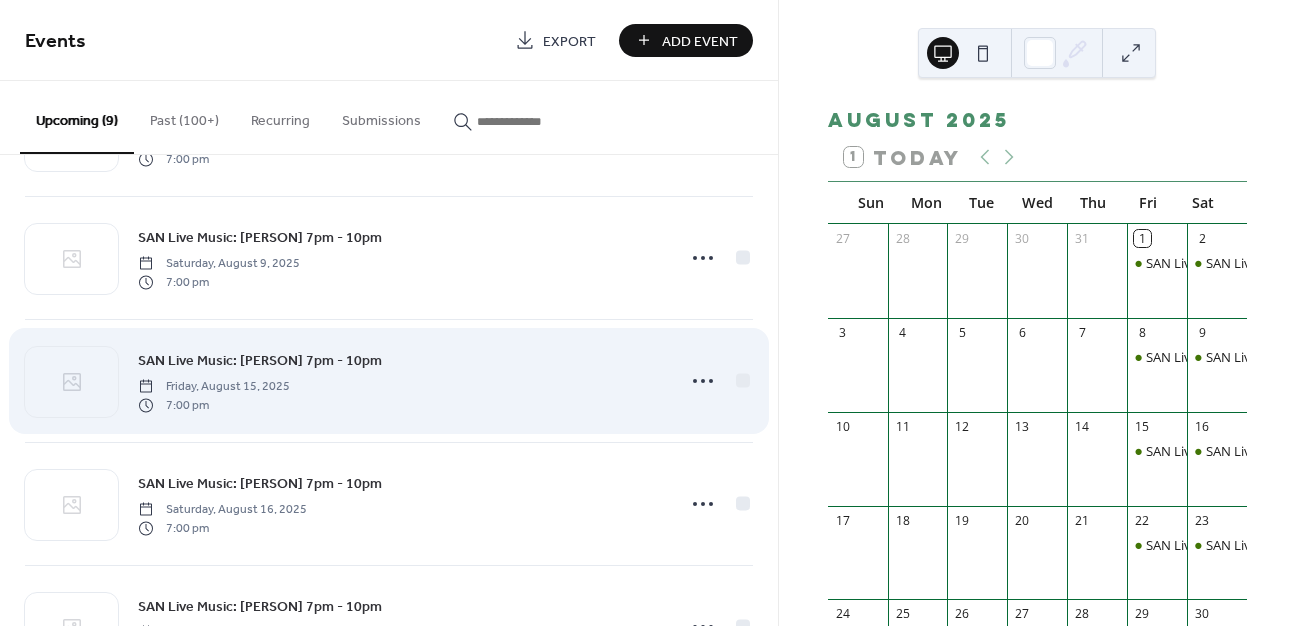 scroll, scrollTop: 695, scrollLeft: 0, axis: vertical 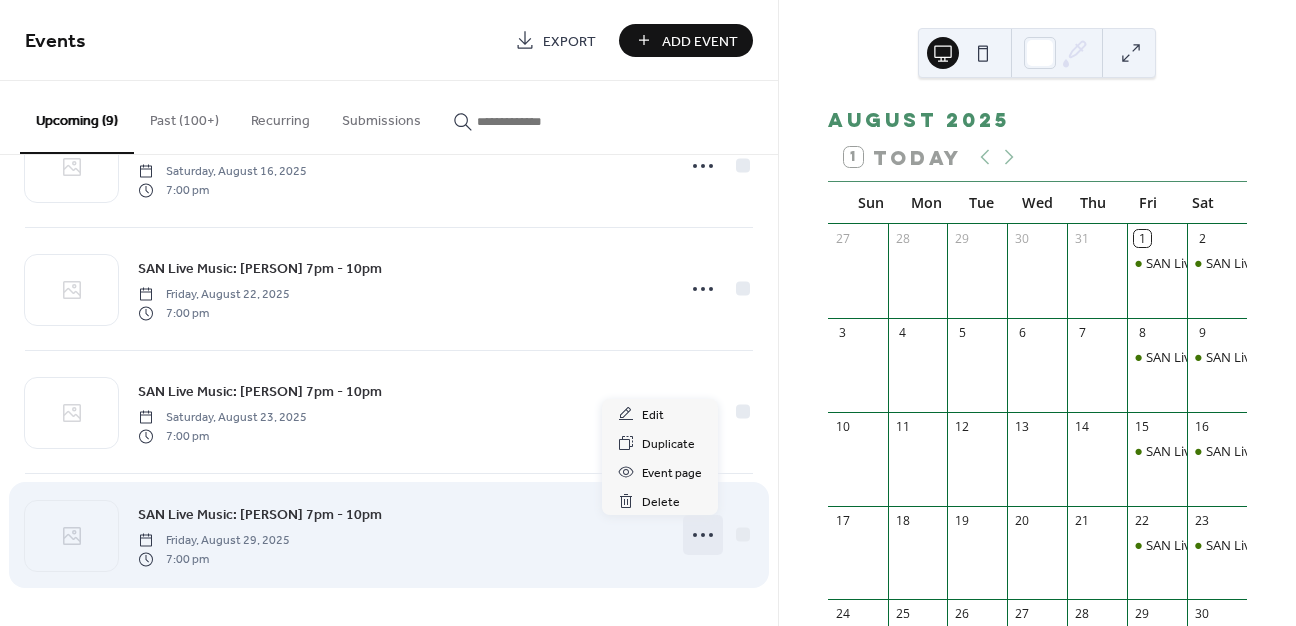 click 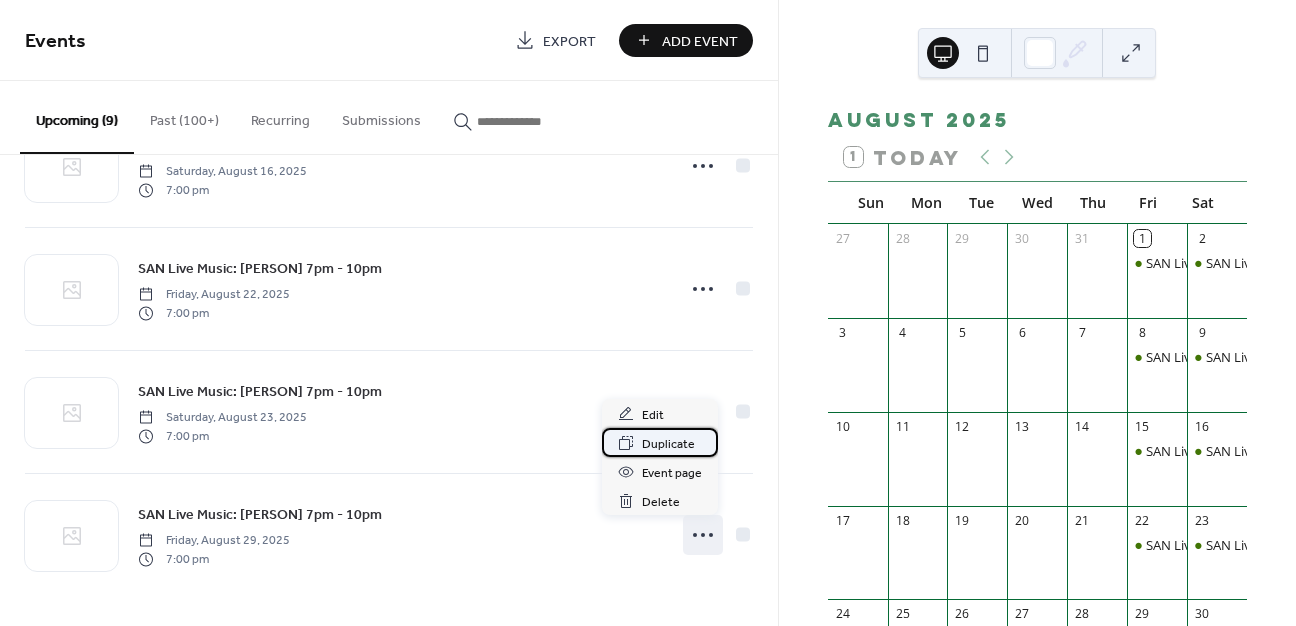 click on "Duplicate" at bounding box center (668, 444) 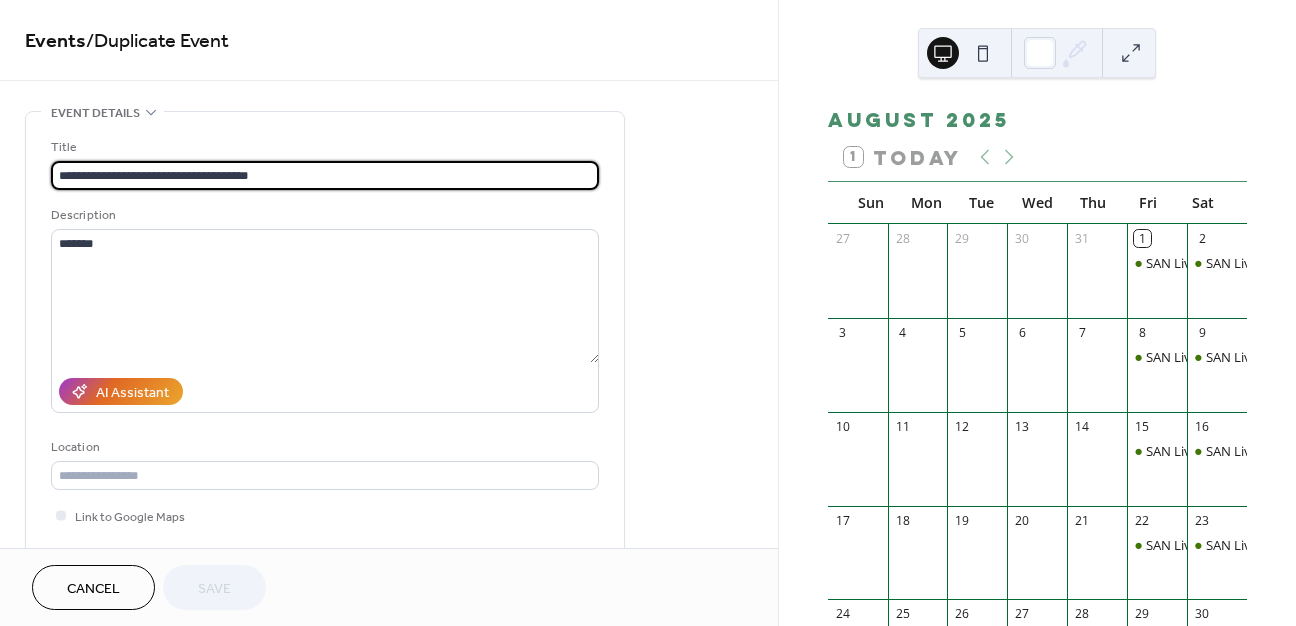 scroll, scrollTop: 1, scrollLeft: 0, axis: vertical 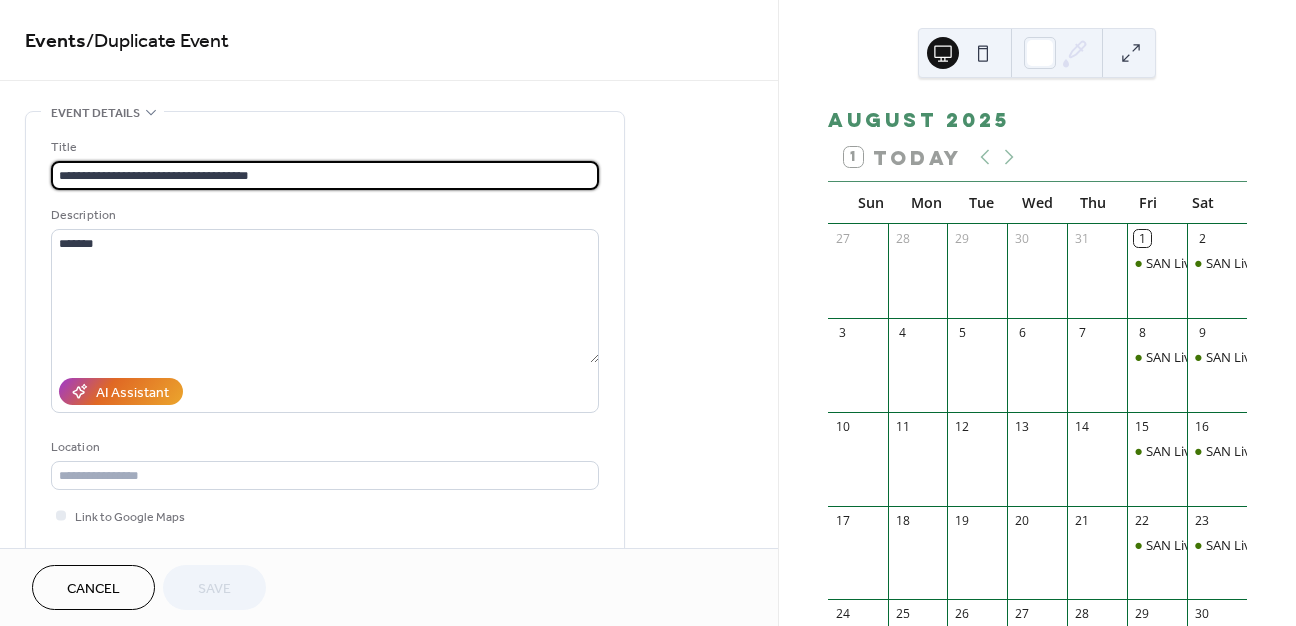 drag, startPoint x: 210, startPoint y: 172, endPoint x: 146, endPoint y: 177, distance: 64.195015 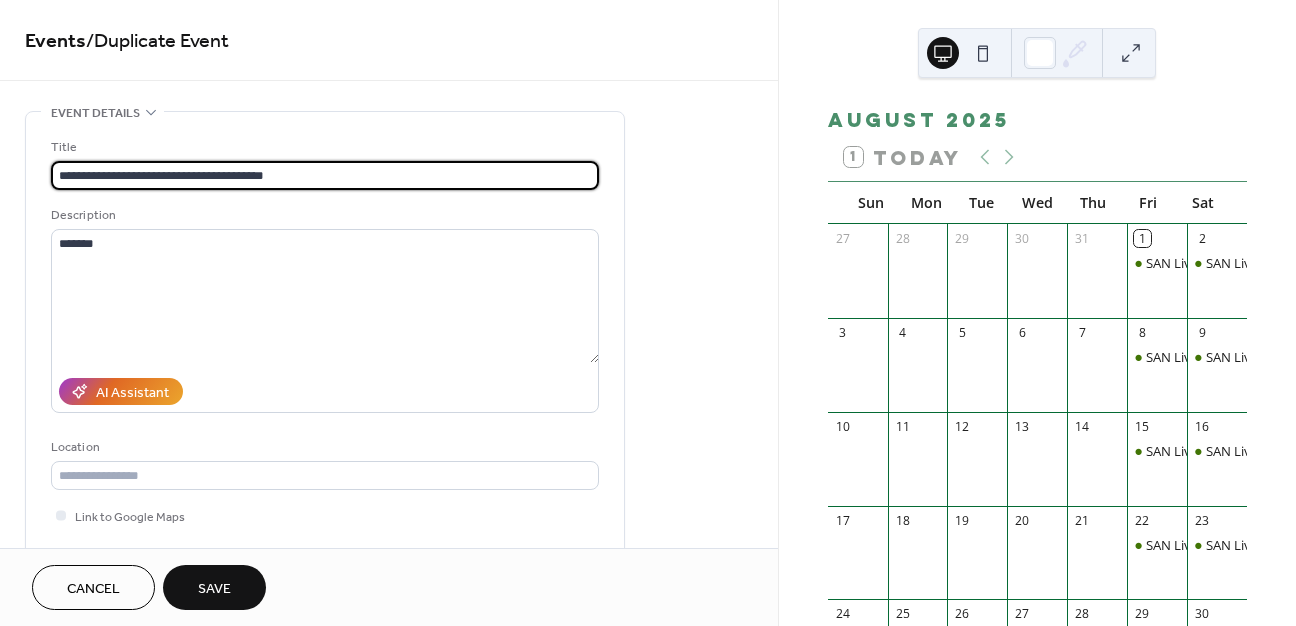 scroll, scrollTop: 381, scrollLeft: 0, axis: vertical 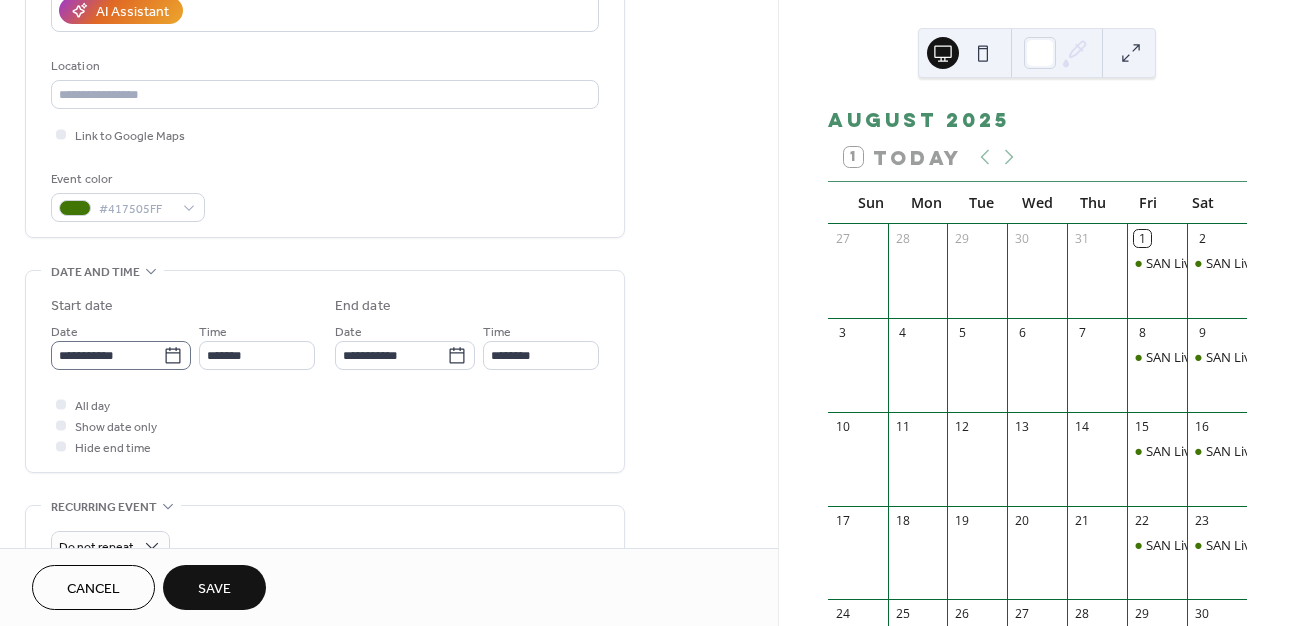 type on "**********" 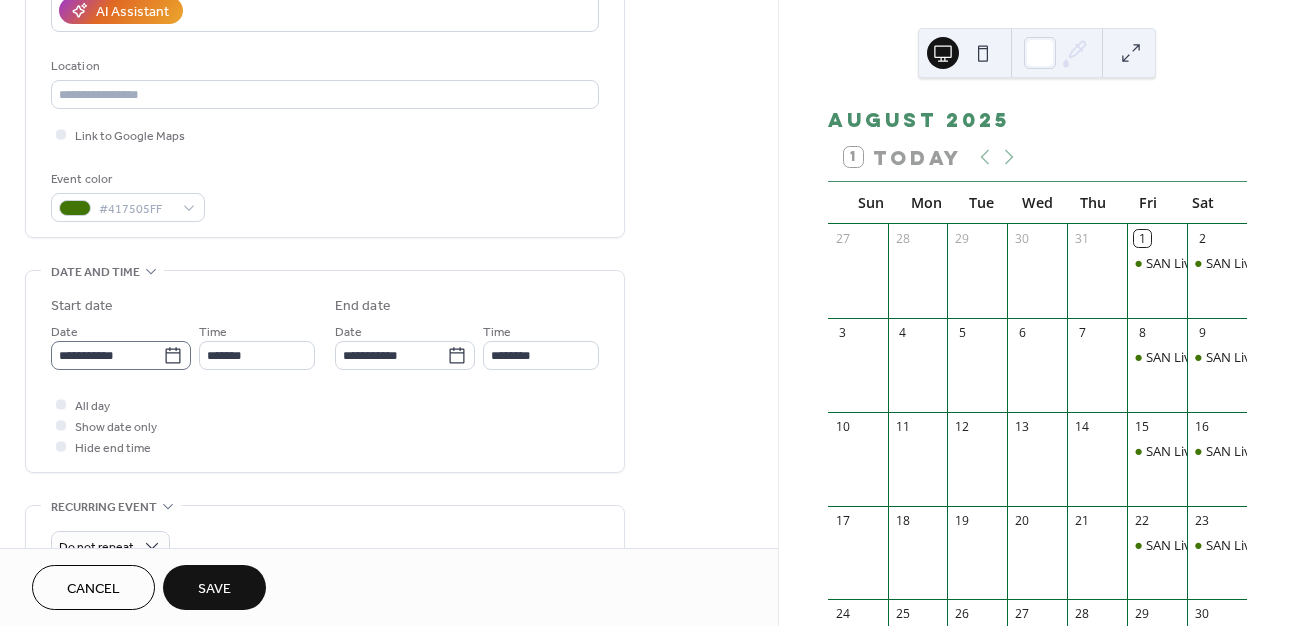 click 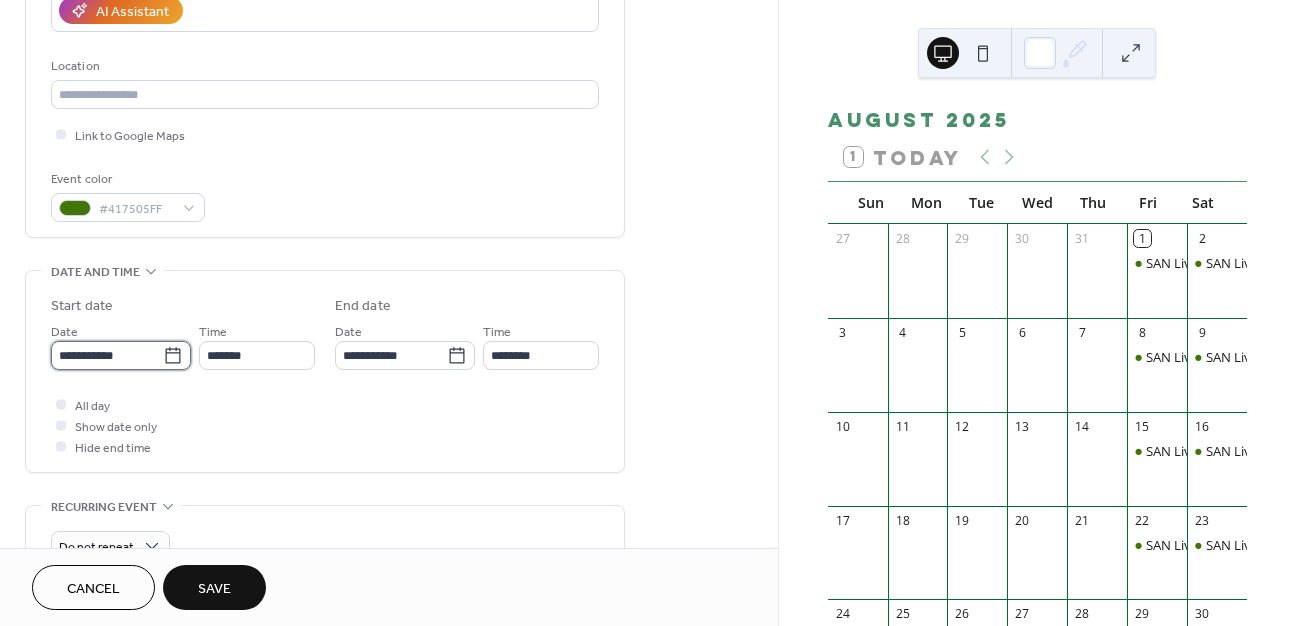 click on "**********" at bounding box center (107, 355) 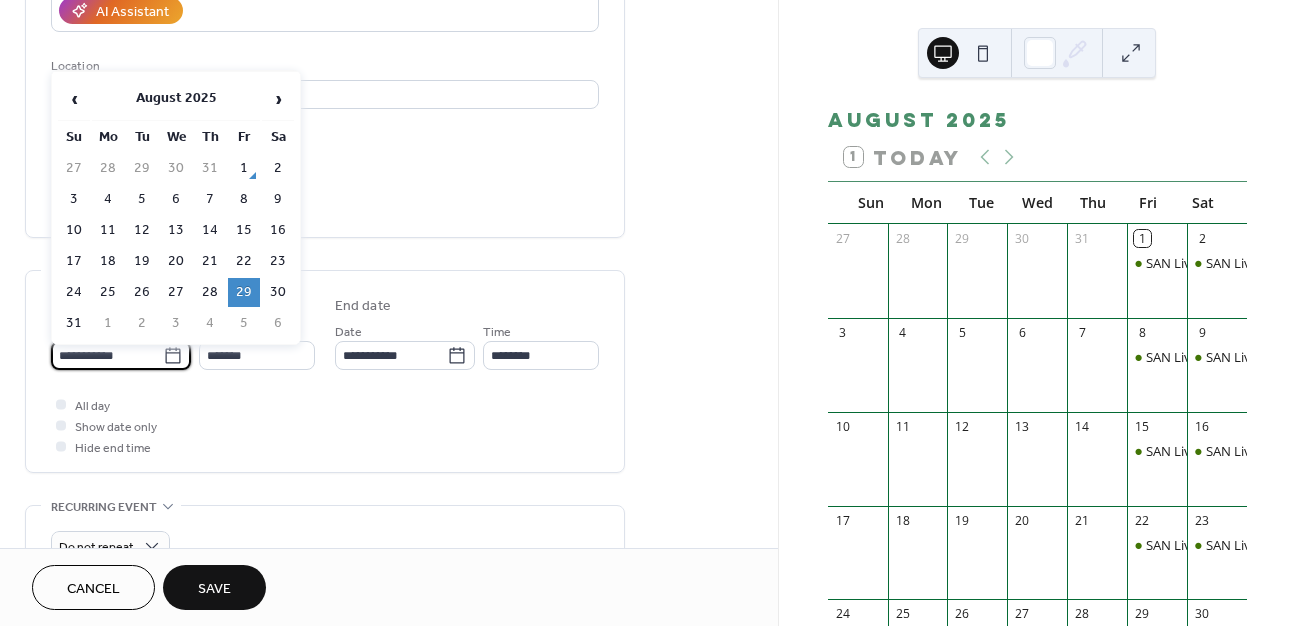 scroll, scrollTop: 0, scrollLeft: 0, axis: both 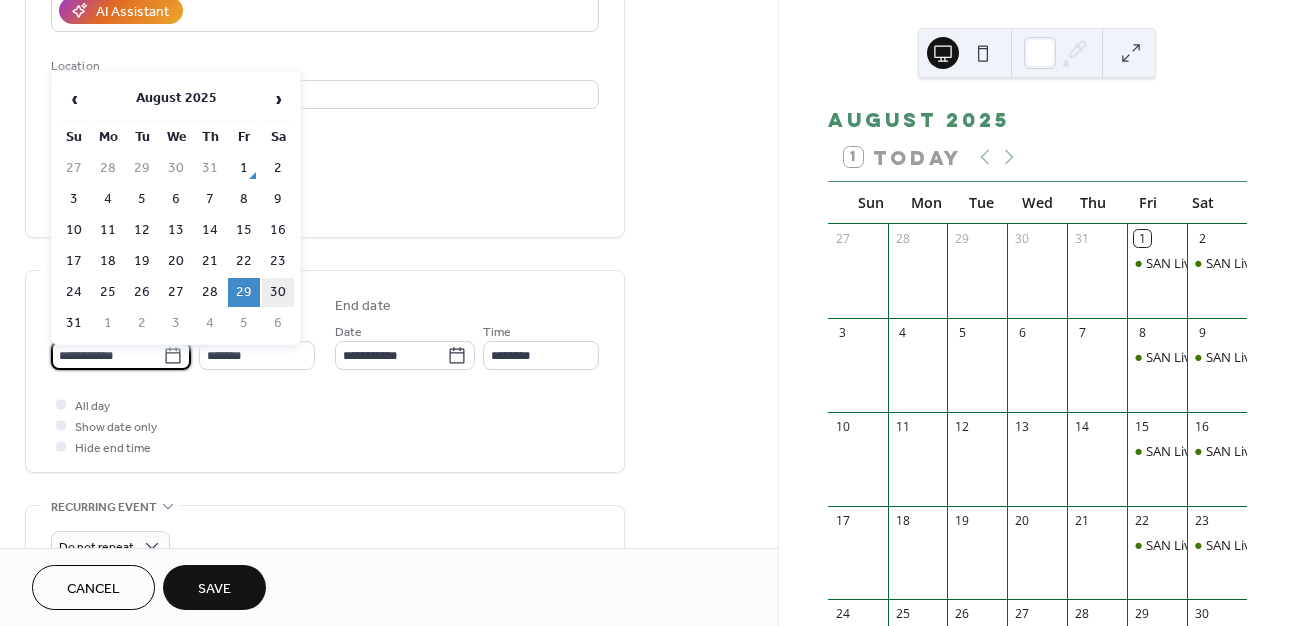 click on "30" at bounding box center (278, 292) 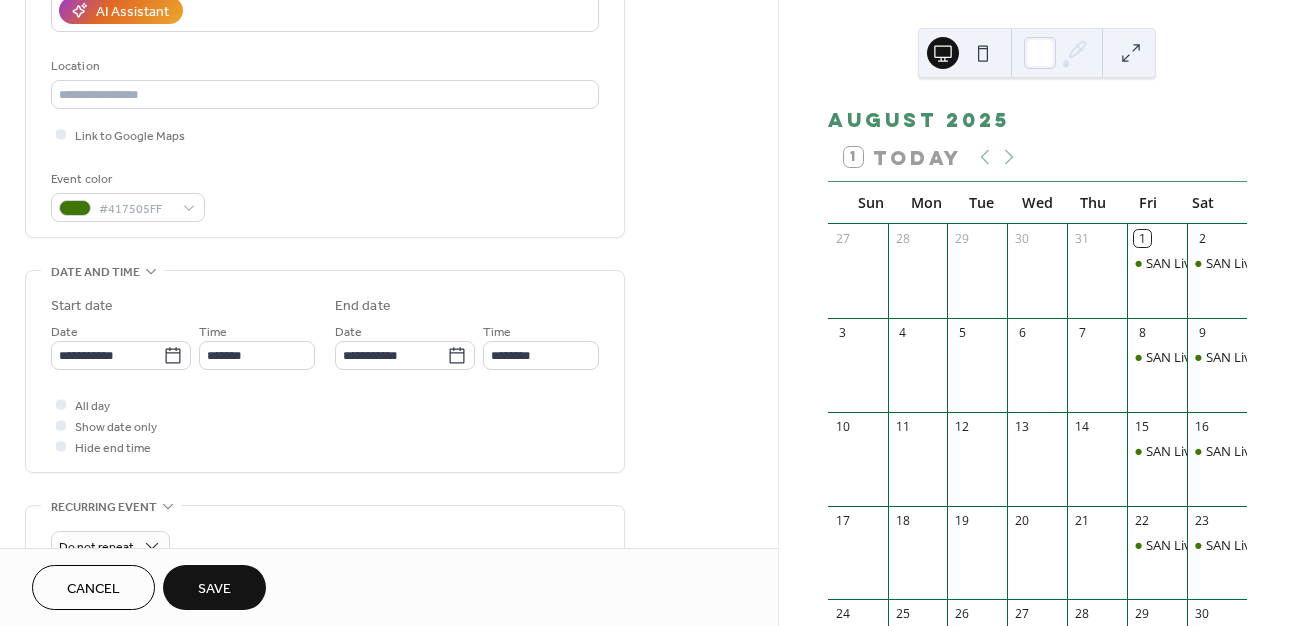 click on "Save" at bounding box center (214, 589) 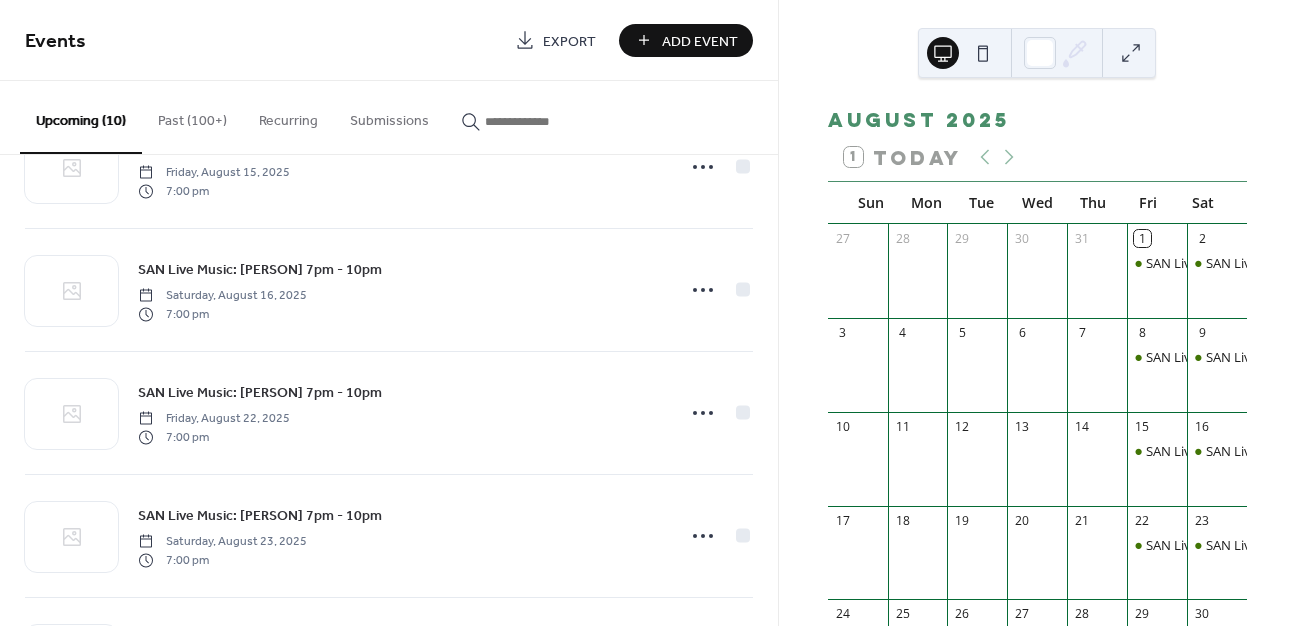 scroll, scrollTop: 818, scrollLeft: 0, axis: vertical 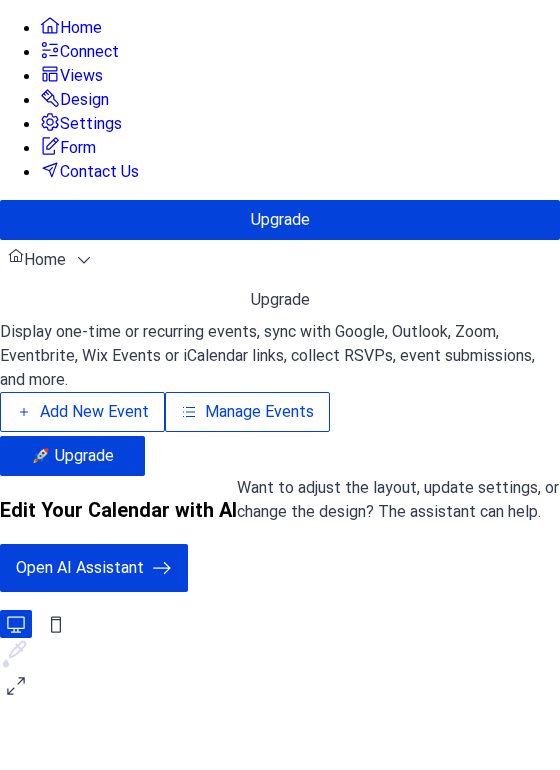 click on "Manage Events" at bounding box center [259, 412] 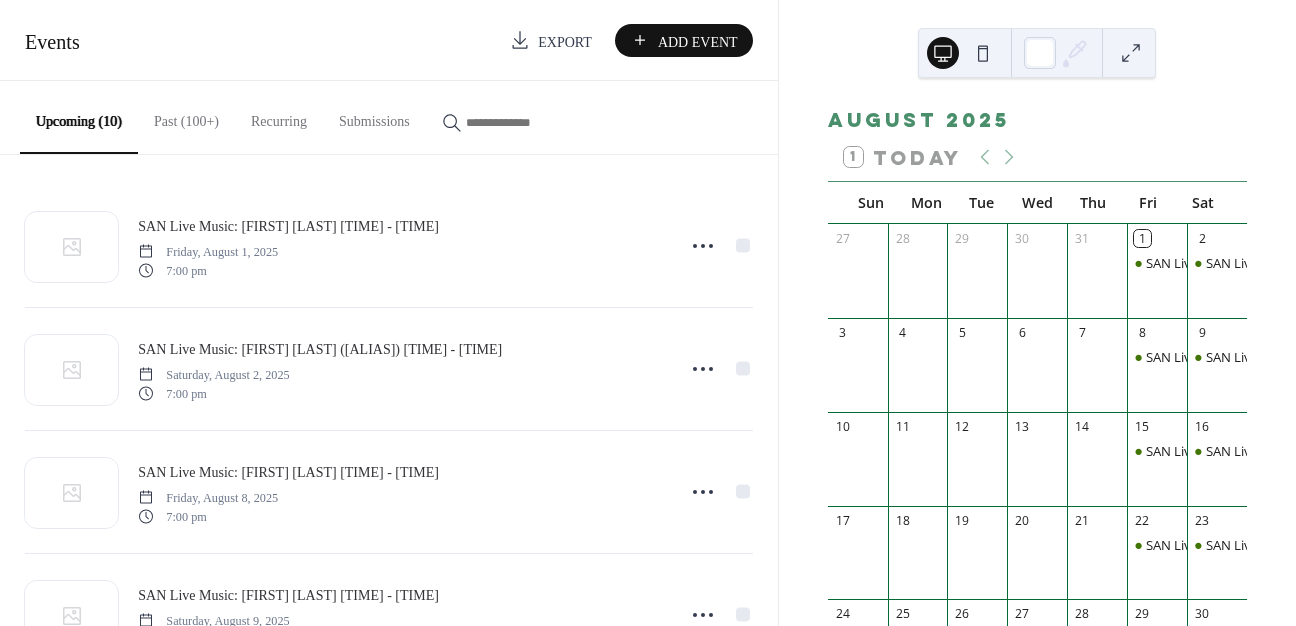 scroll, scrollTop: 0, scrollLeft: 0, axis: both 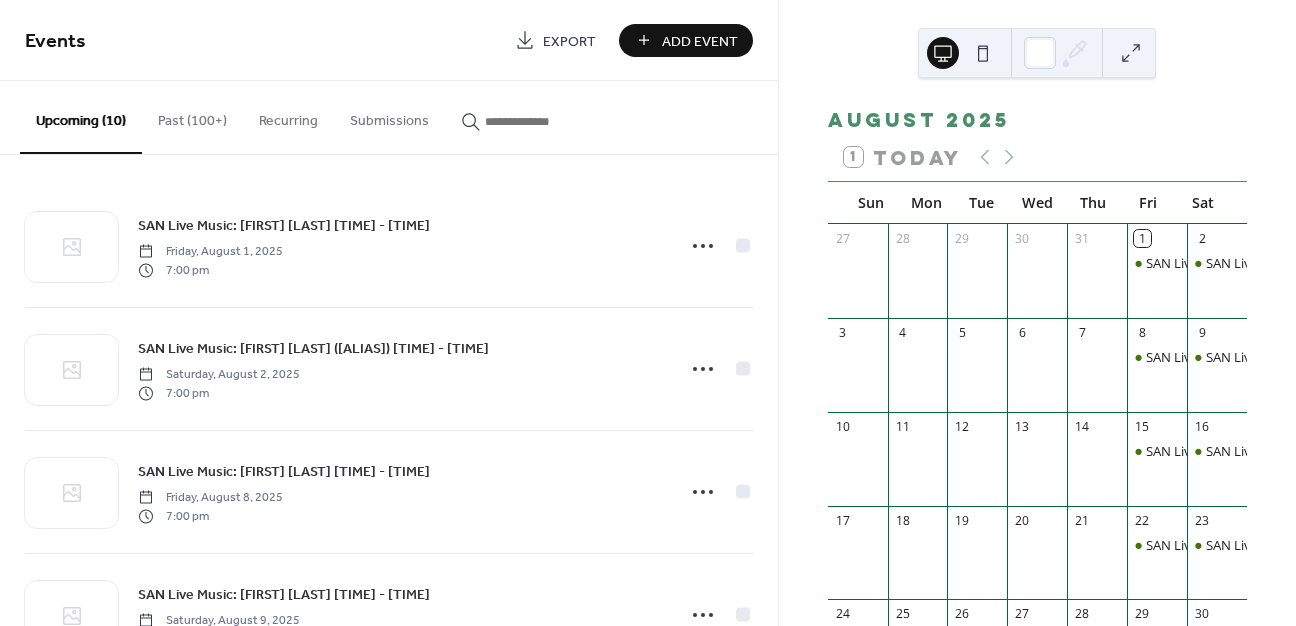 click on "Past (100+)" at bounding box center [192, 116] 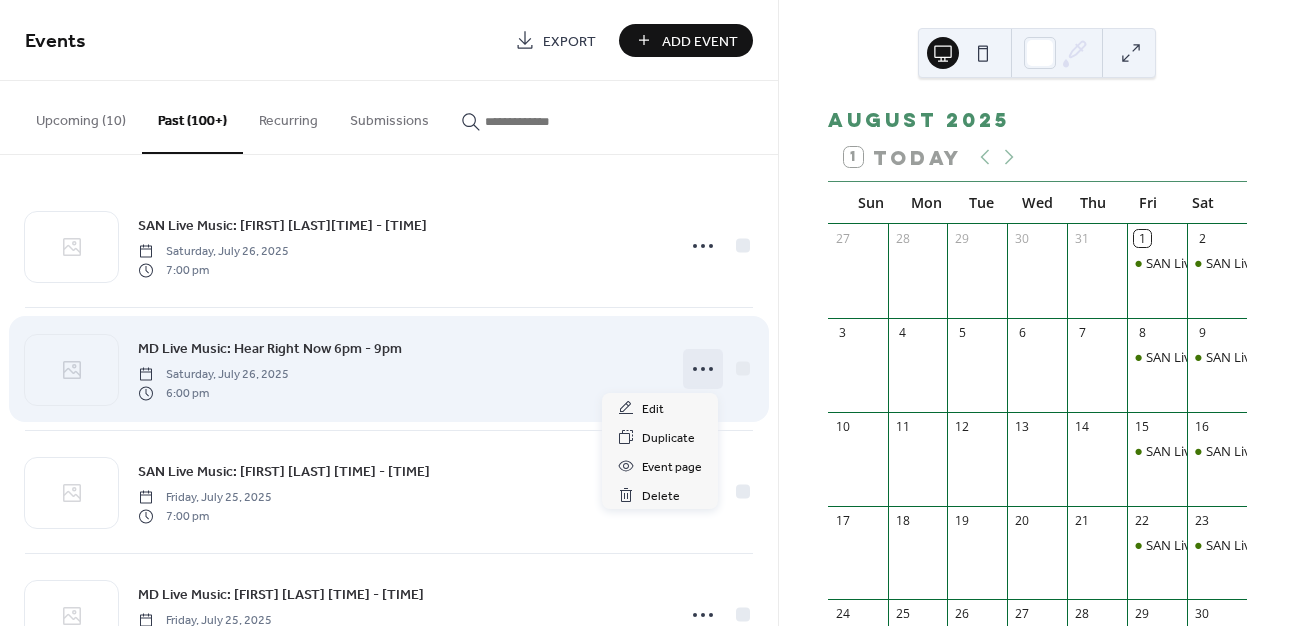 click 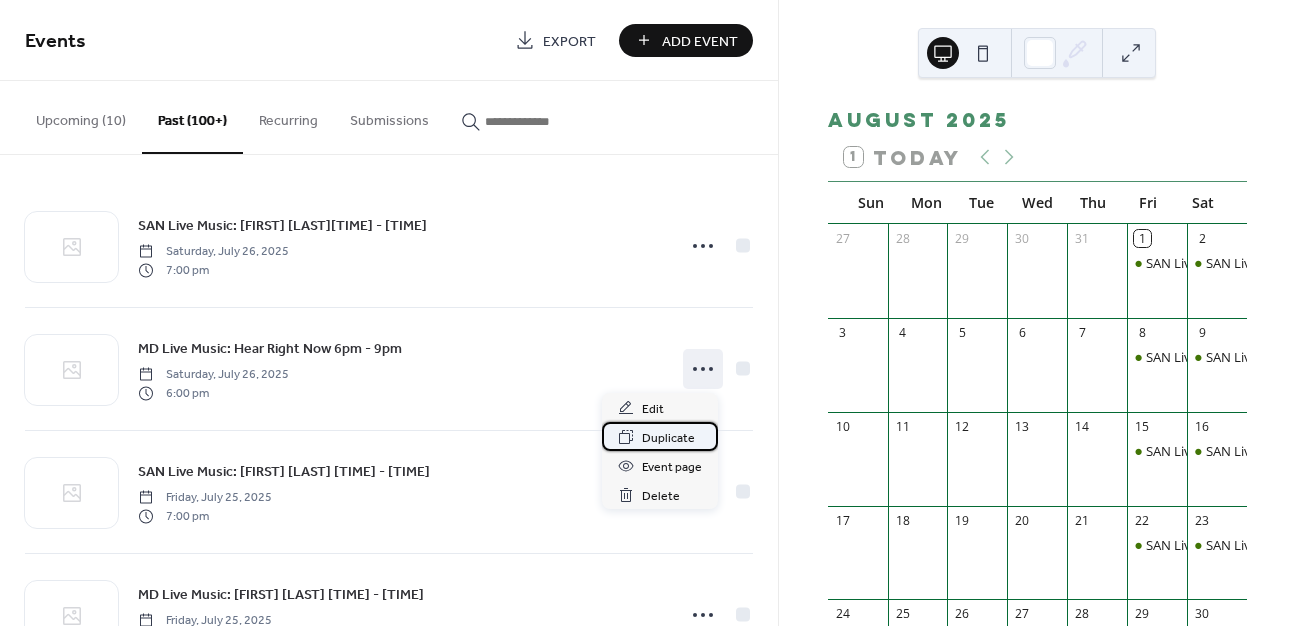 click on "Duplicate" at bounding box center (668, 438) 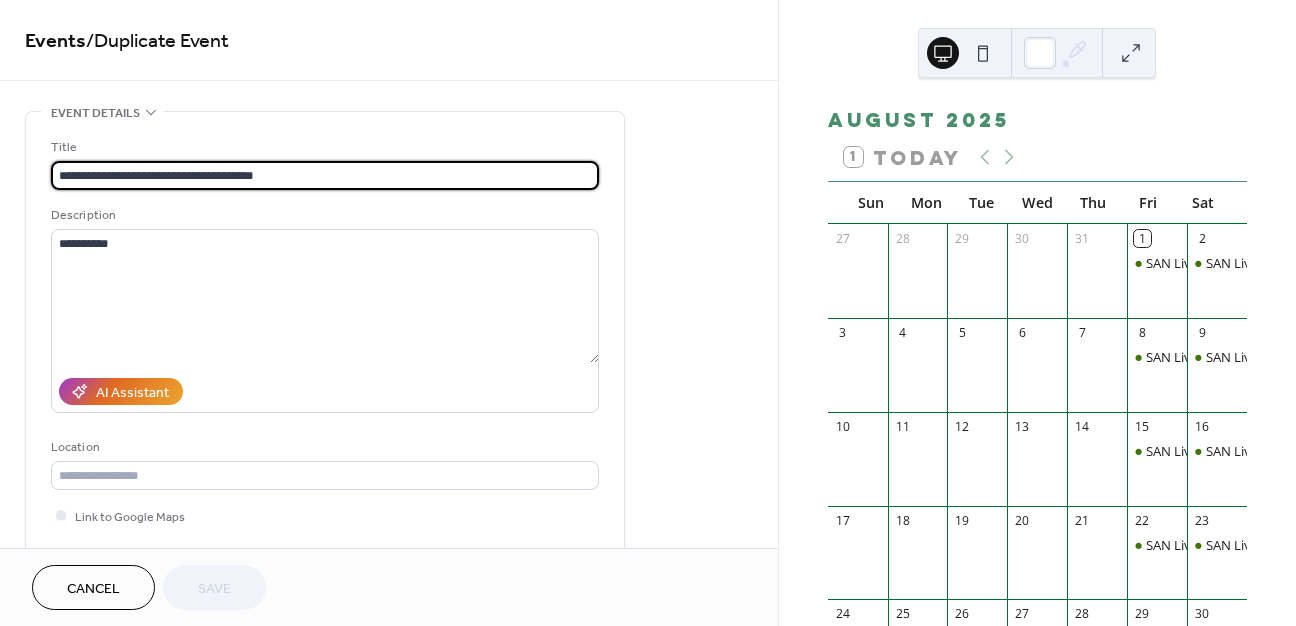 scroll, scrollTop: 1, scrollLeft: 0, axis: vertical 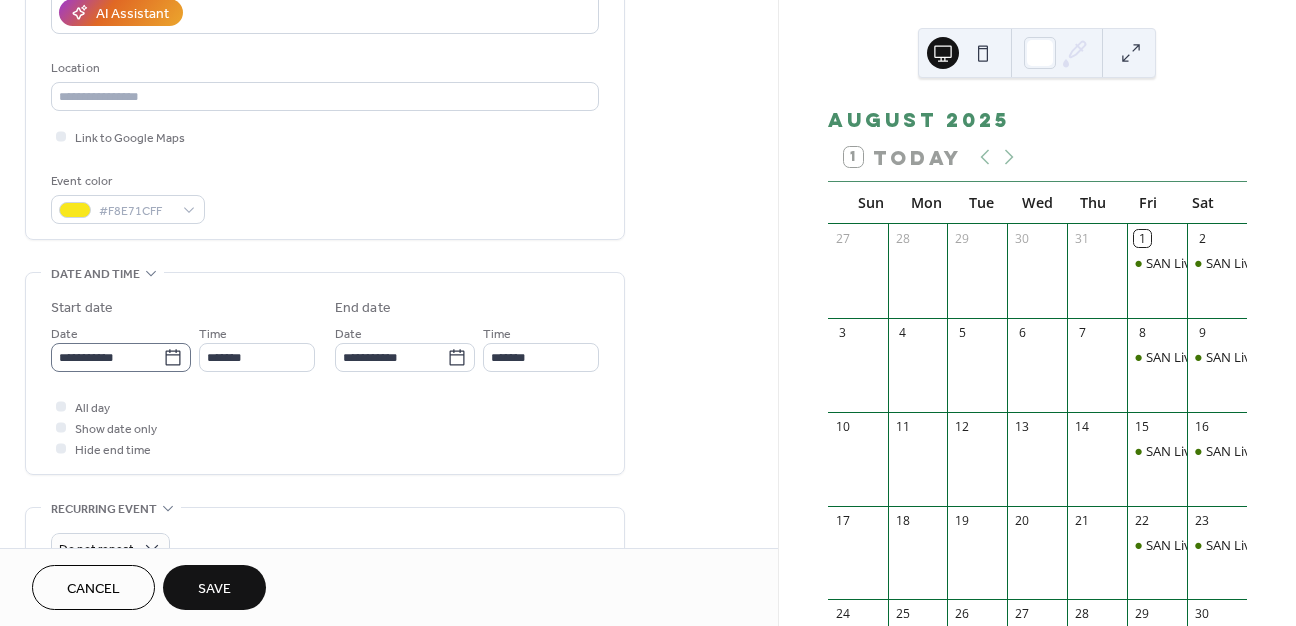 type on "**********" 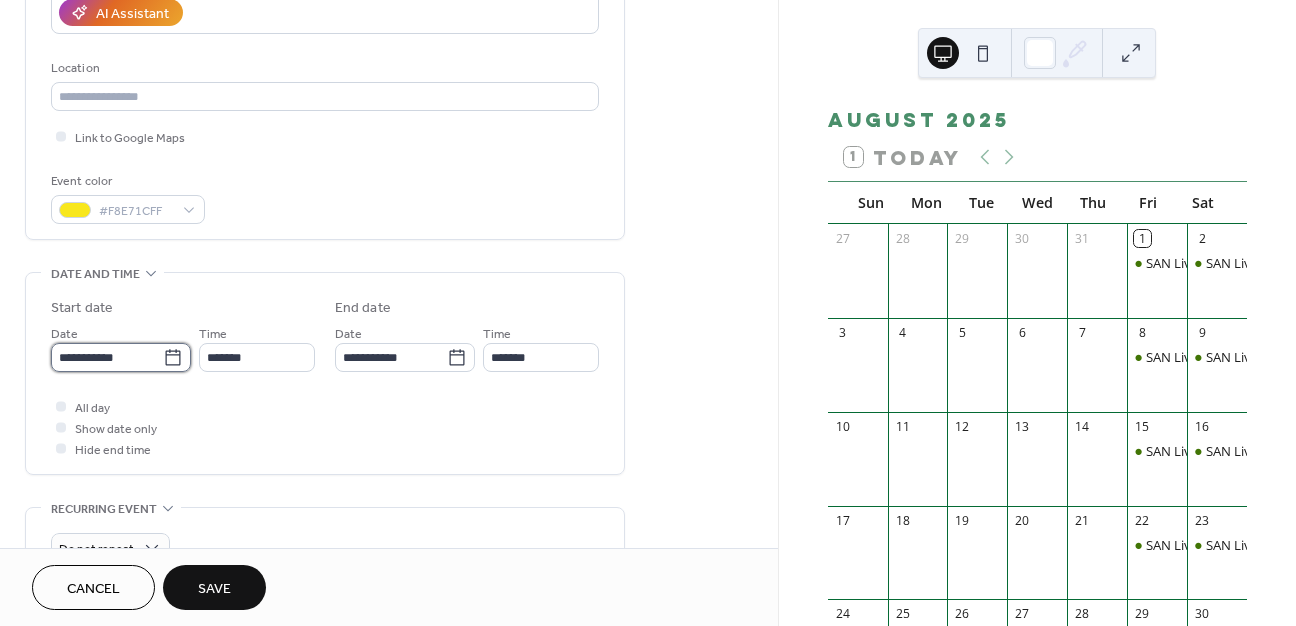 click on "**********" at bounding box center [107, 357] 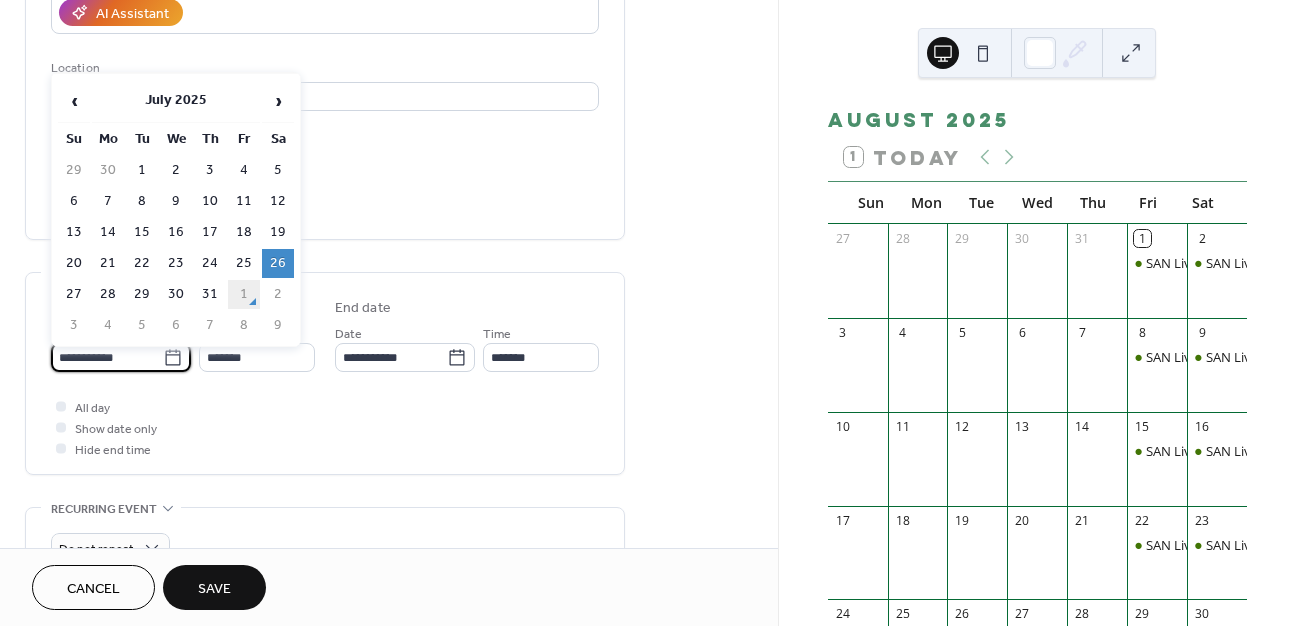 click on "1" at bounding box center (244, 294) 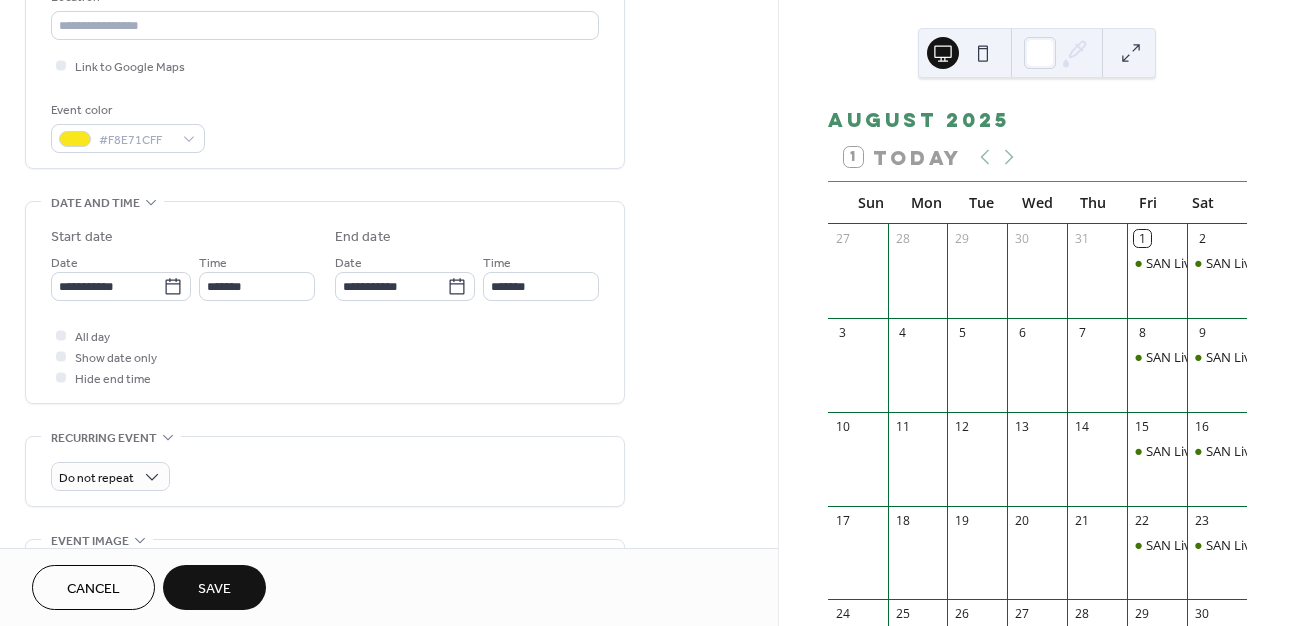 scroll, scrollTop: 459, scrollLeft: 0, axis: vertical 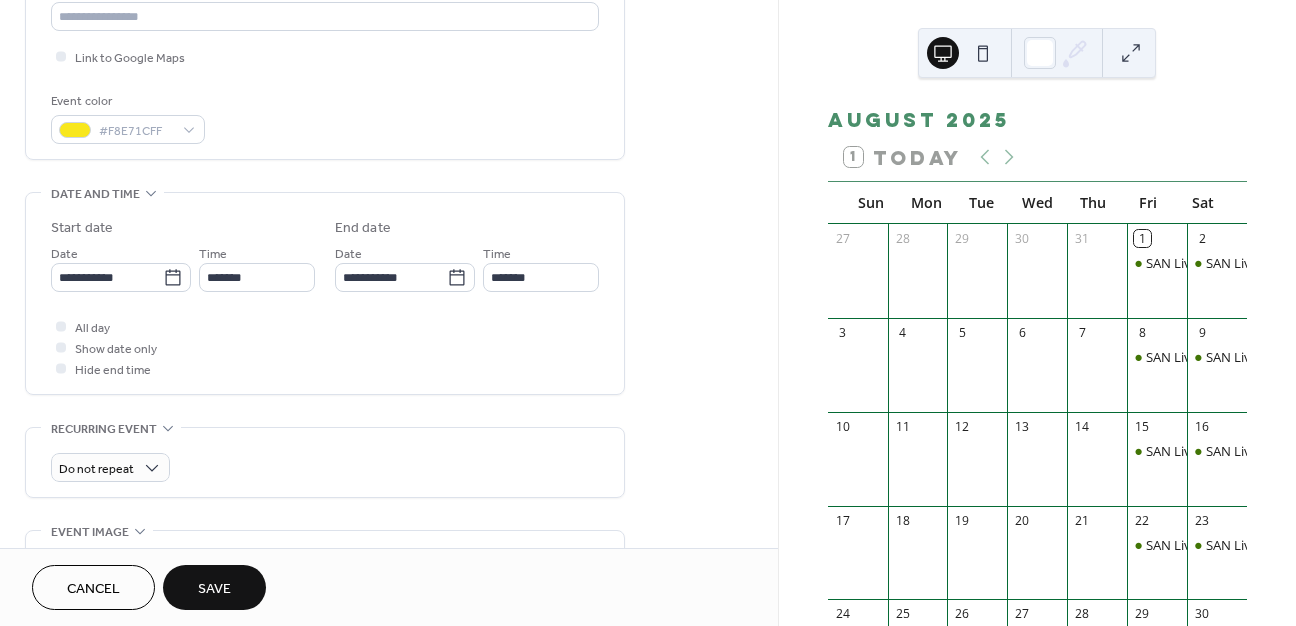 click on "Save" at bounding box center [214, 587] 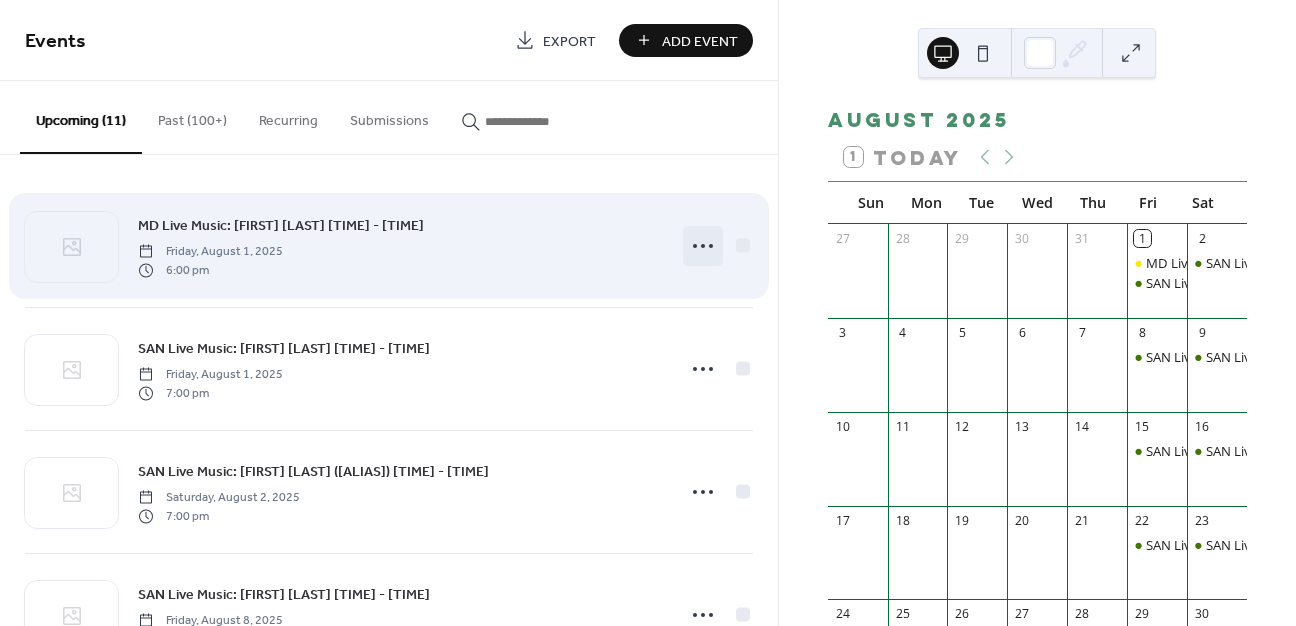 click 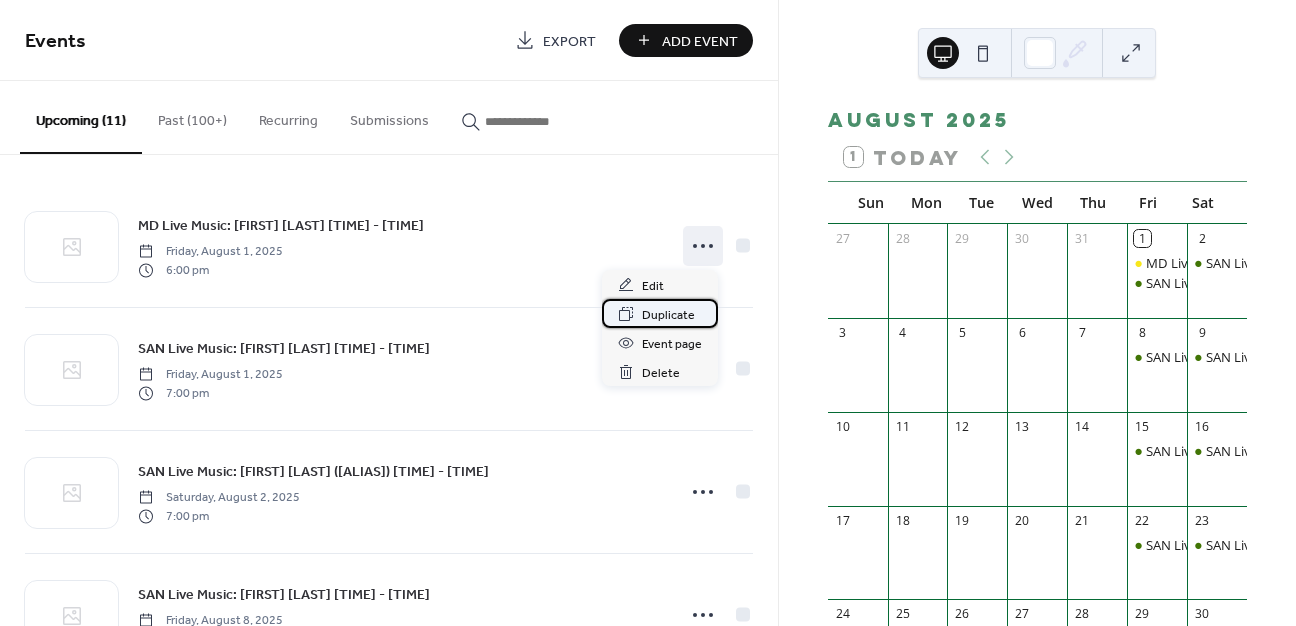click on "Duplicate" at bounding box center [668, 315] 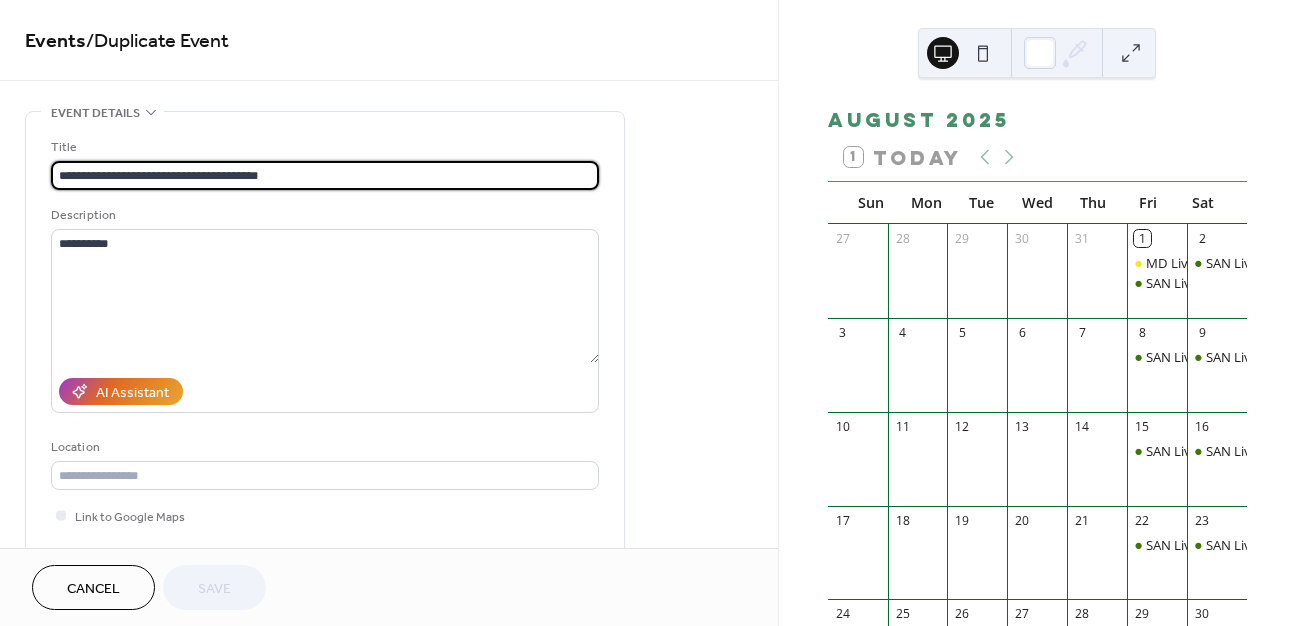 drag, startPoint x: 224, startPoint y: 173, endPoint x: 143, endPoint y: 174, distance: 81.00617 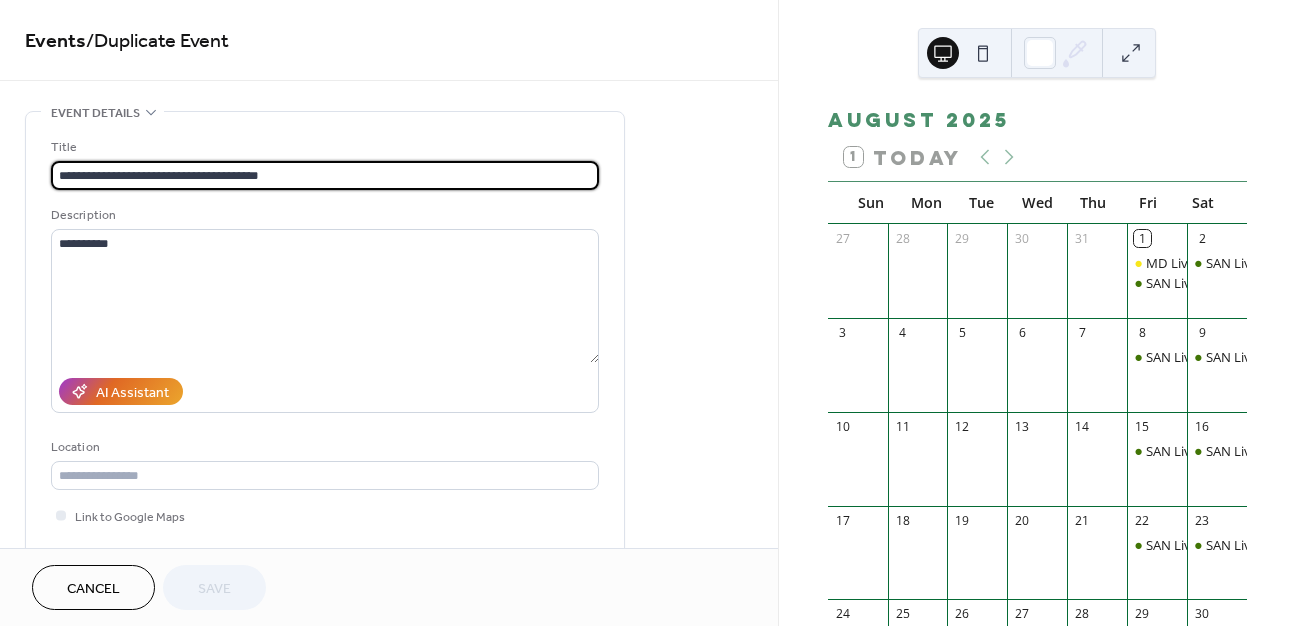 click on "**********" at bounding box center (325, 175) 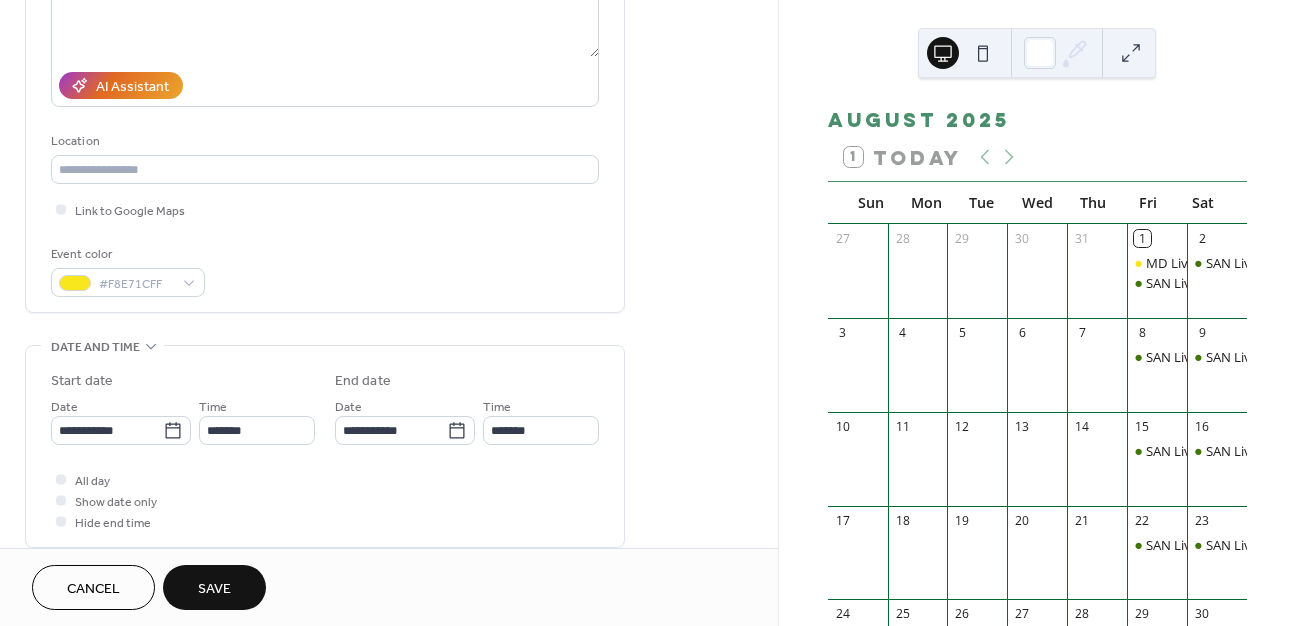 scroll, scrollTop: 432, scrollLeft: 0, axis: vertical 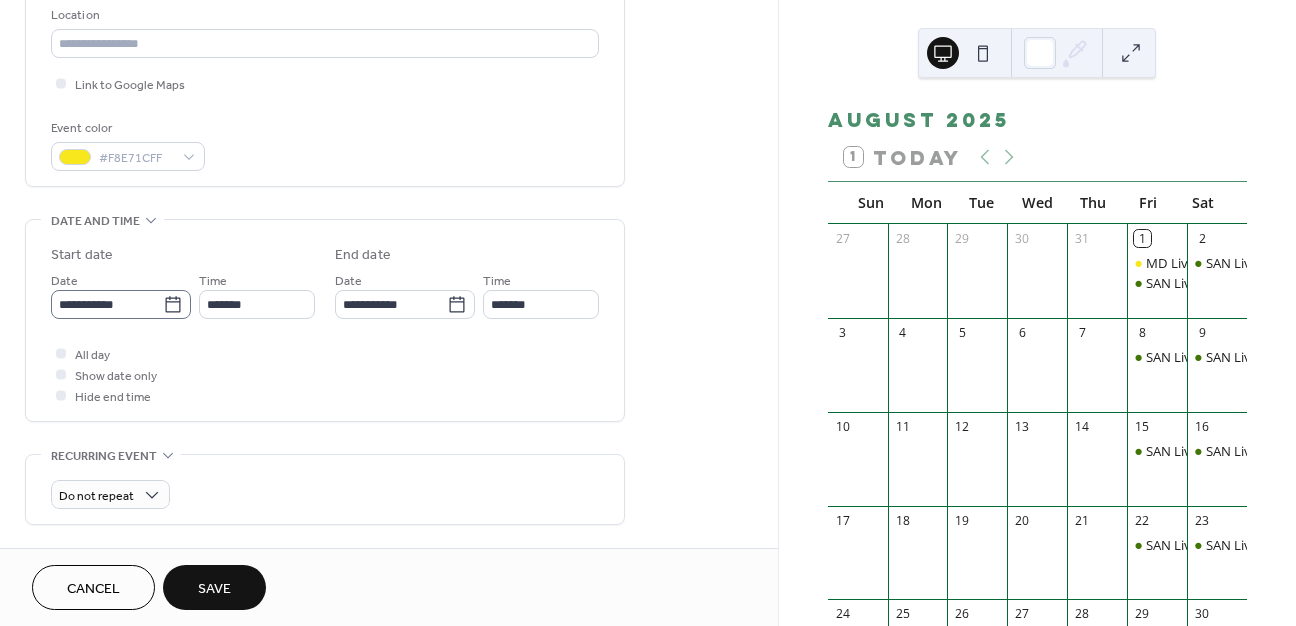 type on "**********" 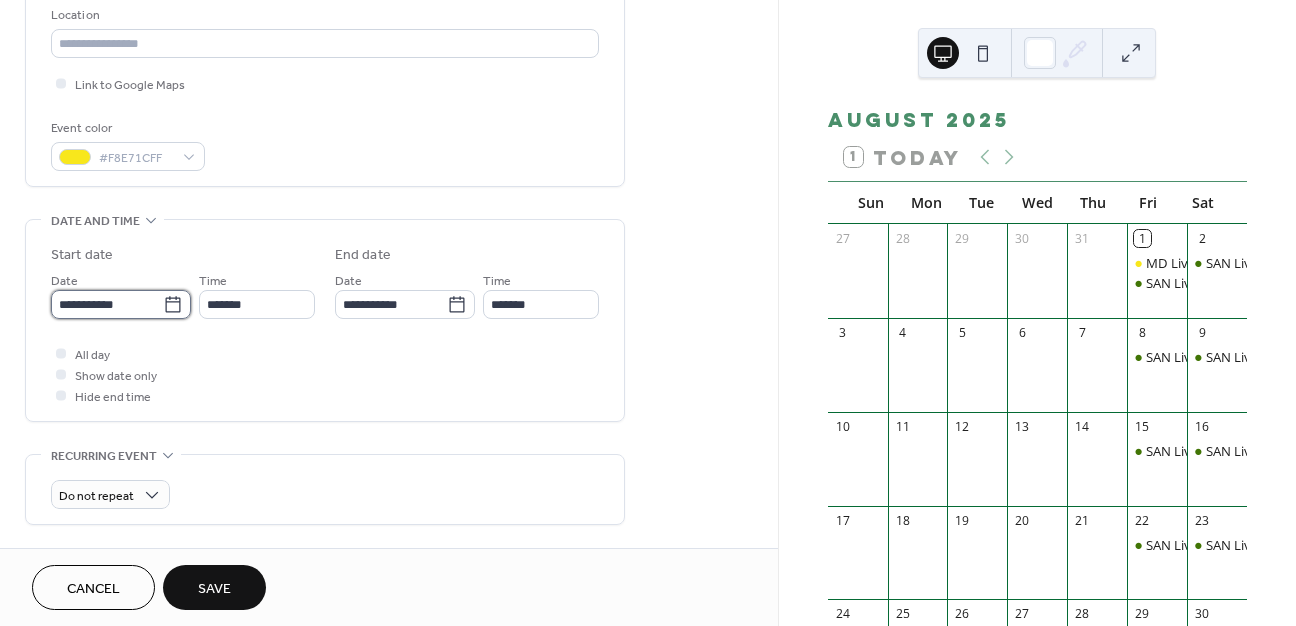 click on "**********" at bounding box center (107, 304) 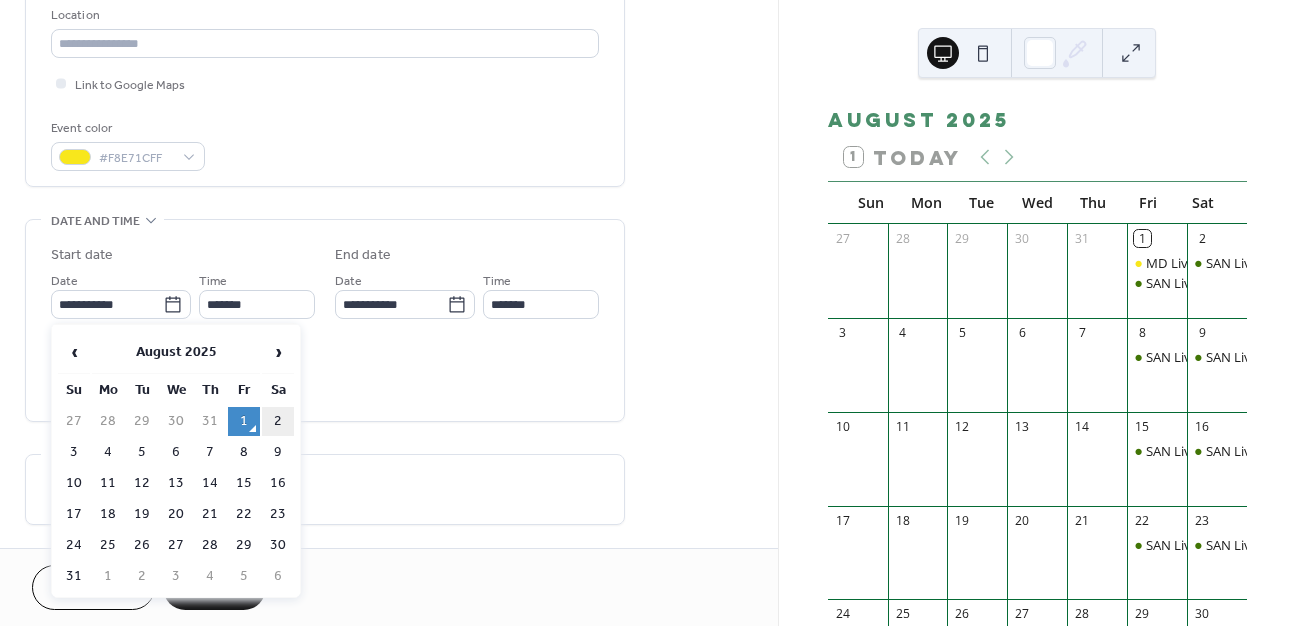 click on "2" at bounding box center (278, 421) 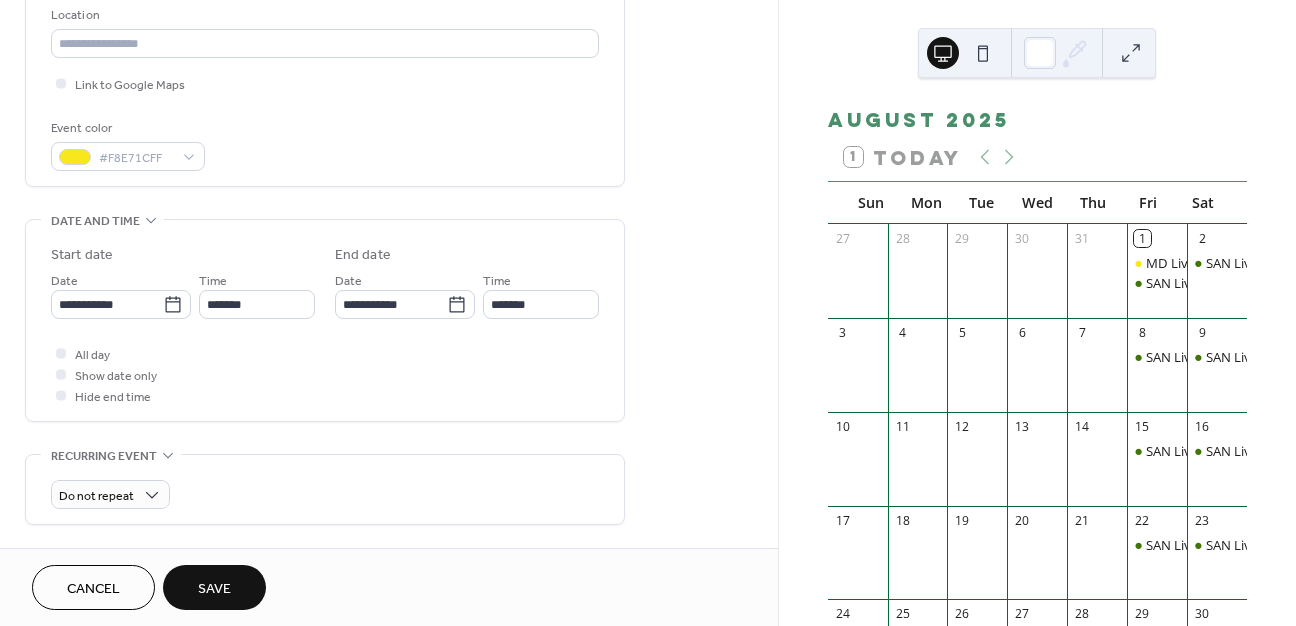 click on "Save" at bounding box center [214, 589] 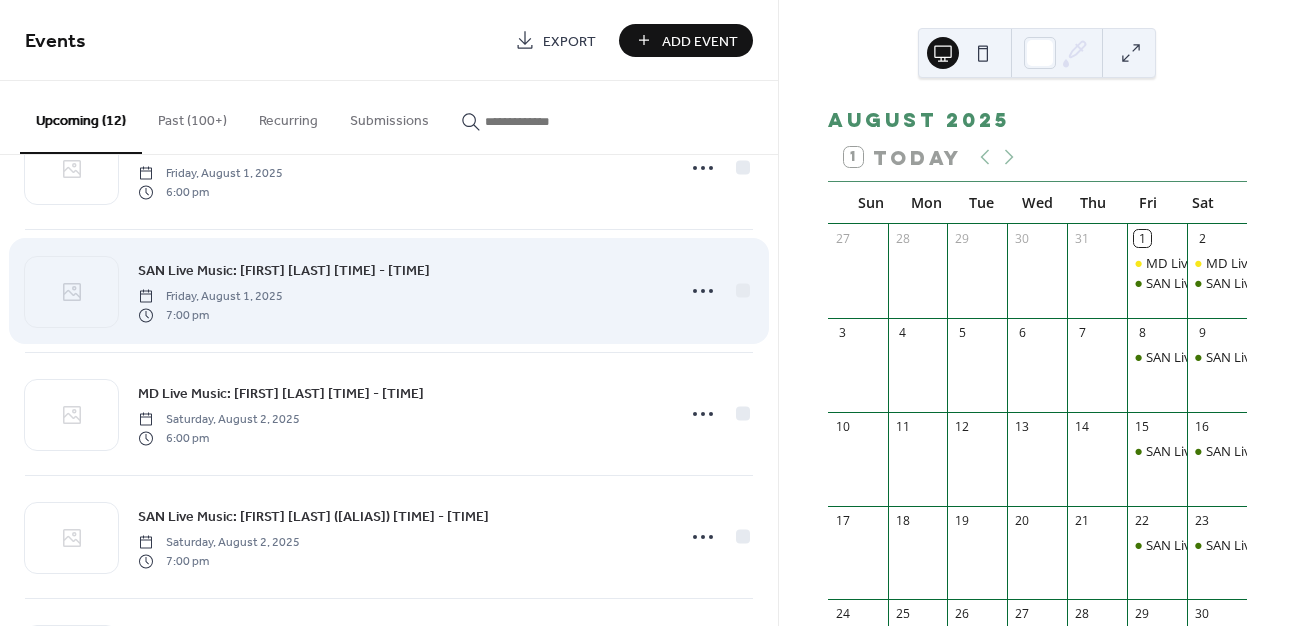 scroll, scrollTop: 79, scrollLeft: 0, axis: vertical 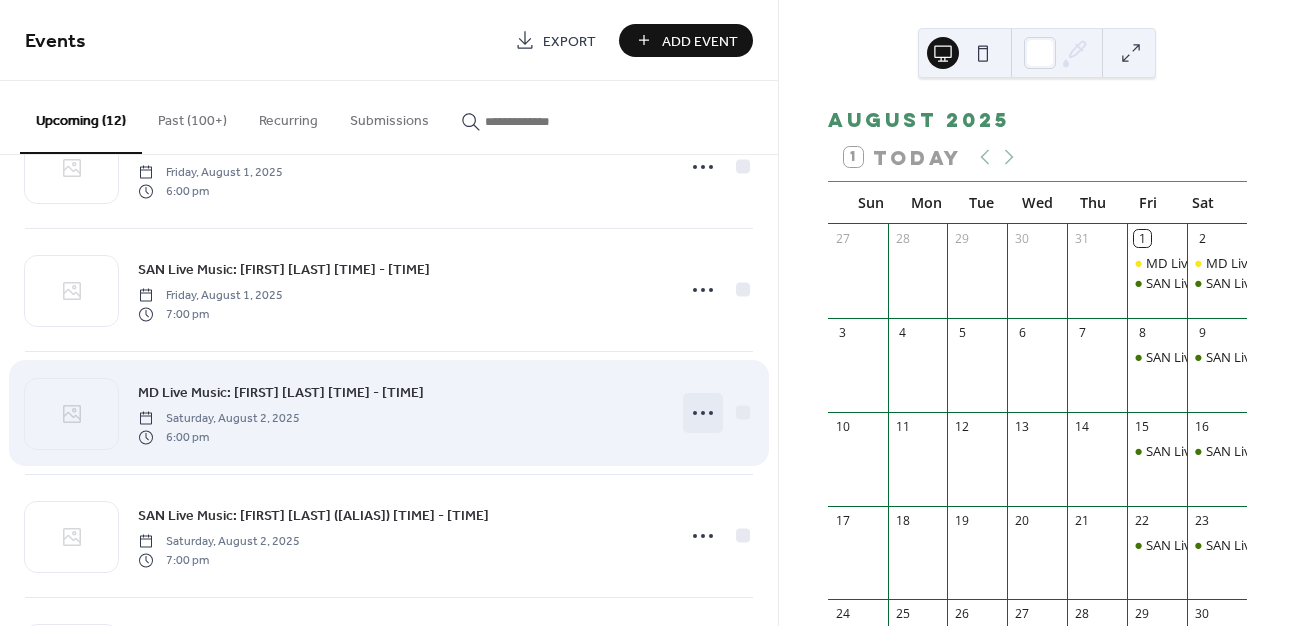 click 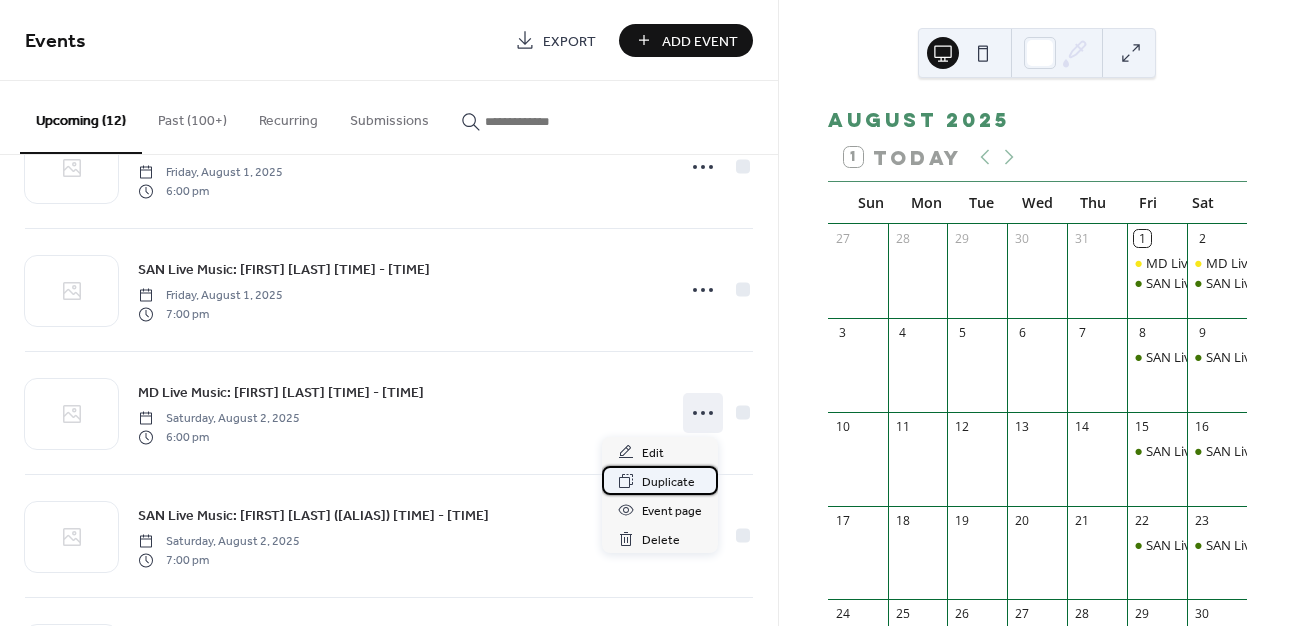 click on "Duplicate" at bounding box center [668, 482] 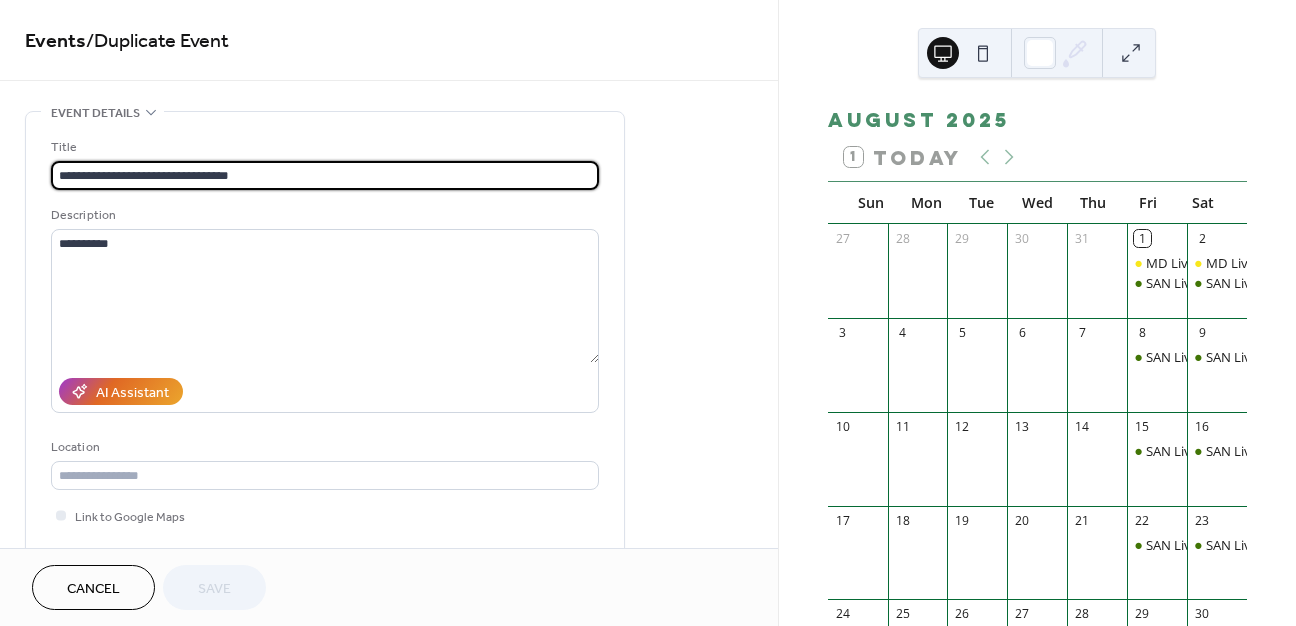 scroll, scrollTop: 1, scrollLeft: 0, axis: vertical 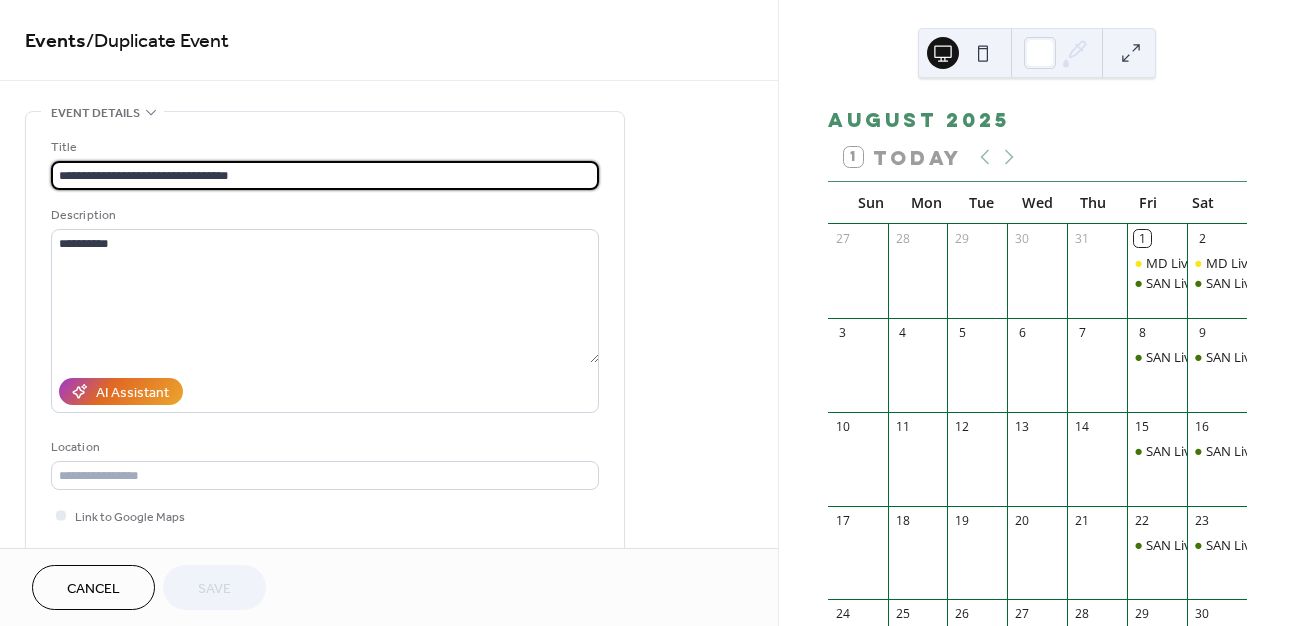 drag, startPoint x: 194, startPoint y: 178, endPoint x: 139, endPoint y: 176, distance: 55.03635 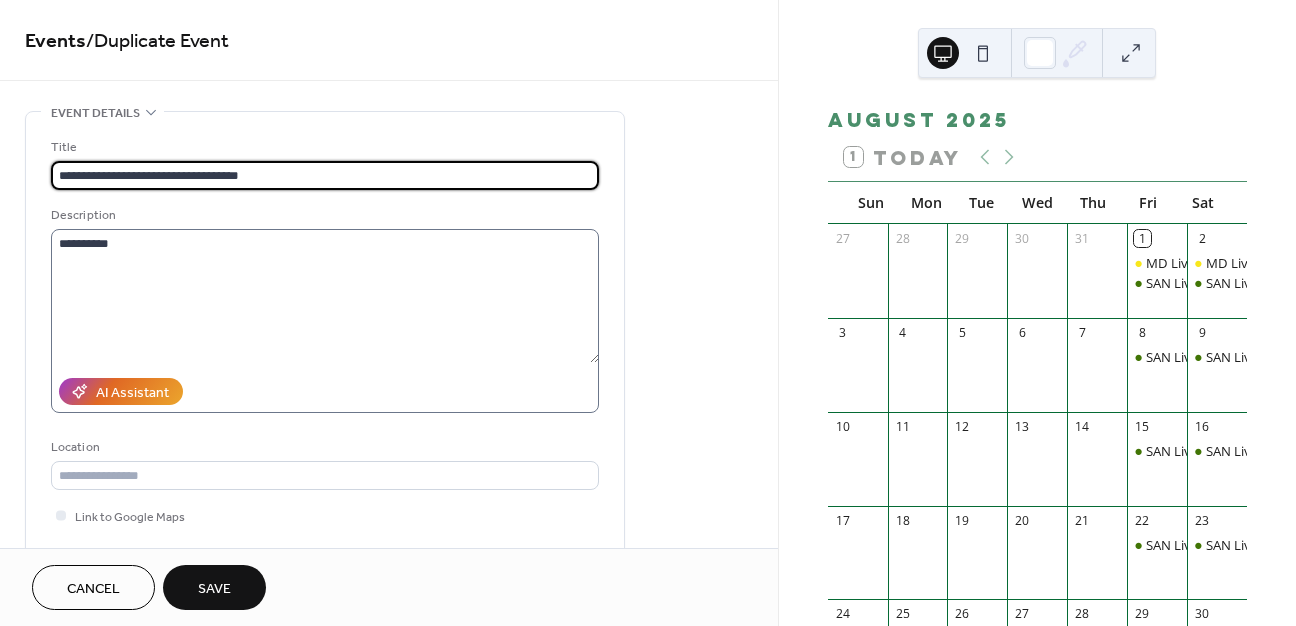 scroll, scrollTop: 249, scrollLeft: 0, axis: vertical 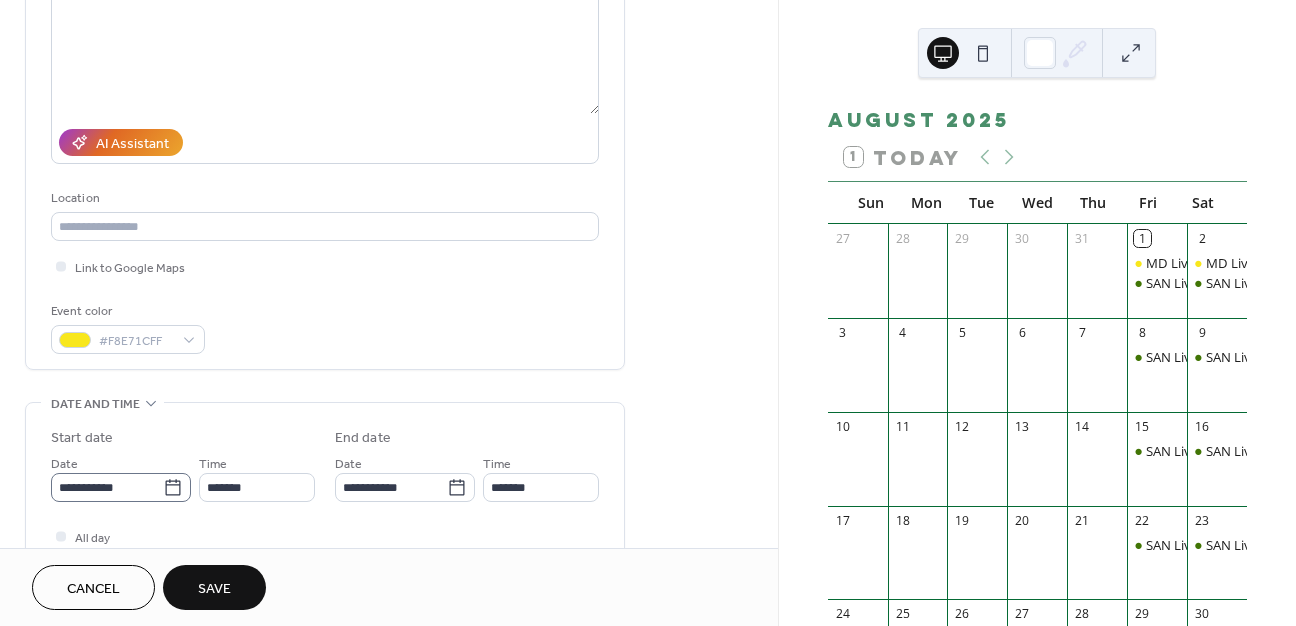 type on "**********" 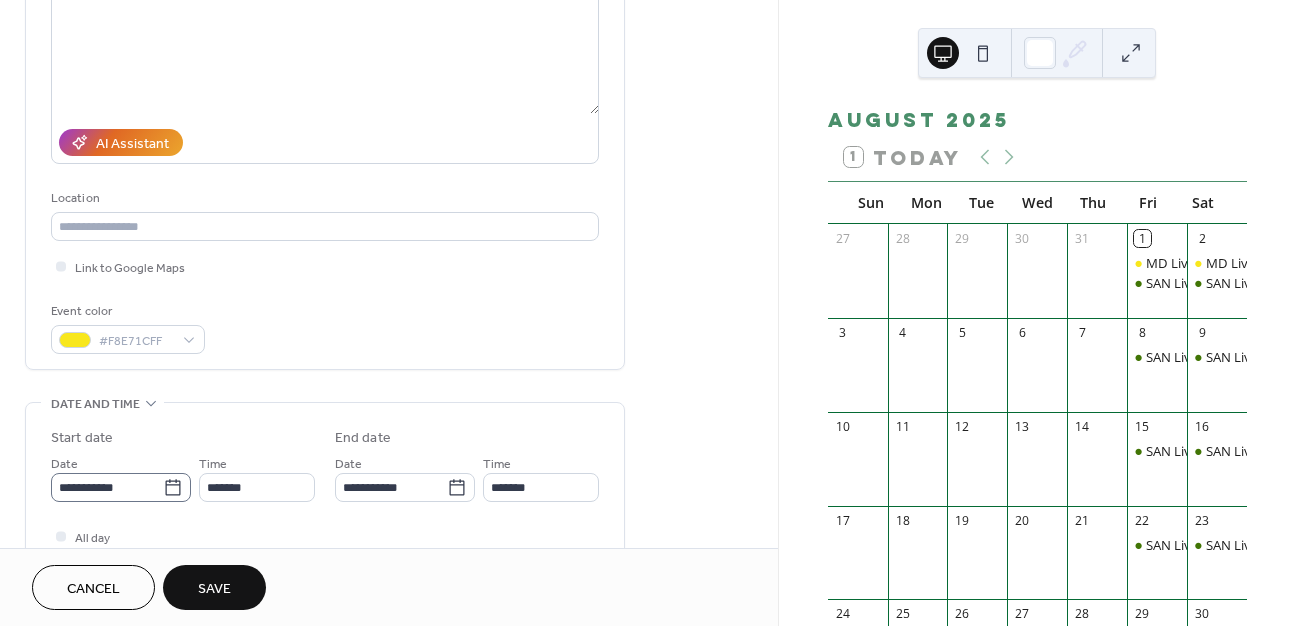 click 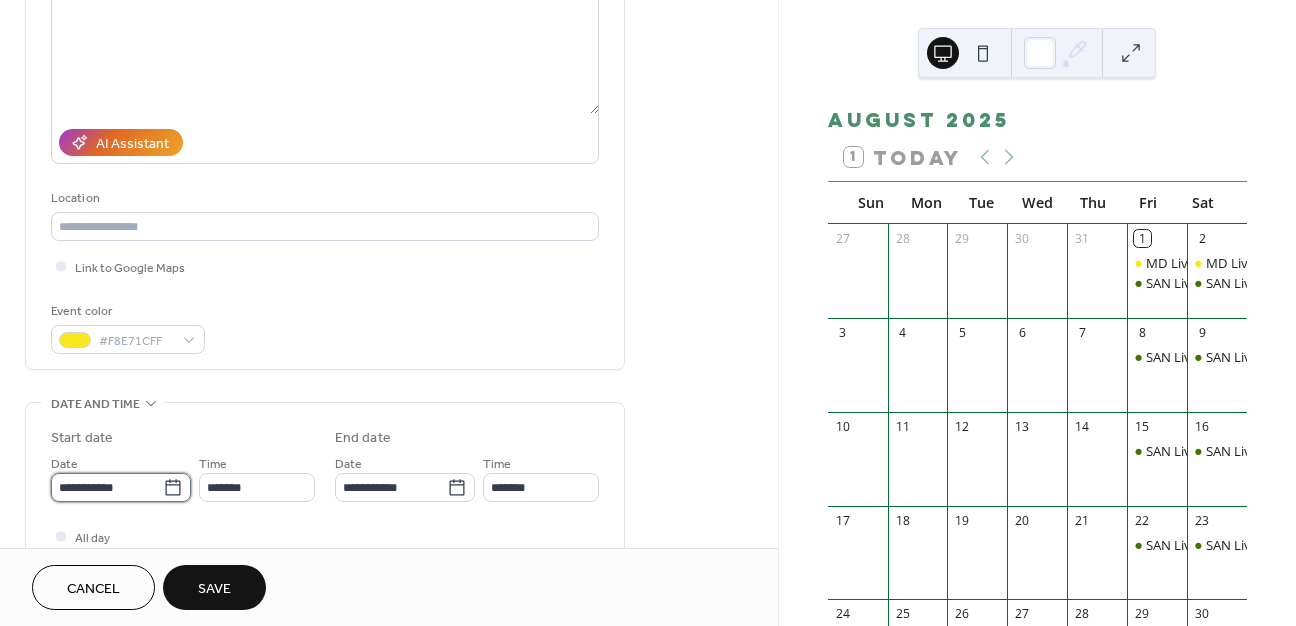 click on "**********" at bounding box center [107, 487] 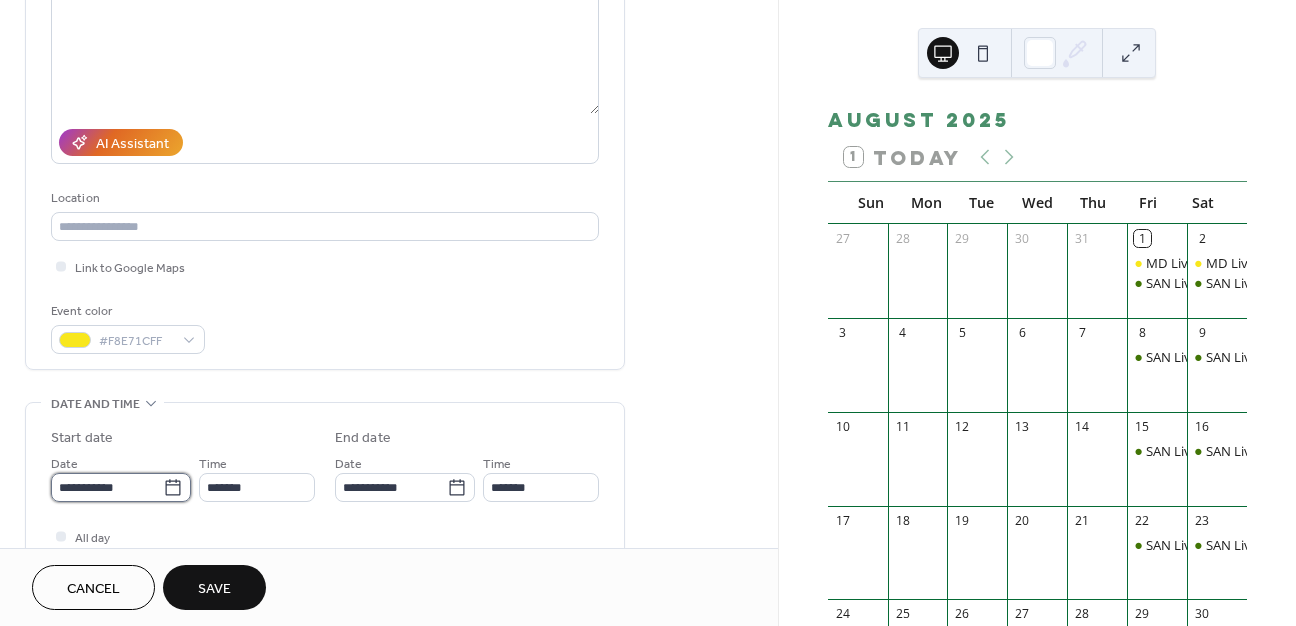 scroll, scrollTop: 0, scrollLeft: 0, axis: both 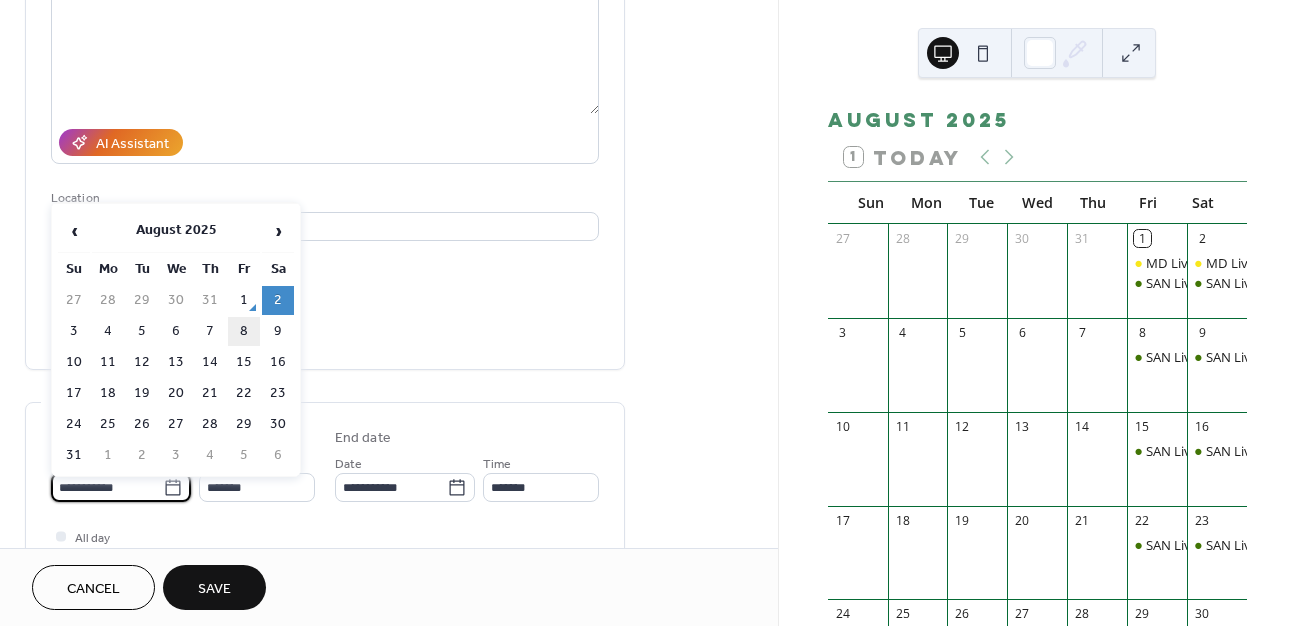 click on "8" at bounding box center (244, 331) 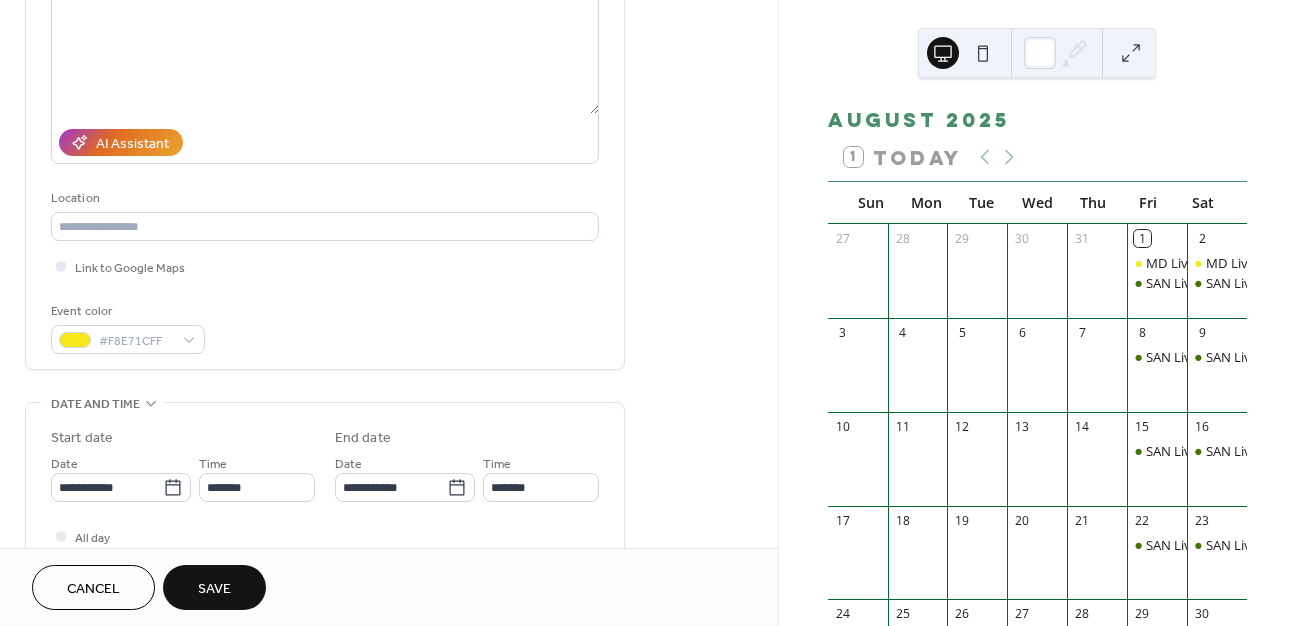 click on "Save" at bounding box center [214, 589] 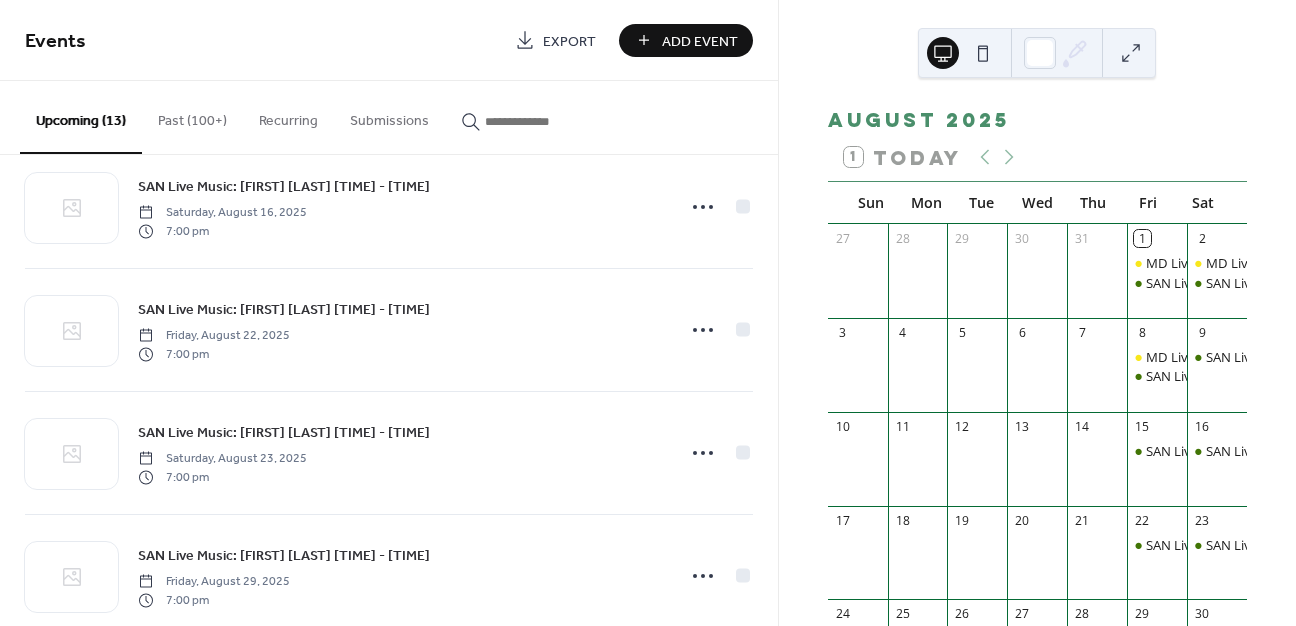 scroll, scrollTop: 1187, scrollLeft: 0, axis: vertical 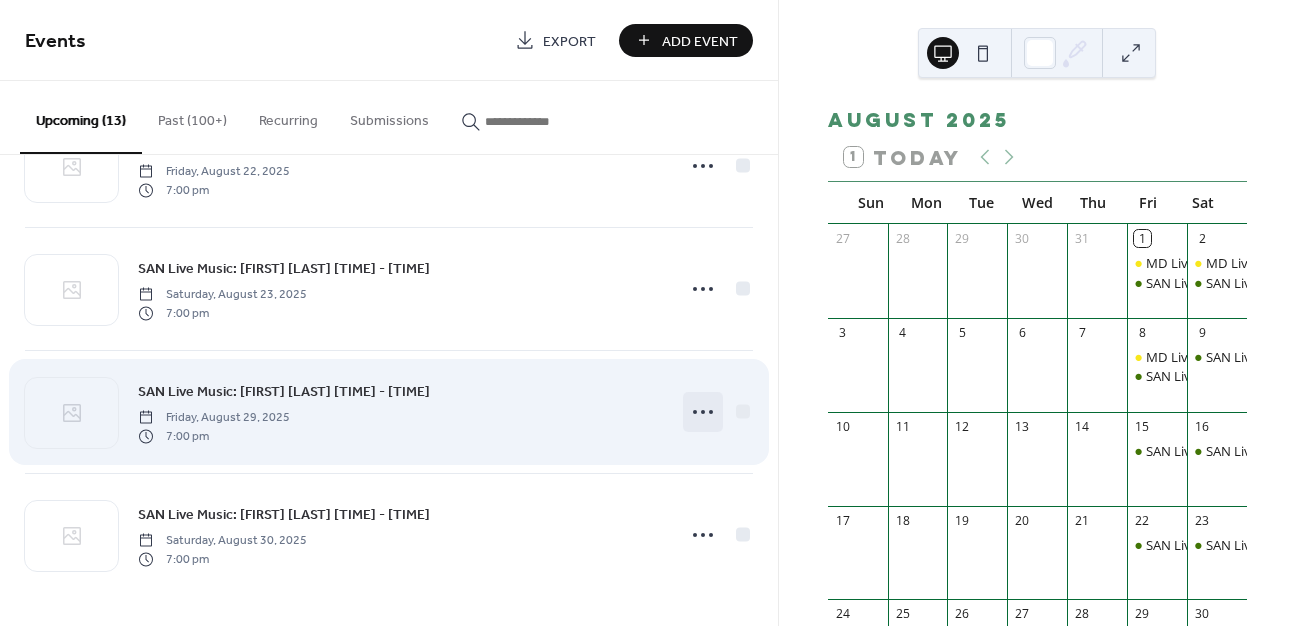 click 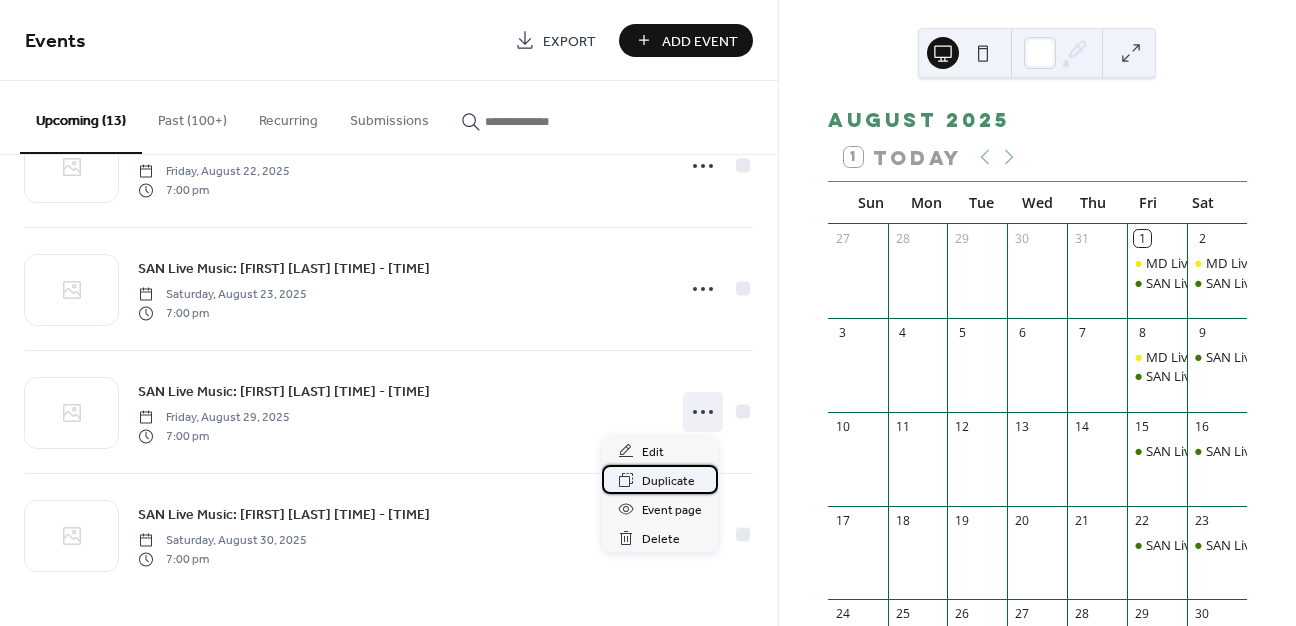 click on "Duplicate" at bounding box center (668, 481) 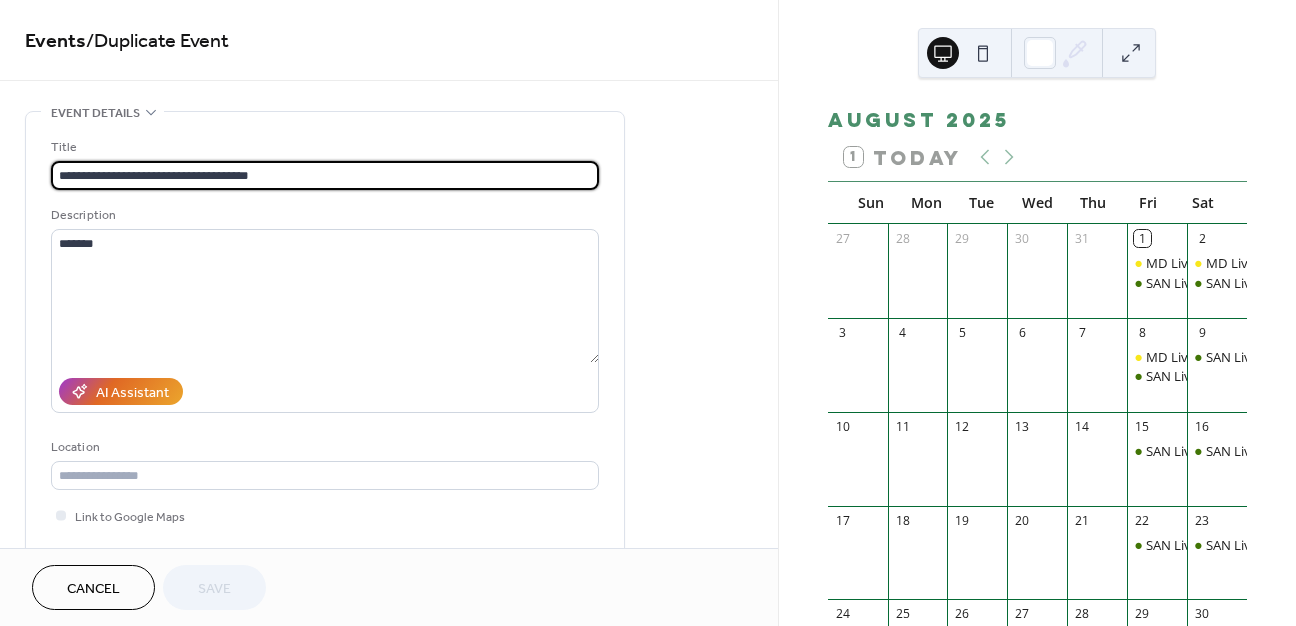 click on "Cancel" at bounding box center [93, 589] 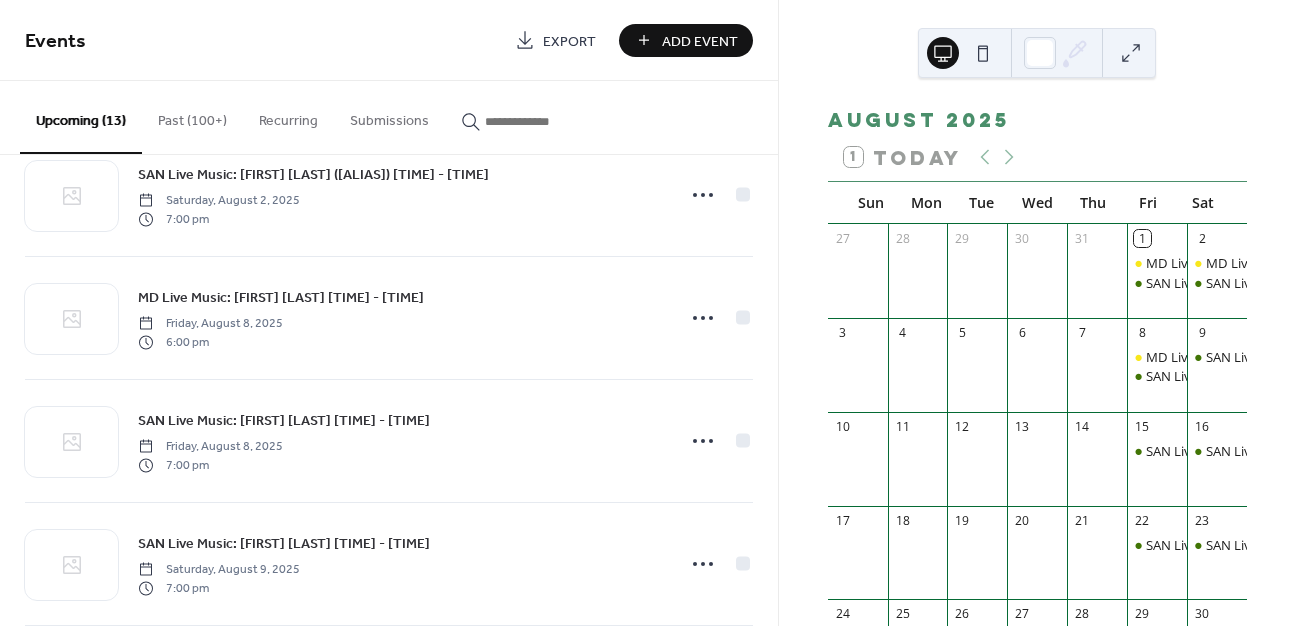 scroll, scrollTop: 405, scrollLeft: 0, axis: vertical 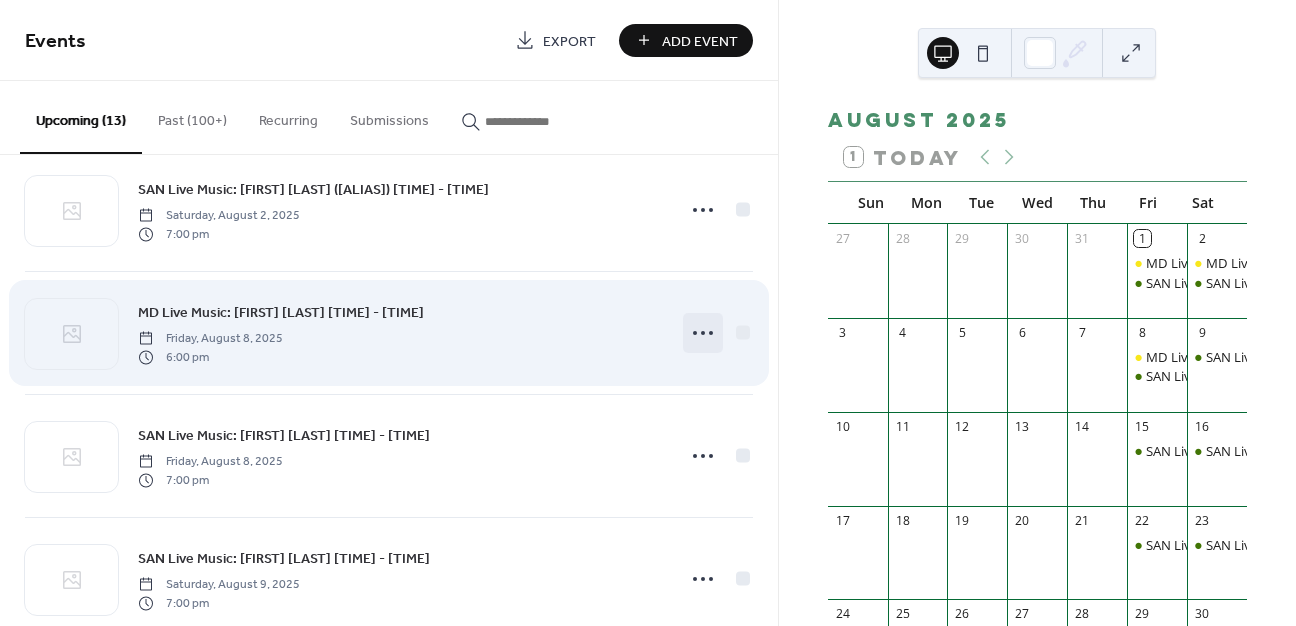 click 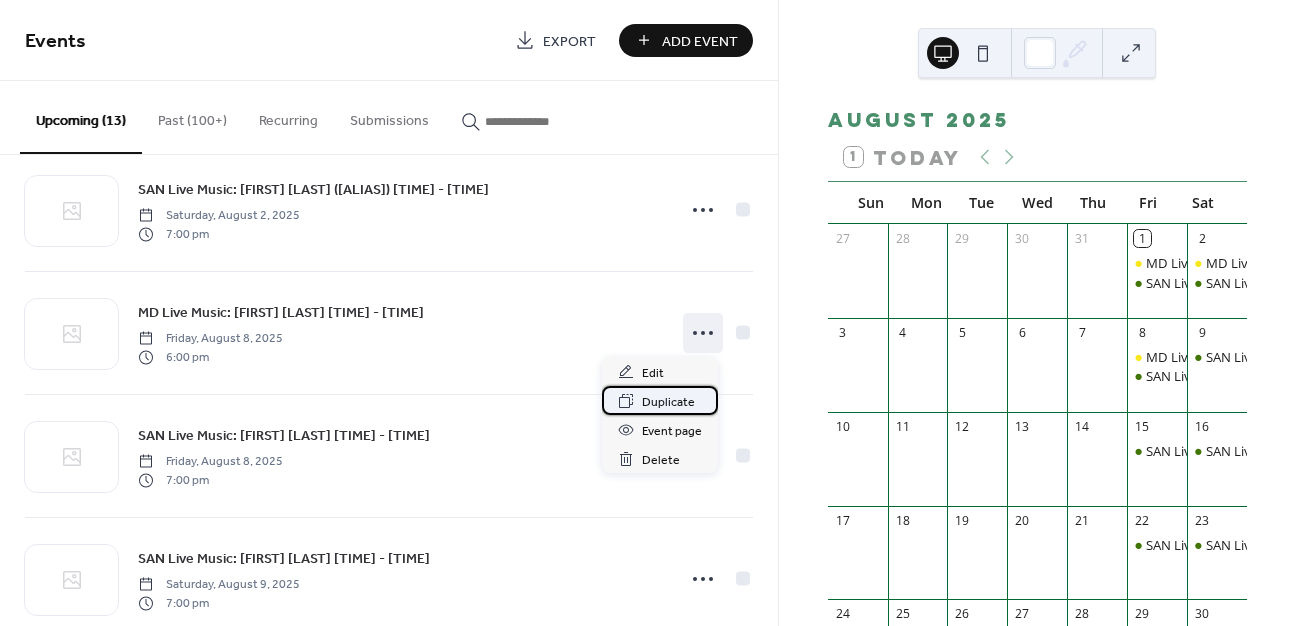 click on "Duplicate" at bounding box center [668, 402] 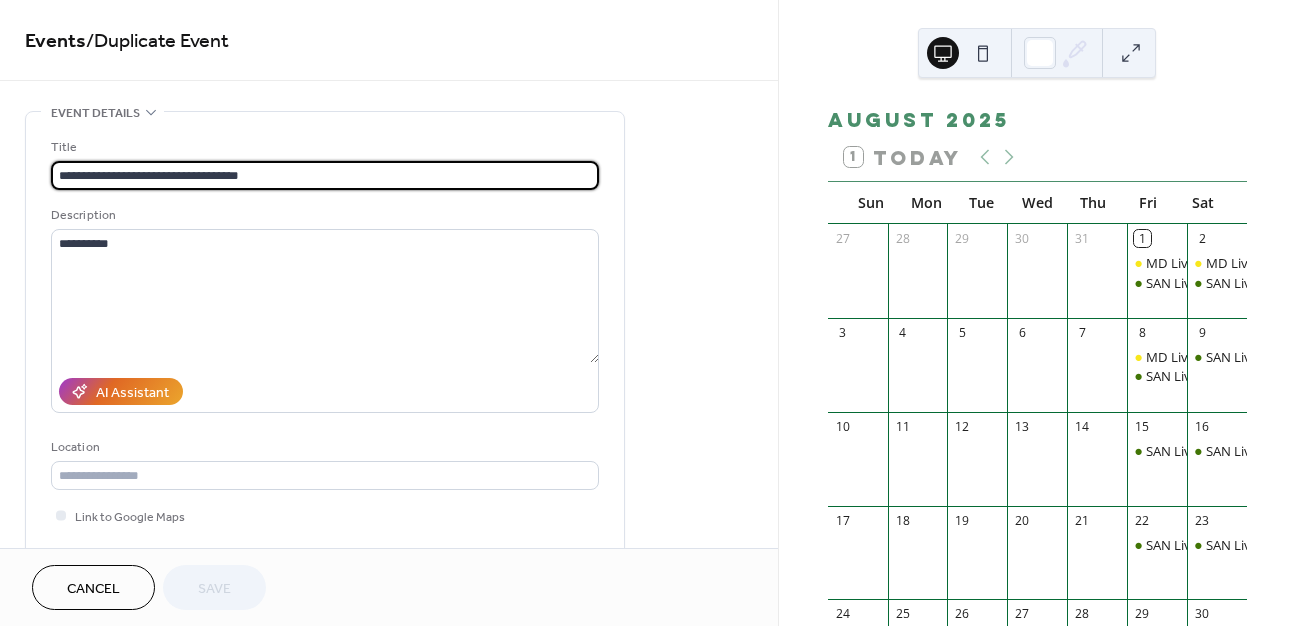 scroll, scrollTop: 1, scrollLeft: 0, axis: vertical 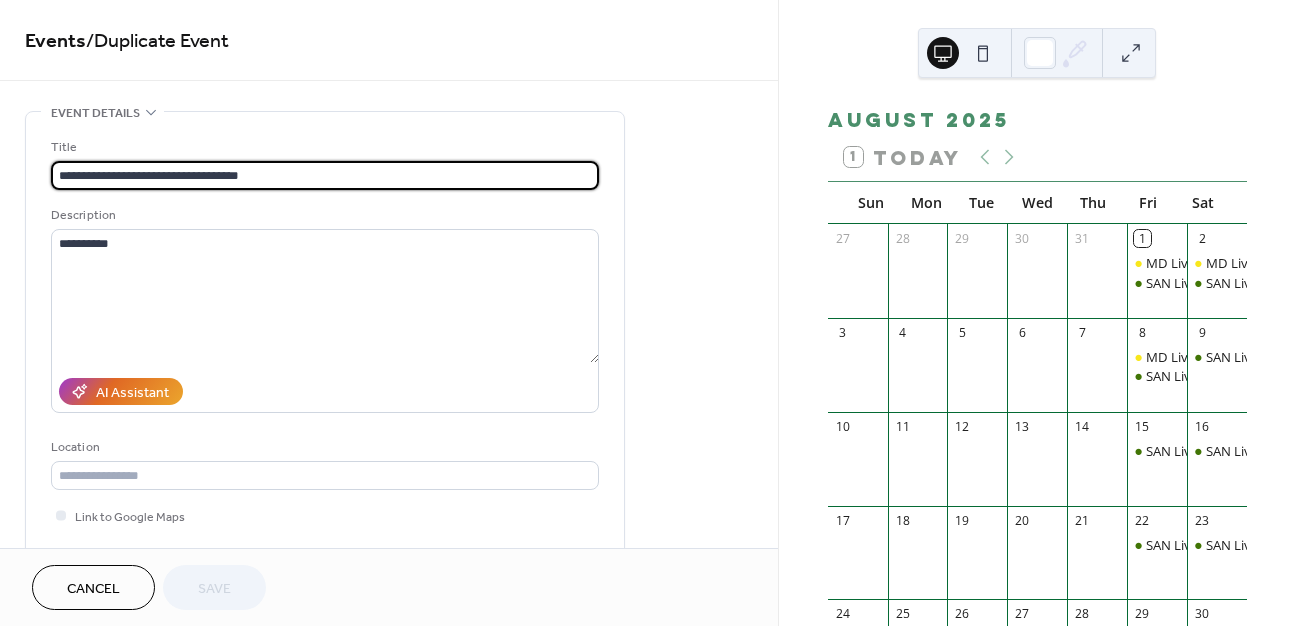 drag, startPoint x: 205, startPoint y: 177, endPoint x: 140, endPoint y: 179, distance: 65.03076 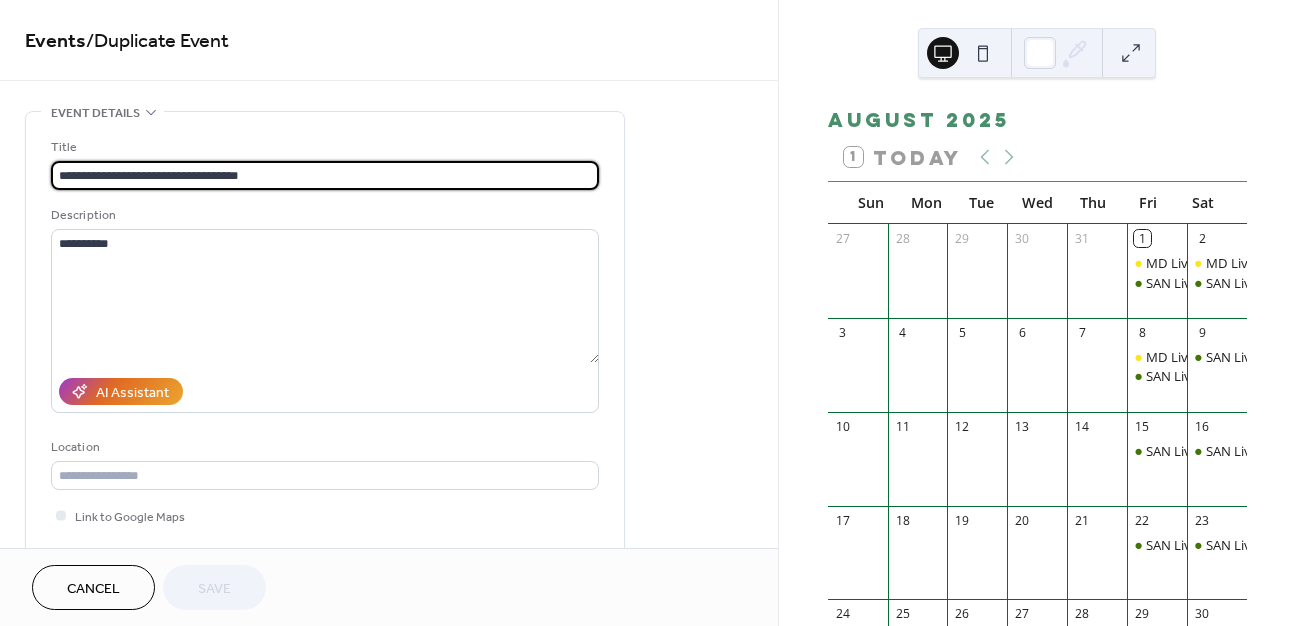 click on "**********" at bounding box center [325, 175] 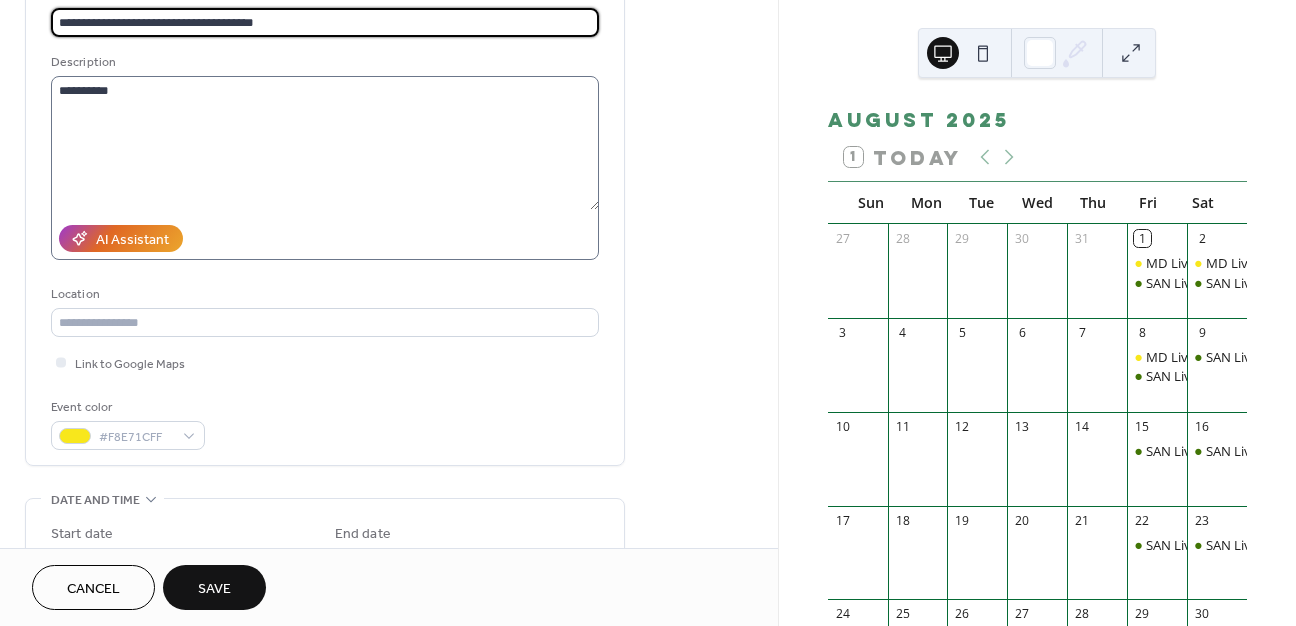 scroll, scrollTop: 344, scrollLeft: 0, axis: vertical 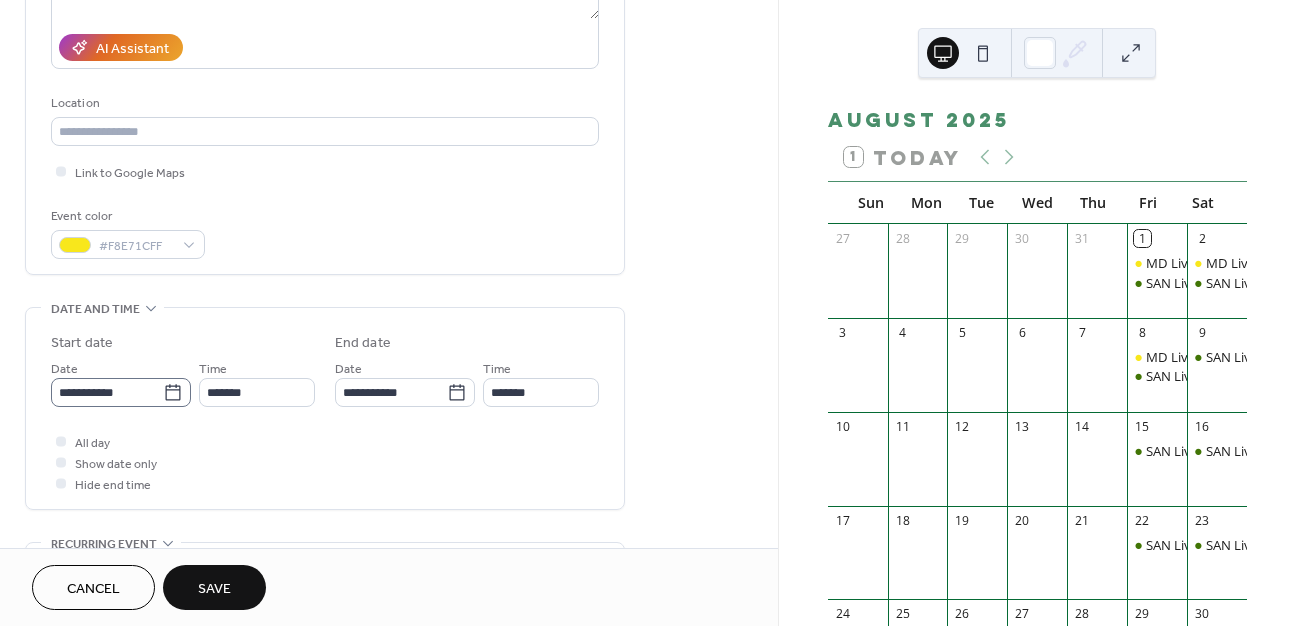 type on "**********" 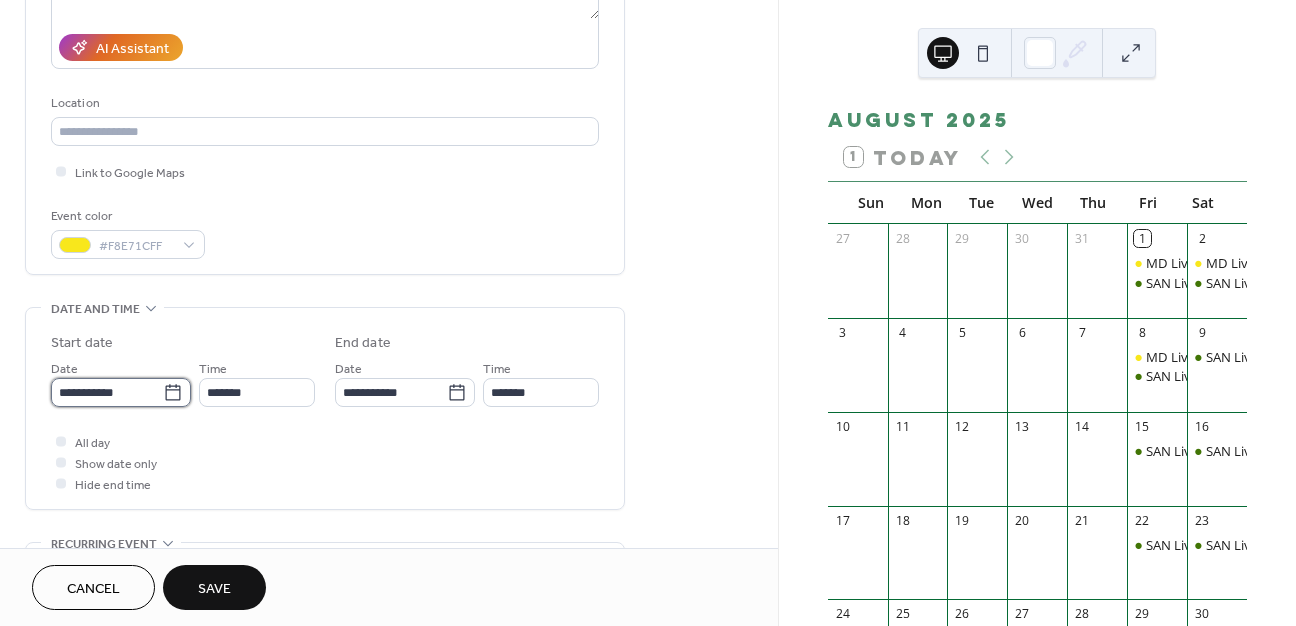 click on "**********" at bounding box center (107, 392) 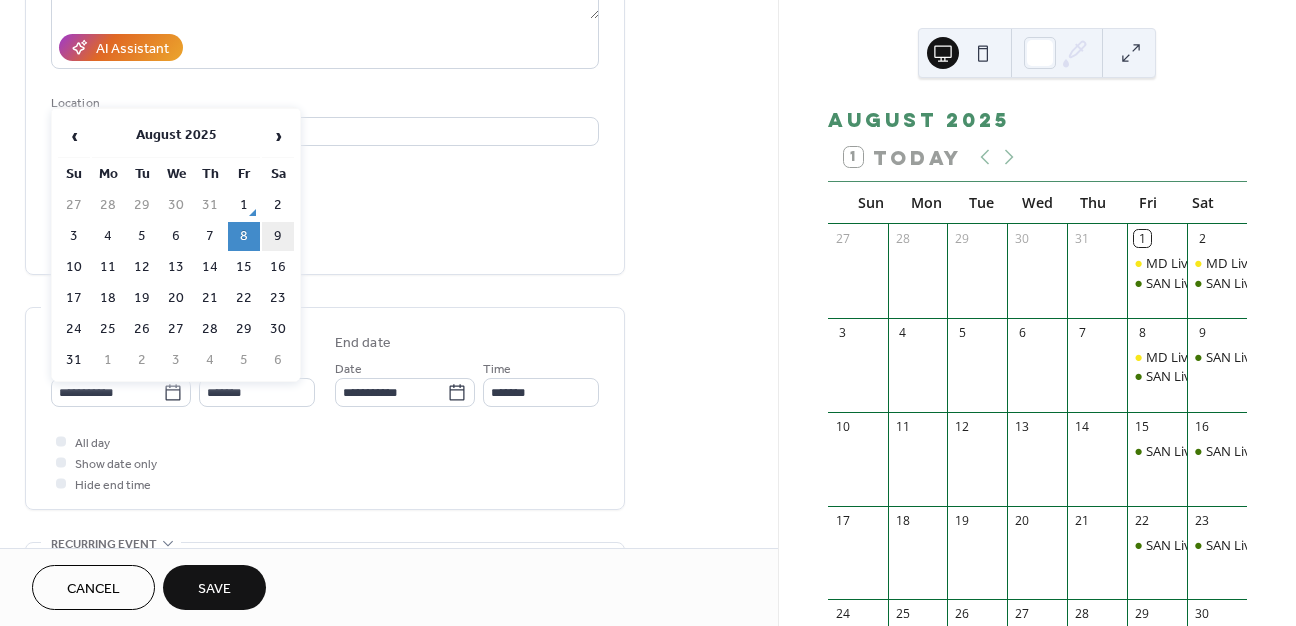 click on "9" at bounding box center (278, 236) 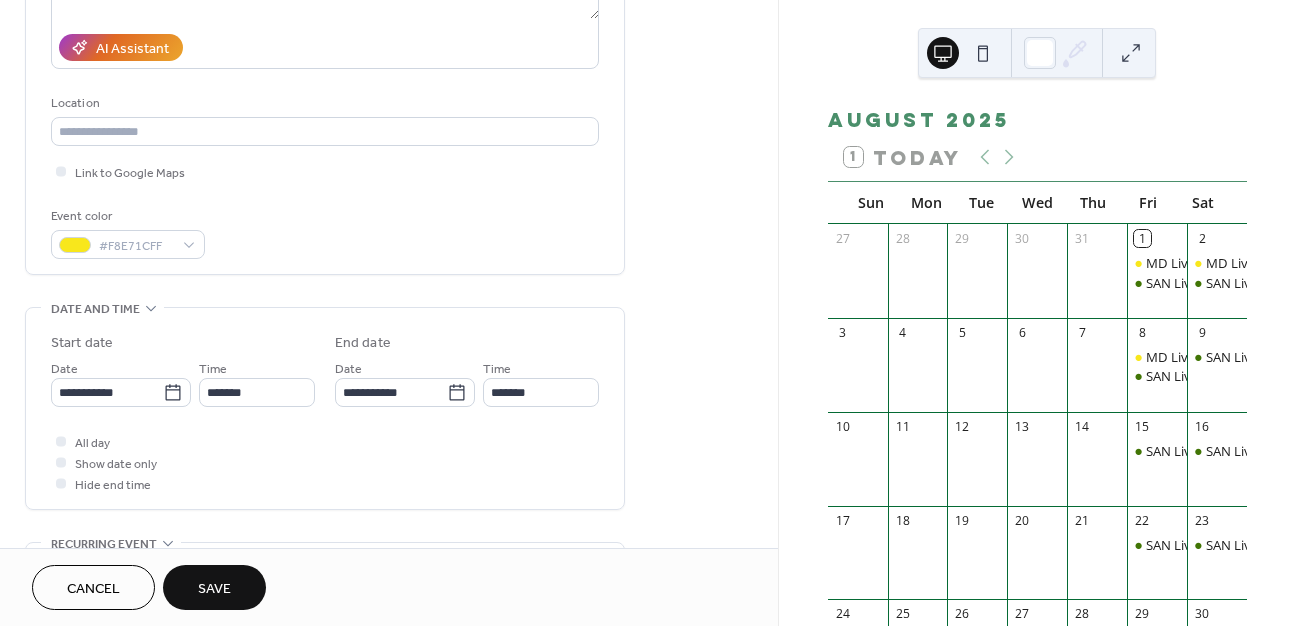 click on "Save" at bounding box center [214, 589] 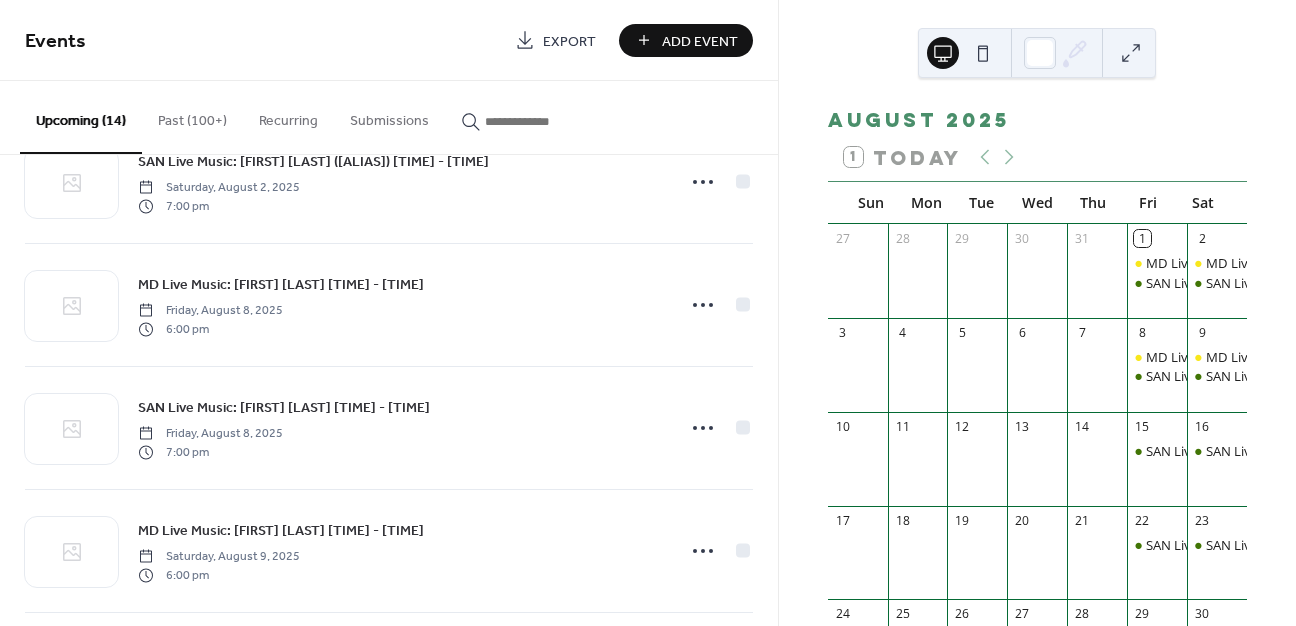 scroll, scrollTop: 545, scrollLeft: 0, axis: vertical 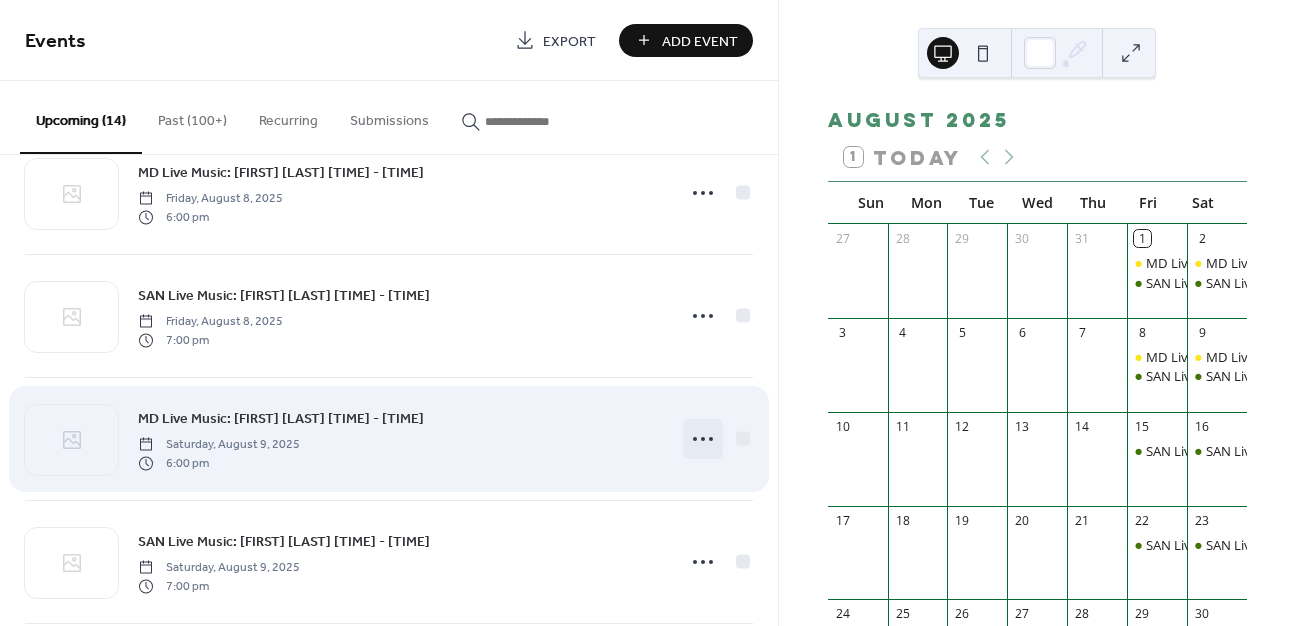 click 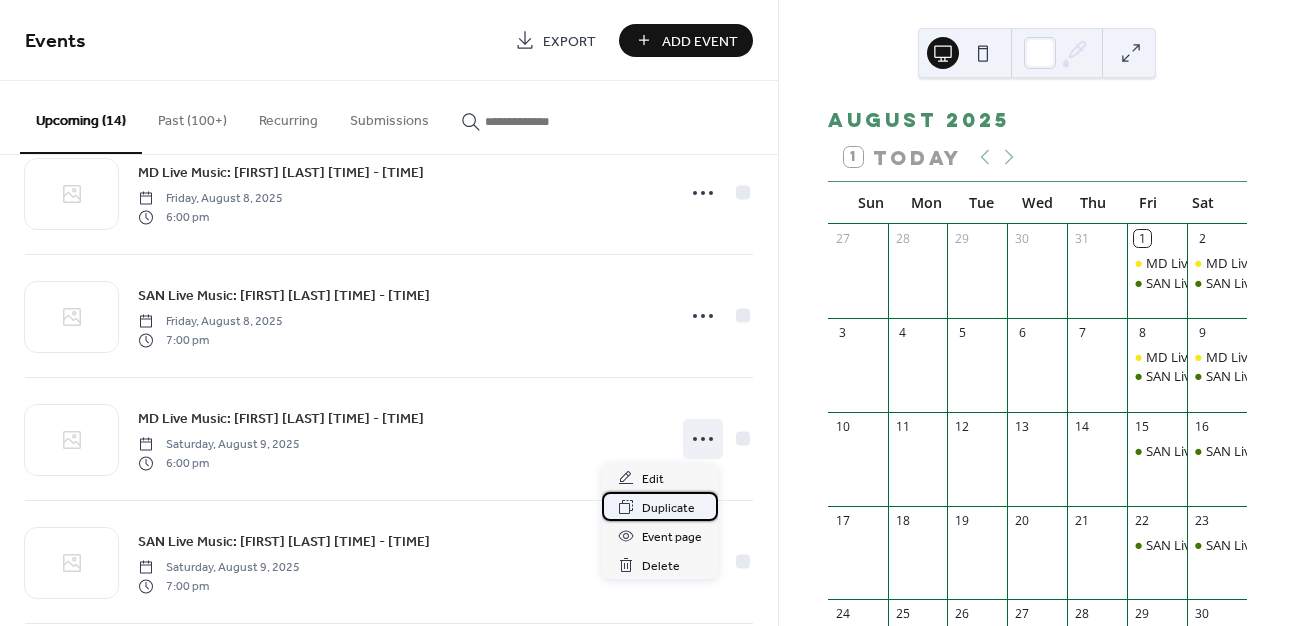 click on "Duplicate" at bounding box center (668, 508) 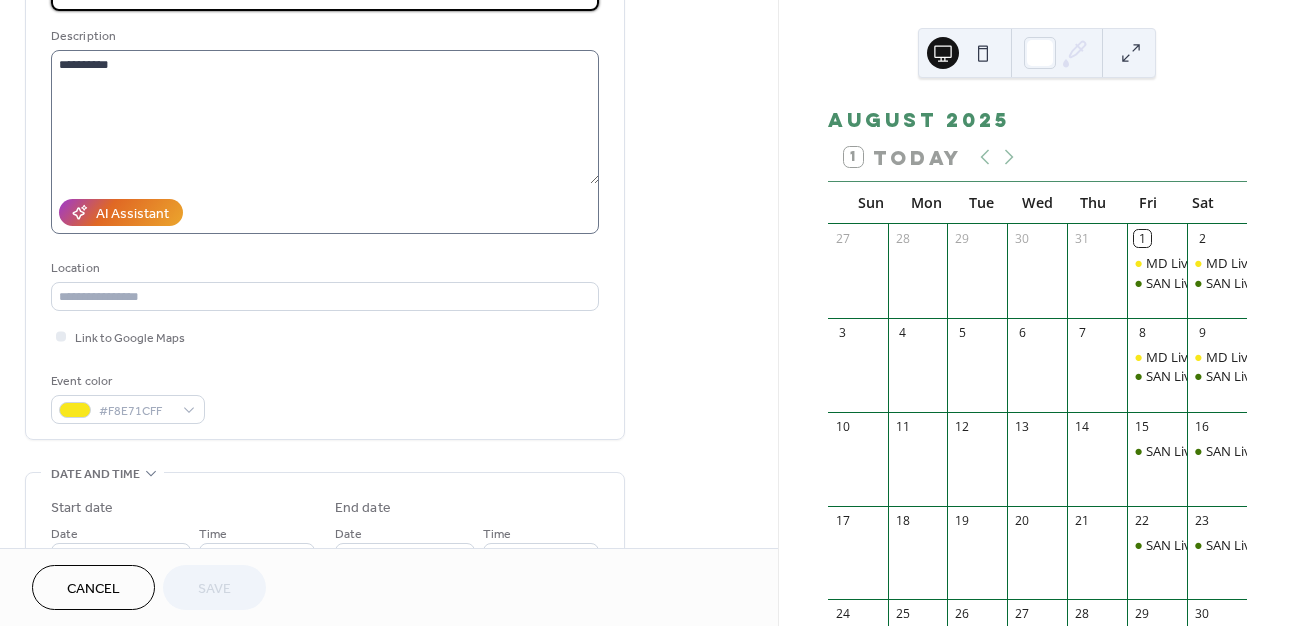 scroll, scrollTop: 309, scrollLeft: 0, axis: vertical 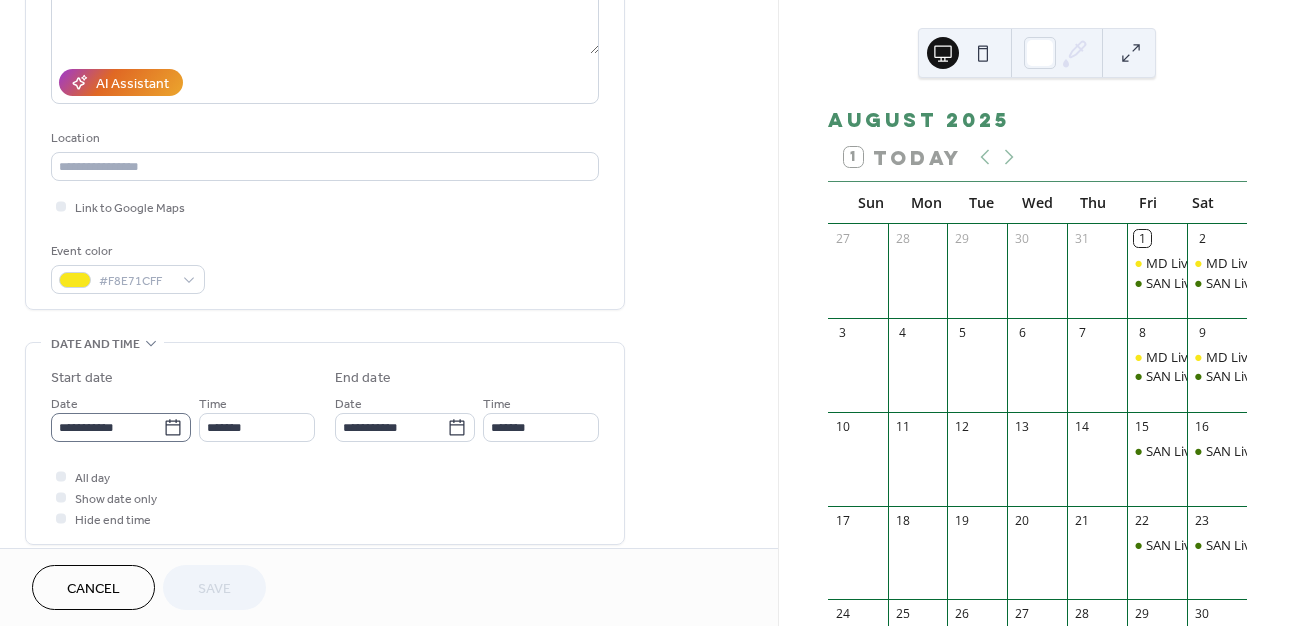 click on "**********" at bounding box center (121, 427) 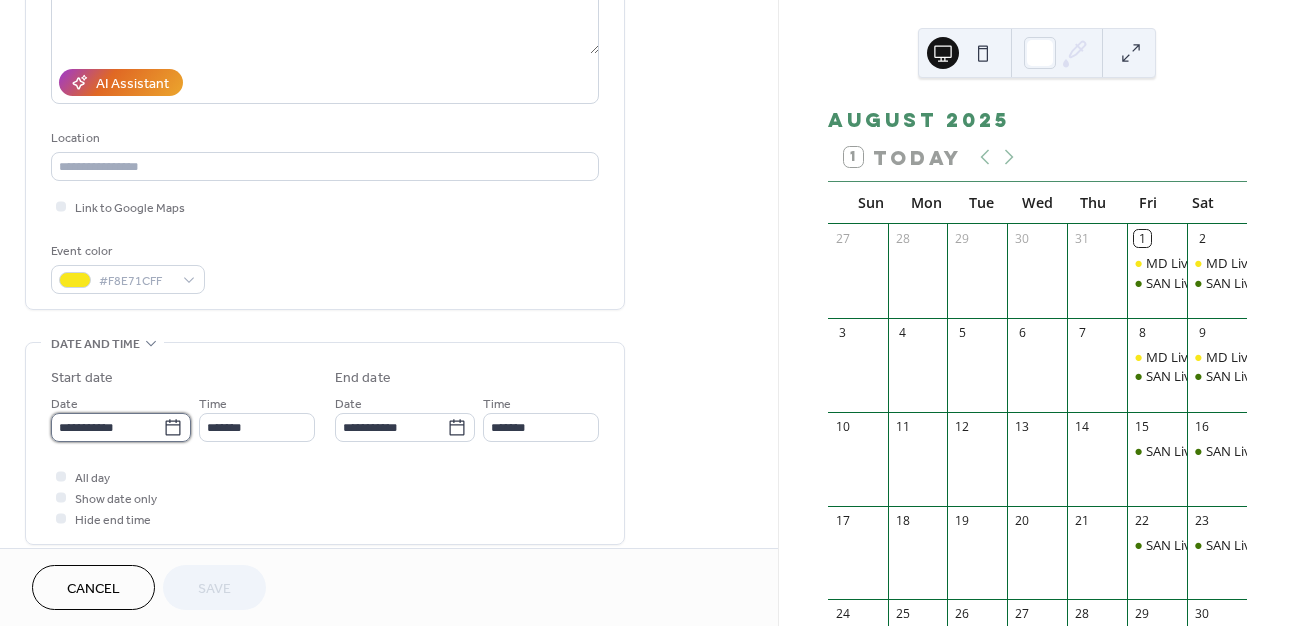 click on "**********" at bounding box center [107, 427] 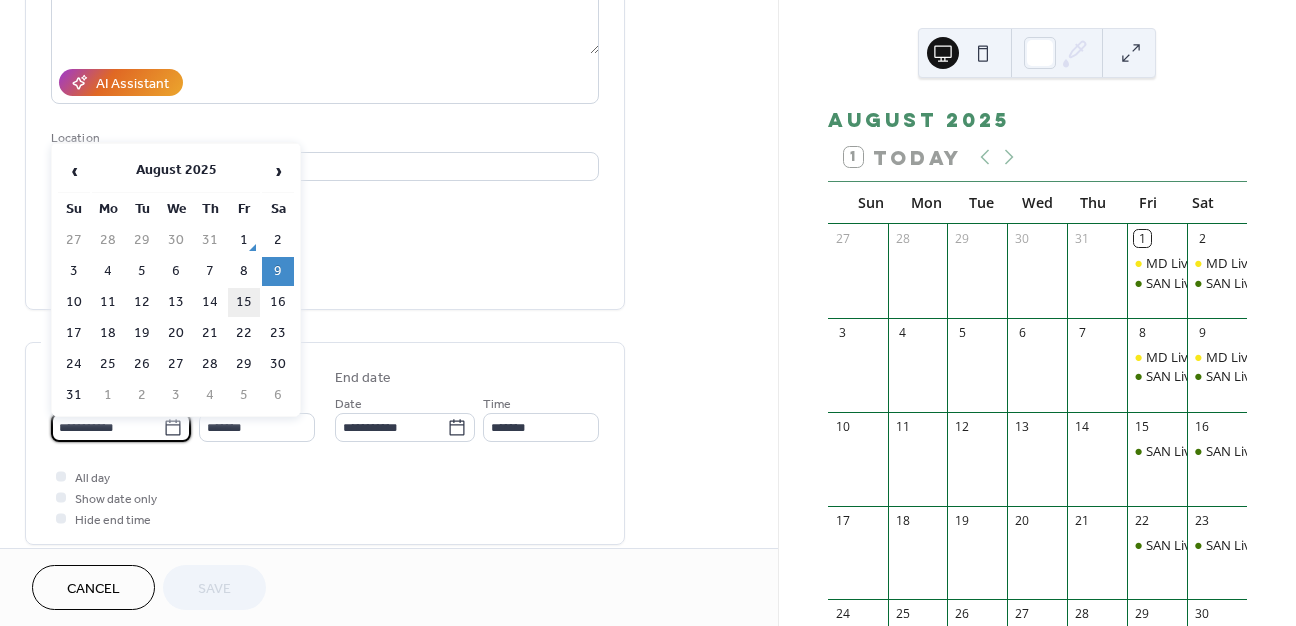 click on "15" at bounding box center (244, 302) 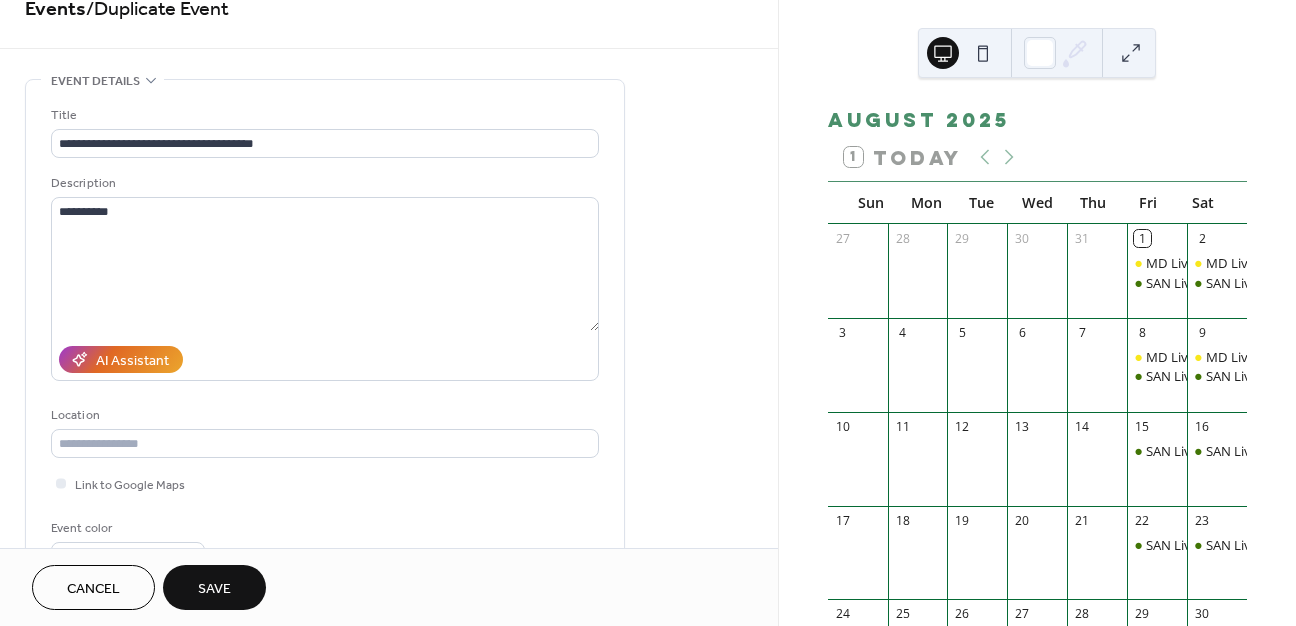 scroll, scrollTop: 0, scrollLeft: 0, axis: both 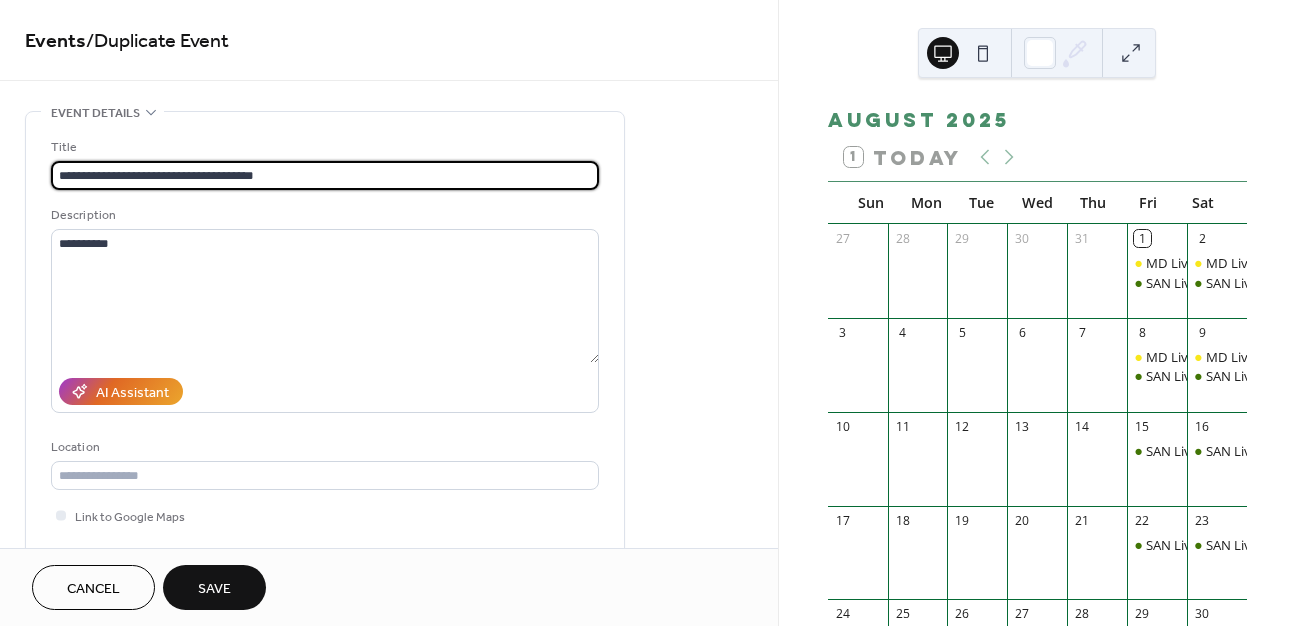 drag, startPoint x: 223, startPoint y: 173, endPoint x: 145, endPoint y: 173, distance: 78 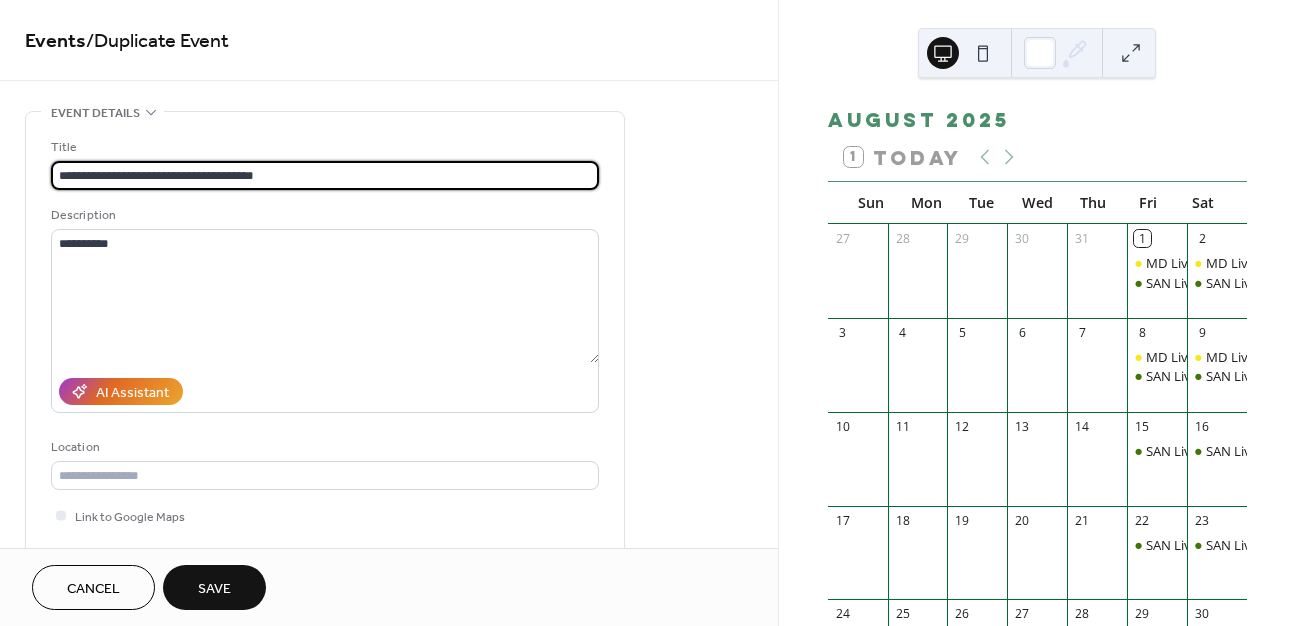 click on "**********" at bounding box center (325, 175) 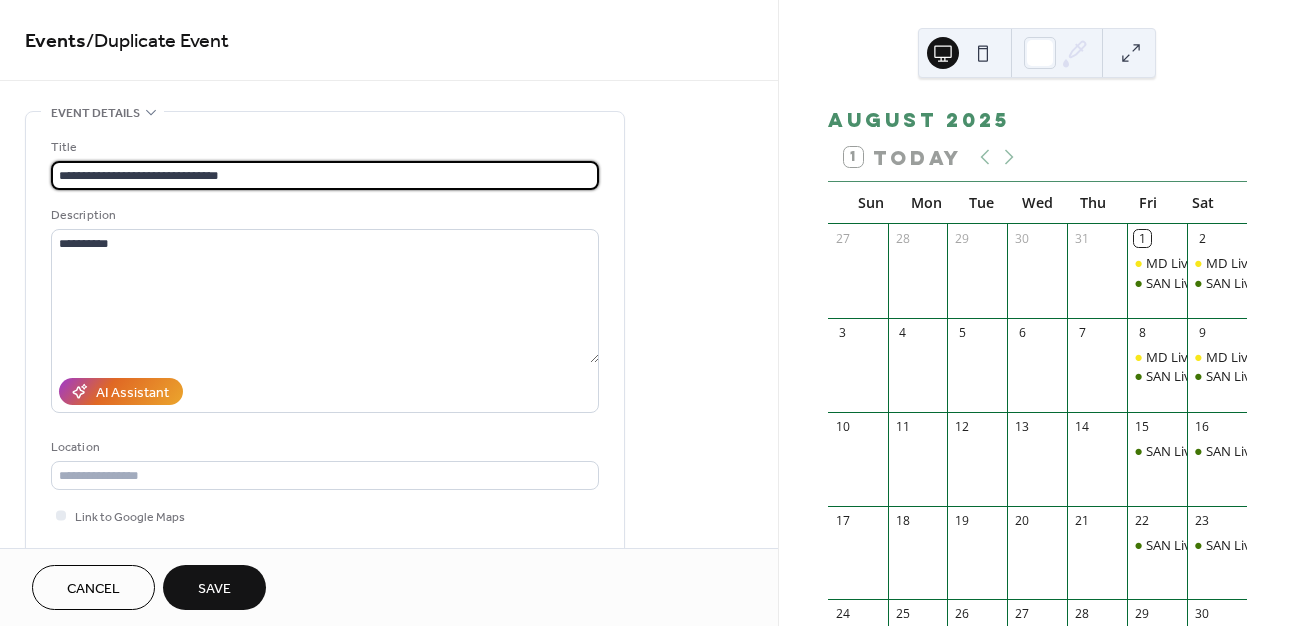 type on "**********" 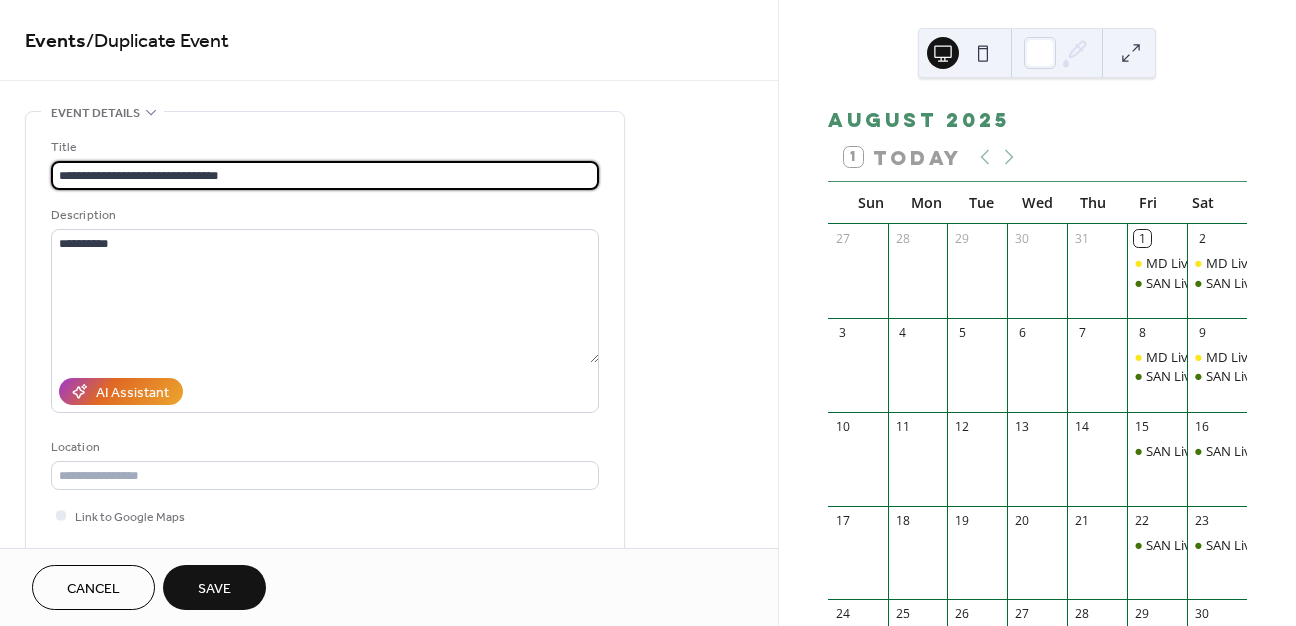 click on "Save" at bounding box center [214, 589] 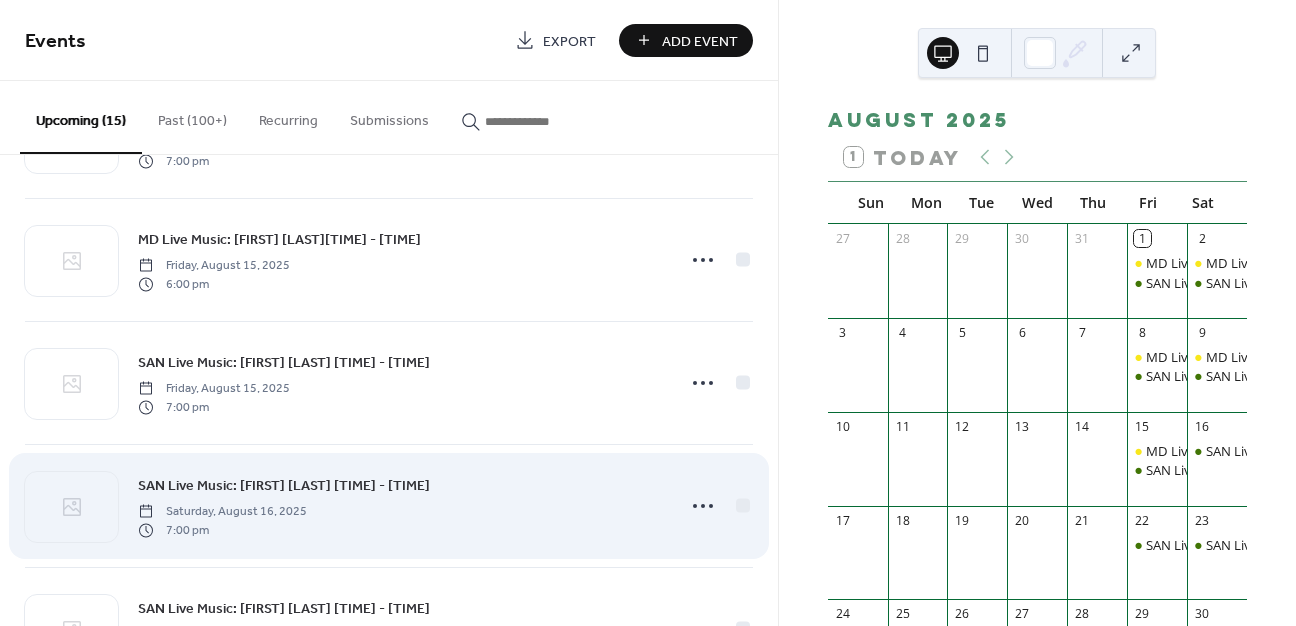scroll, scrollTop: 966, scrollLeft: 0, axis: vertical 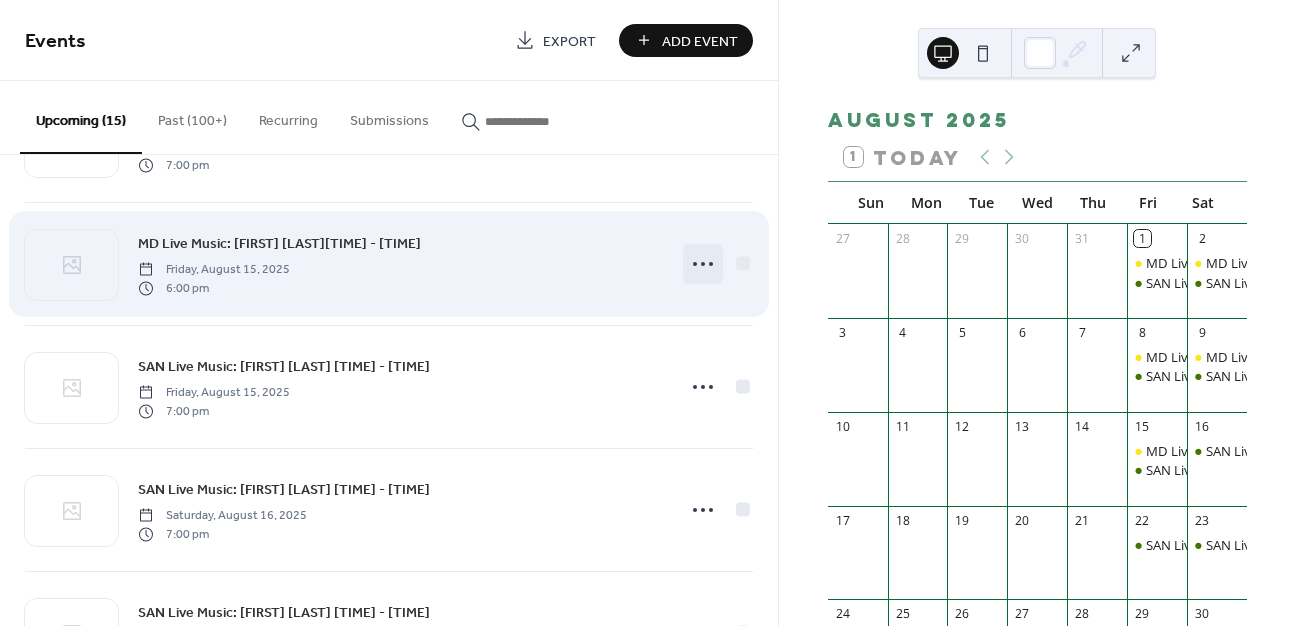 click 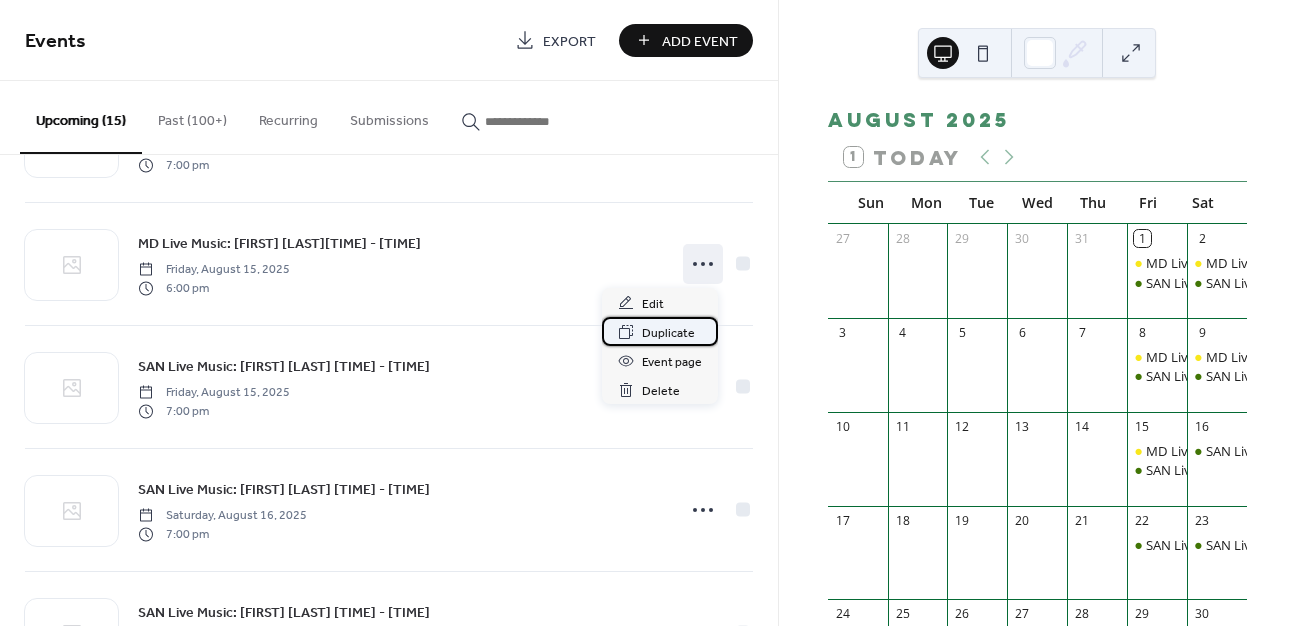 click on "Duplicate" at bounding box center [668, 333] 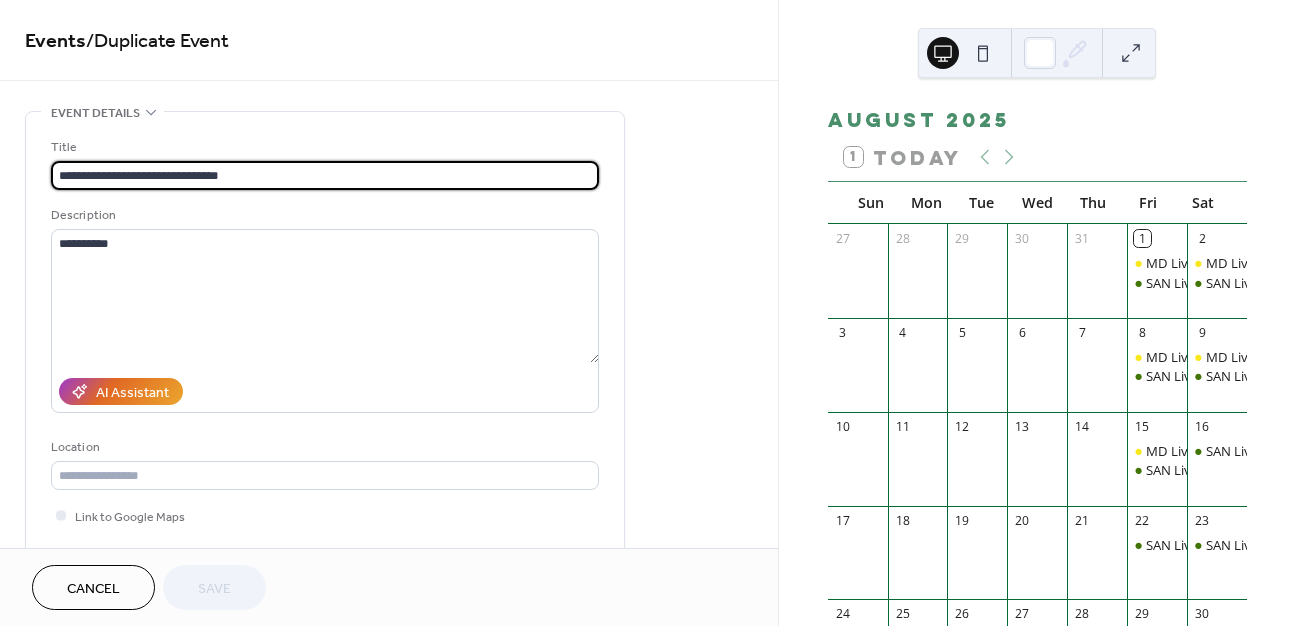 scroll, scrollTop: 1, scrollLeft: 0, axis: vertical 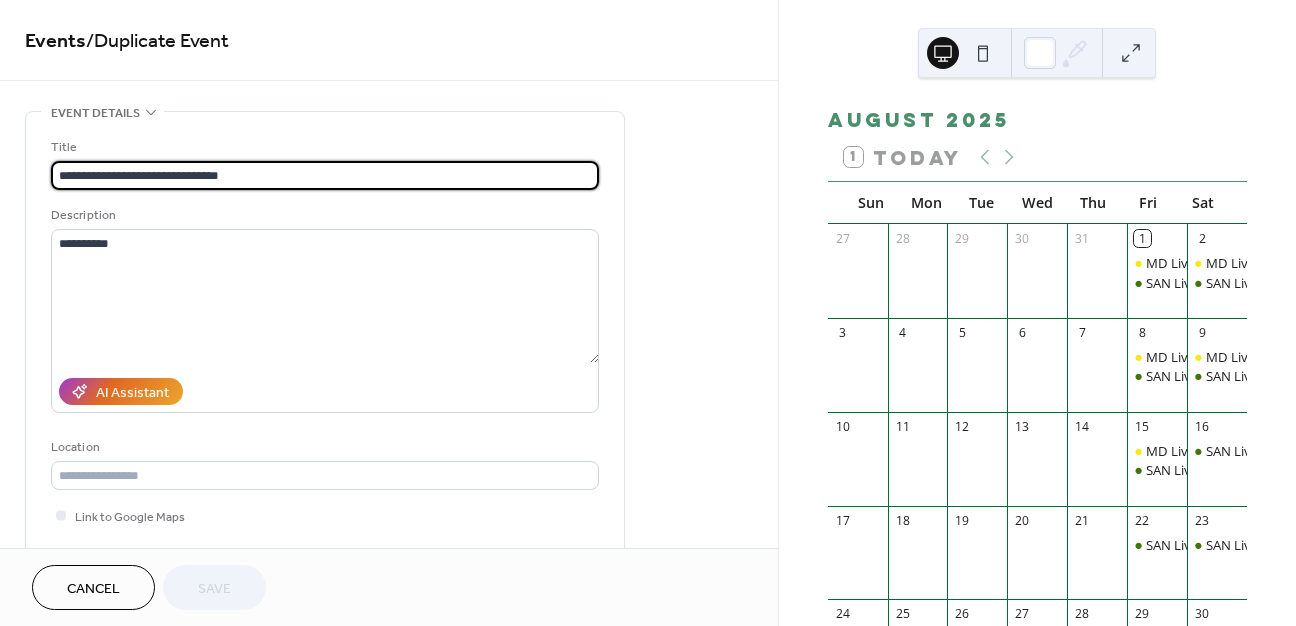 drag, startPoint x: 192, startPoint y: 176, endPoint x: 144, endPoint y: 174, distance: 48.04165 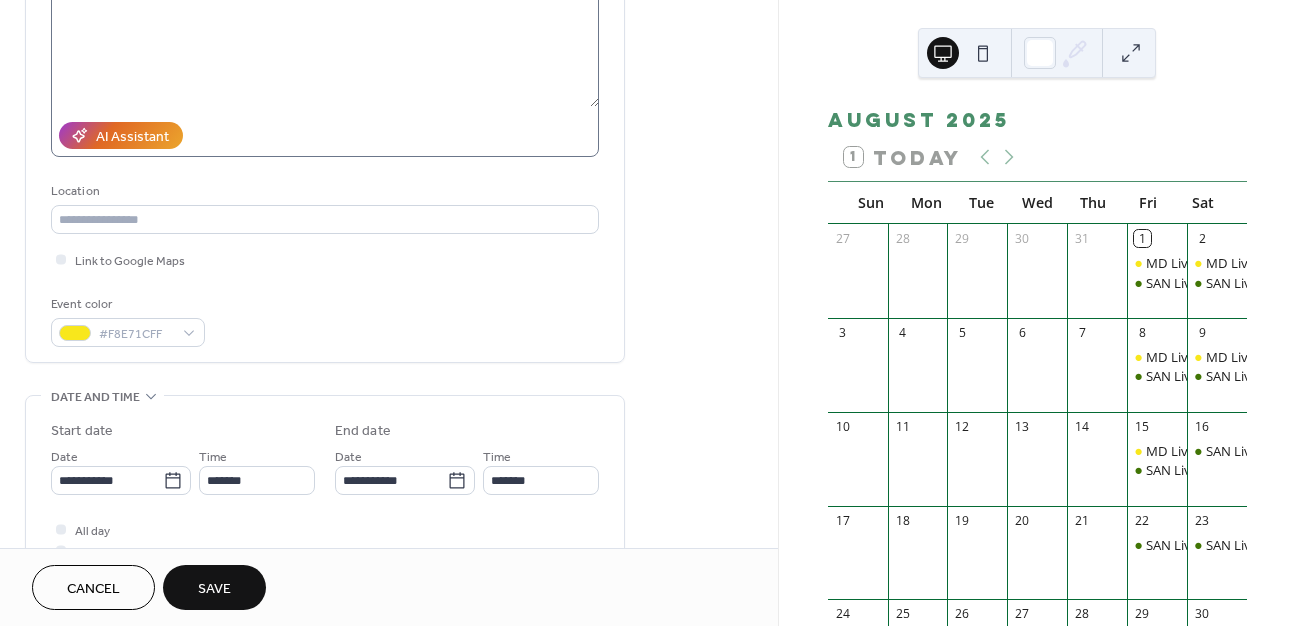 scroll, scrollTop: 311, scrollLeft: 0, axis: vertical 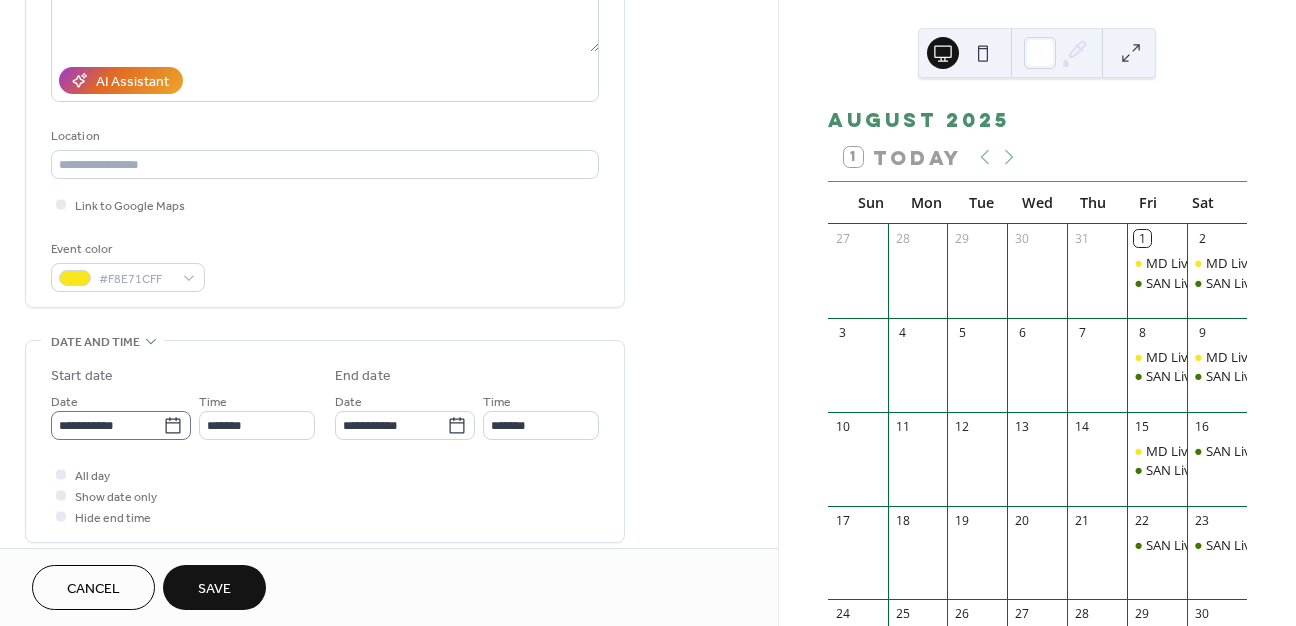 type on "**********" 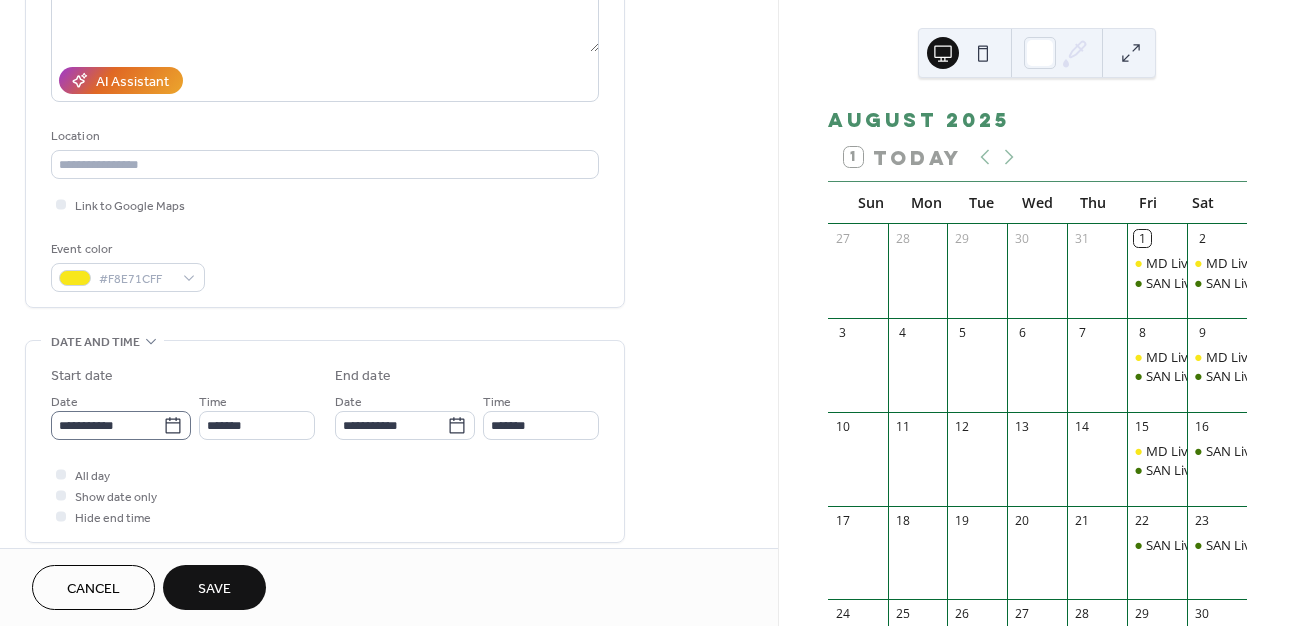 click 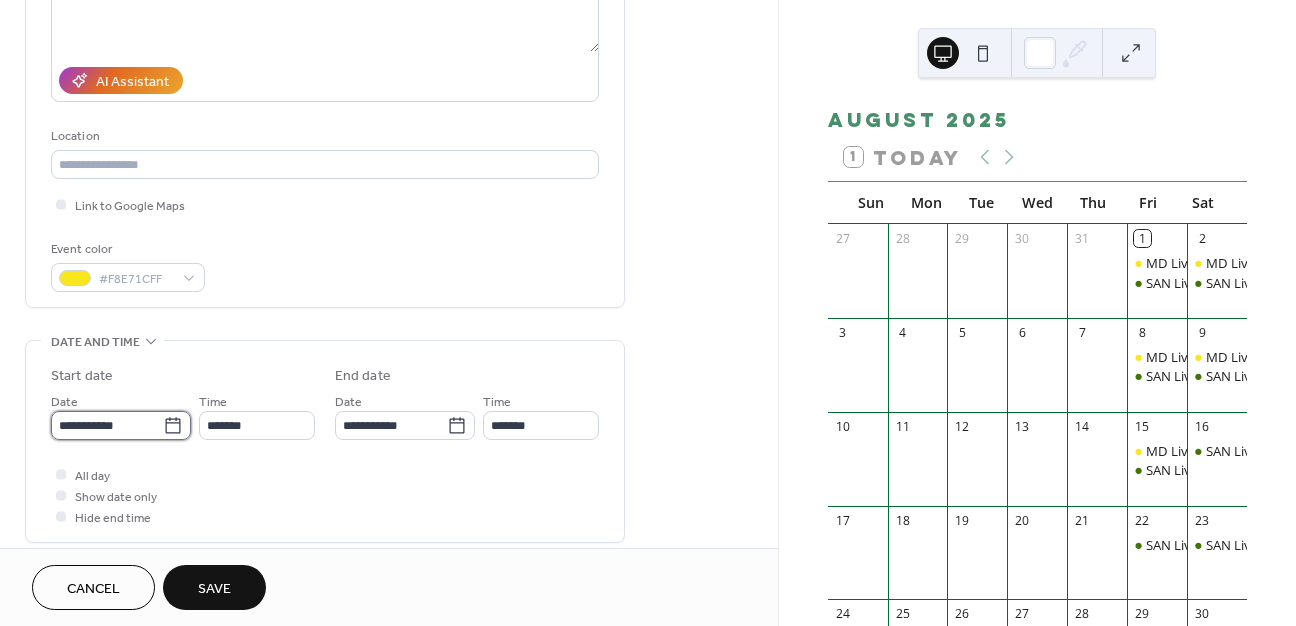 click on "**********" at bounding box center (107, 425) 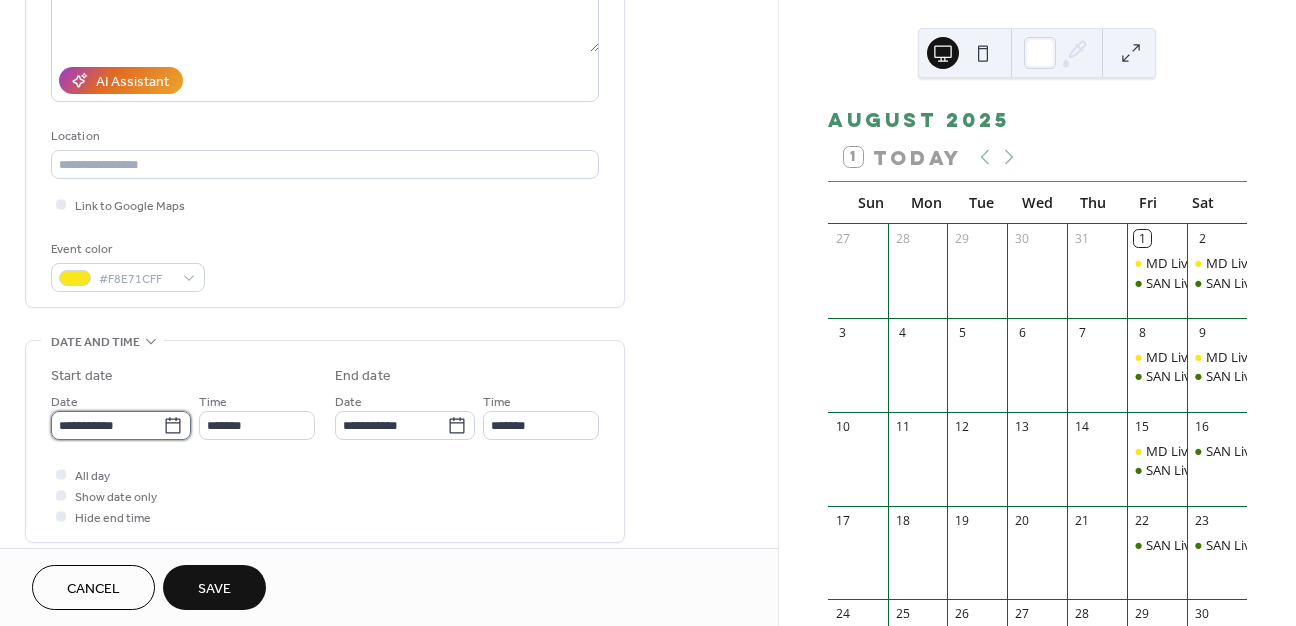 scroll, scrollTop: 0, scrollLeft: 0, axis: both 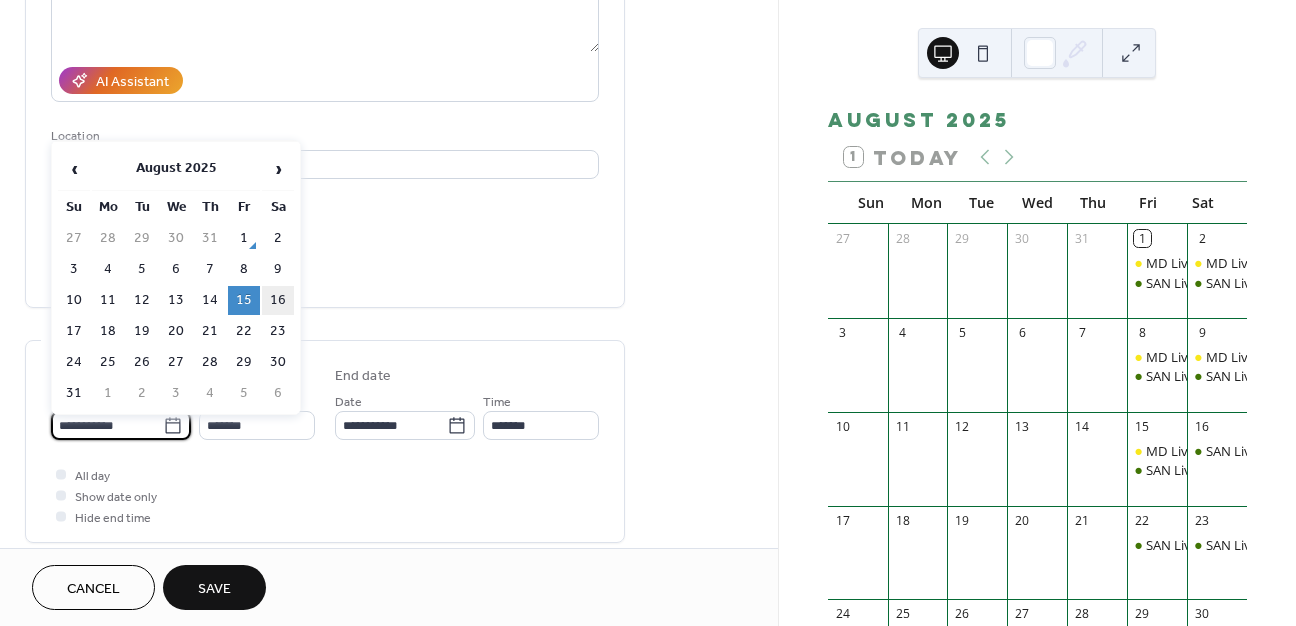 click on "16" at bounding box center (278, 300) 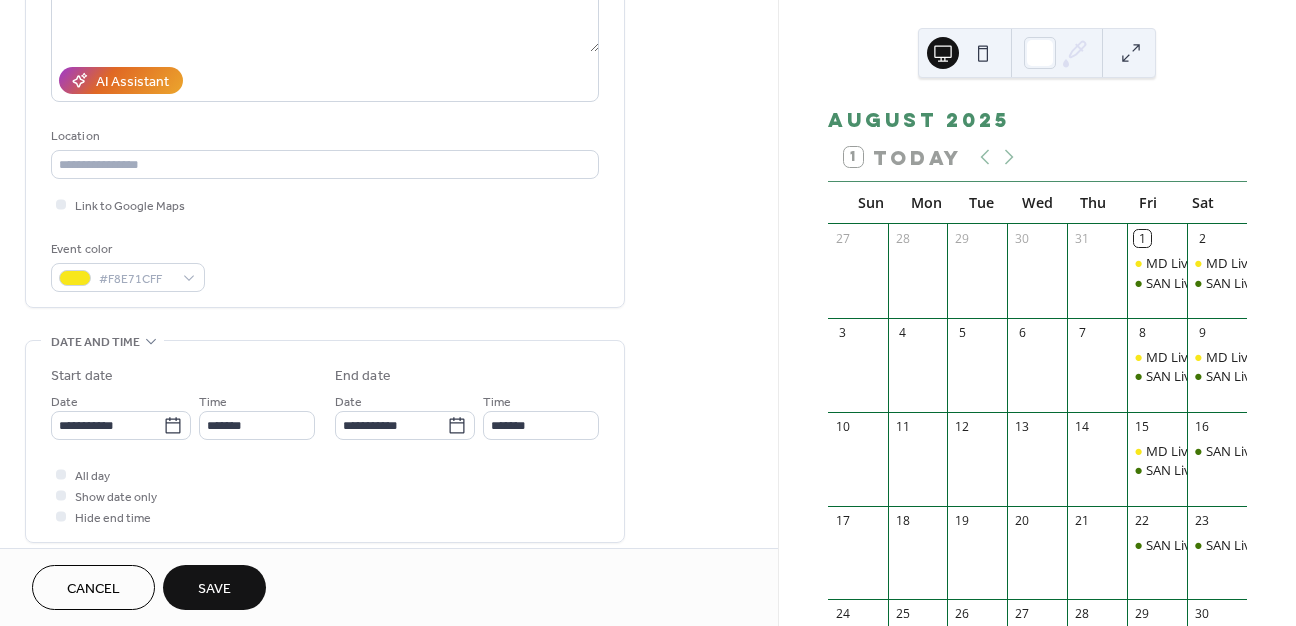 click on "Save" at bounding box center (214, 587) 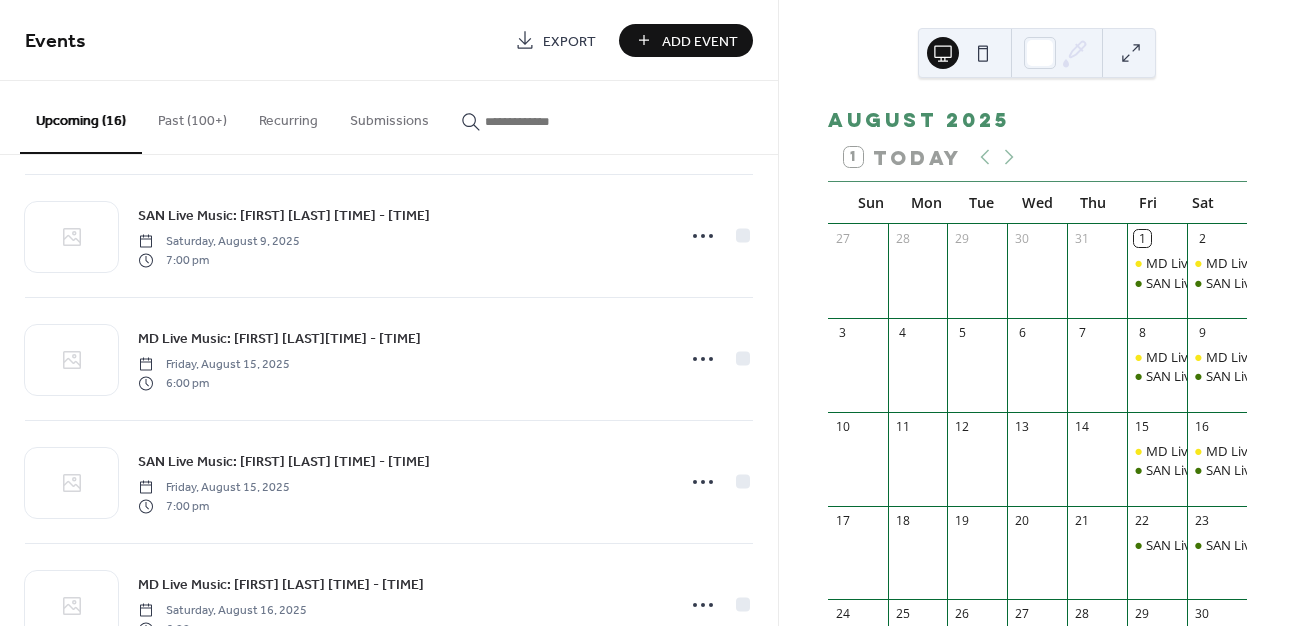 scroll, scrollTop: 934, scrollLeft: 0, axis: vertical 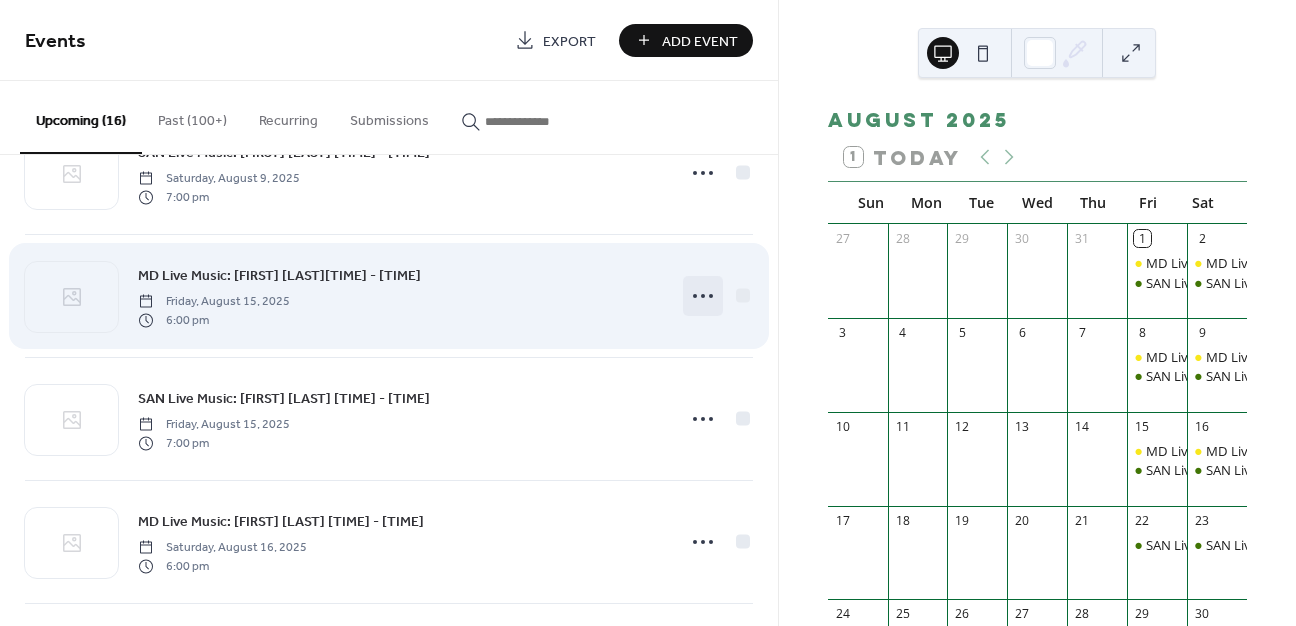 click 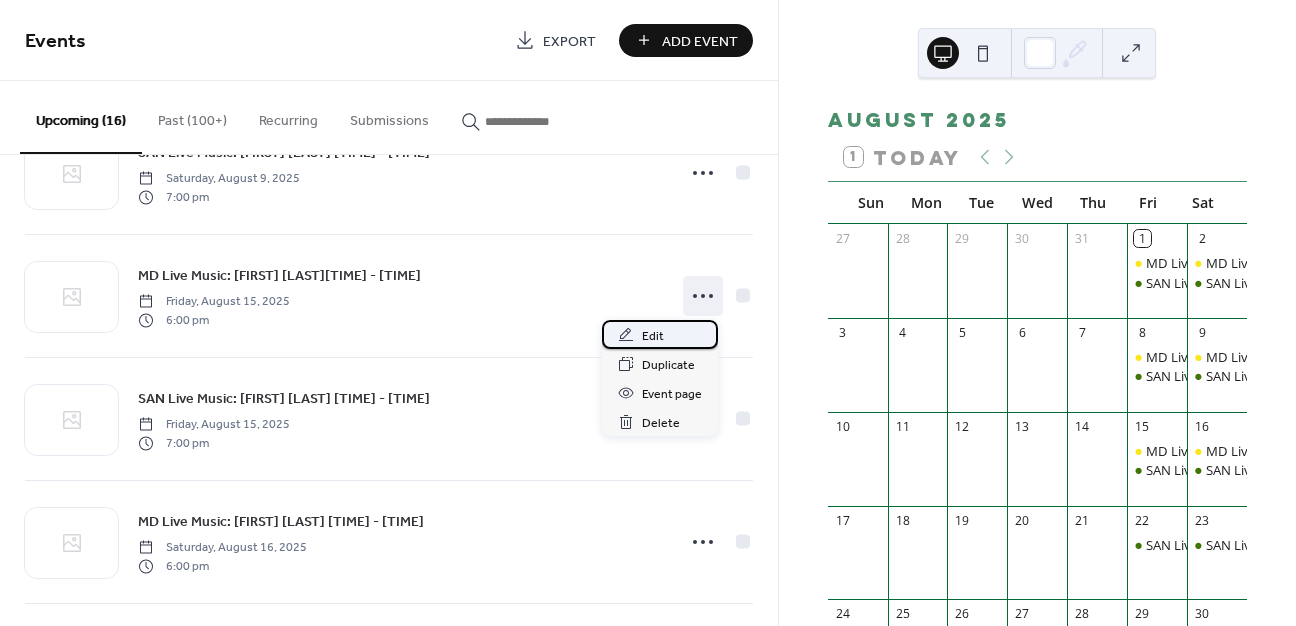 click on "Edit" at bounding box center (660, 334) 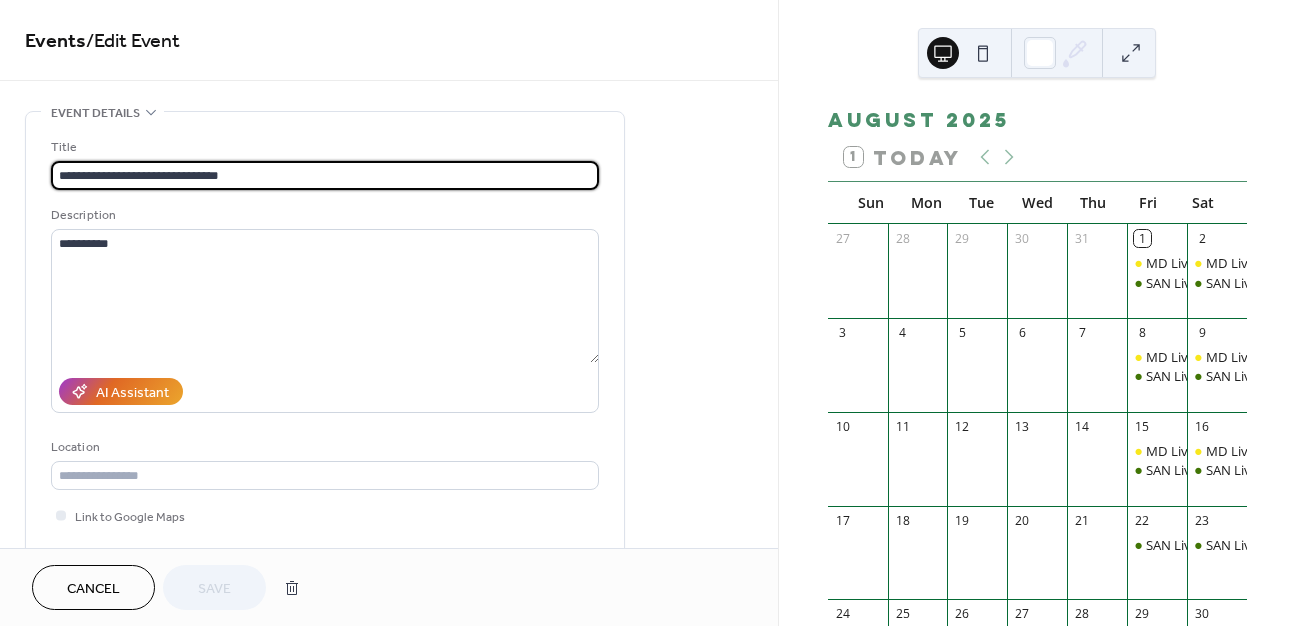 click on "**********" at bounding box center [325, 175] 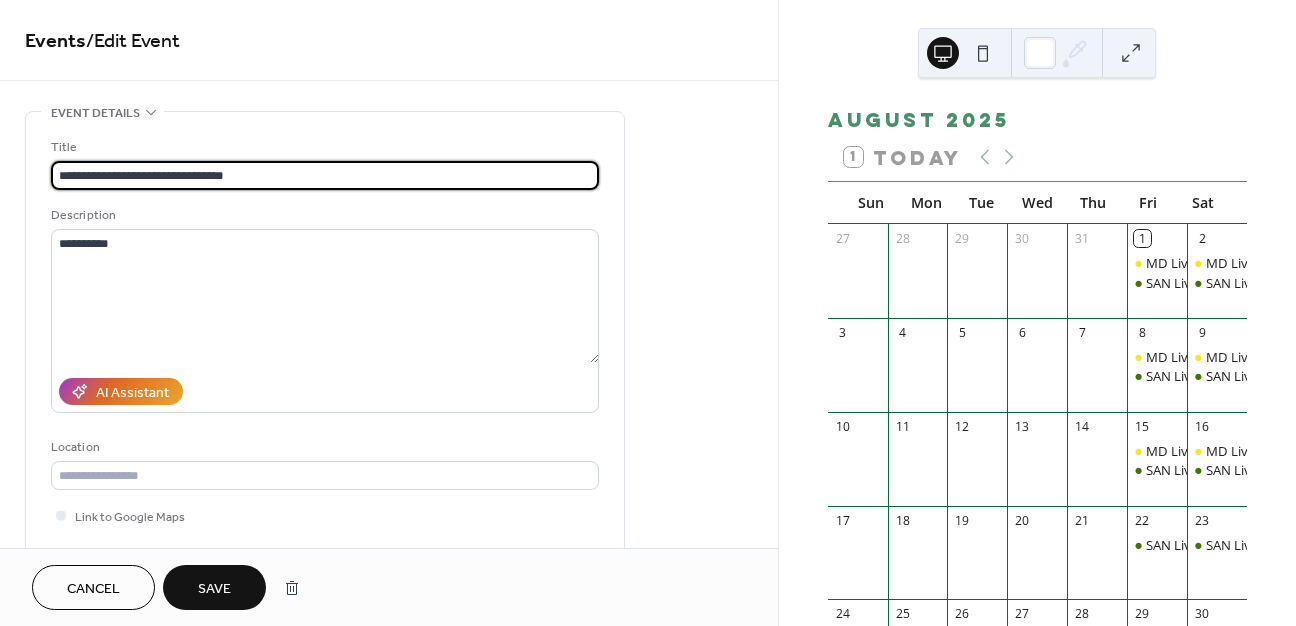 type on "**********" 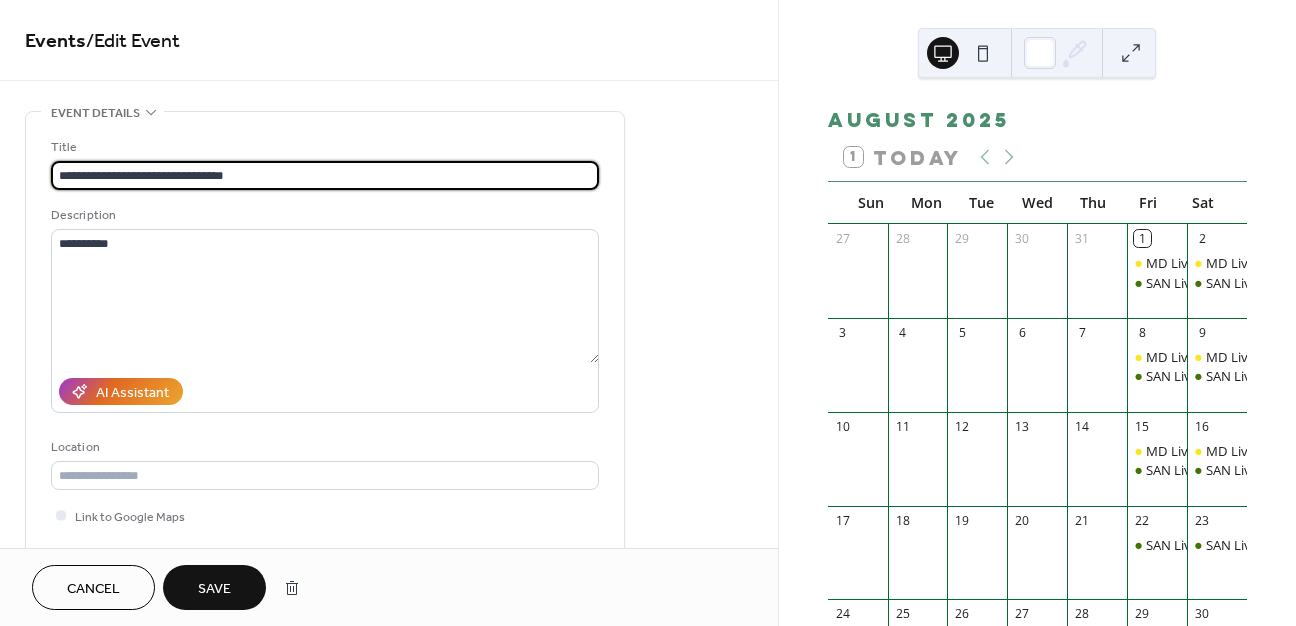 click on "Save" at bounding box center [214, 589] 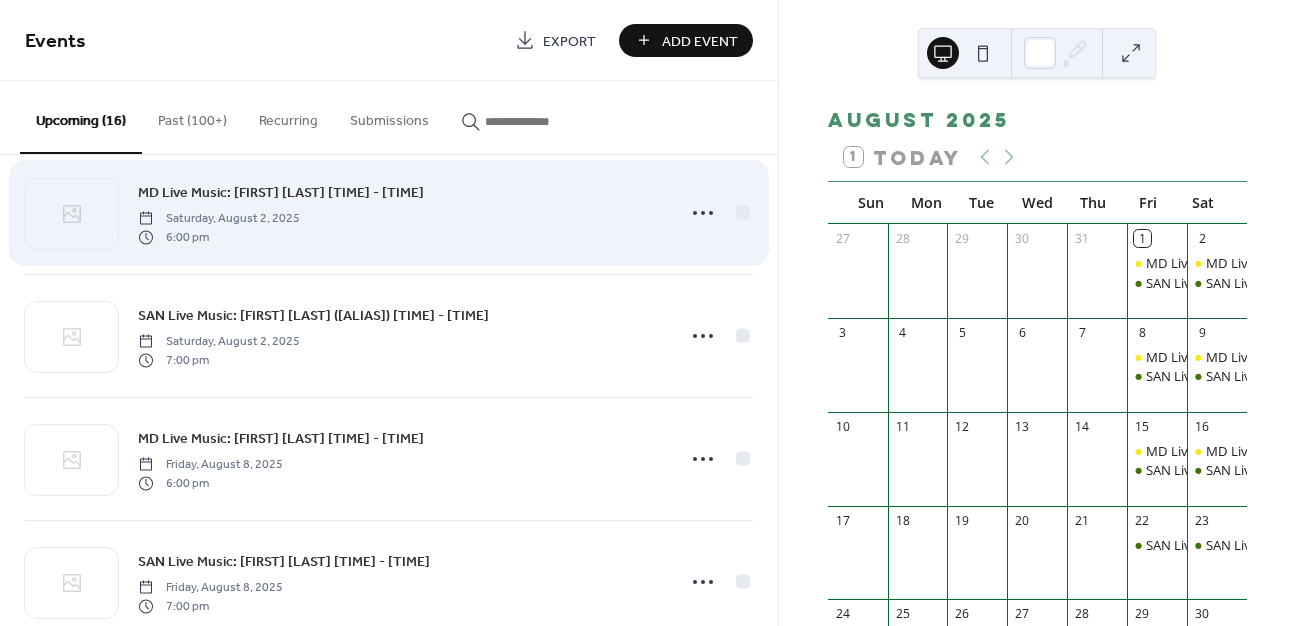 scroll, scrollTop: 282, scrollLeft: 0, axis: vertical 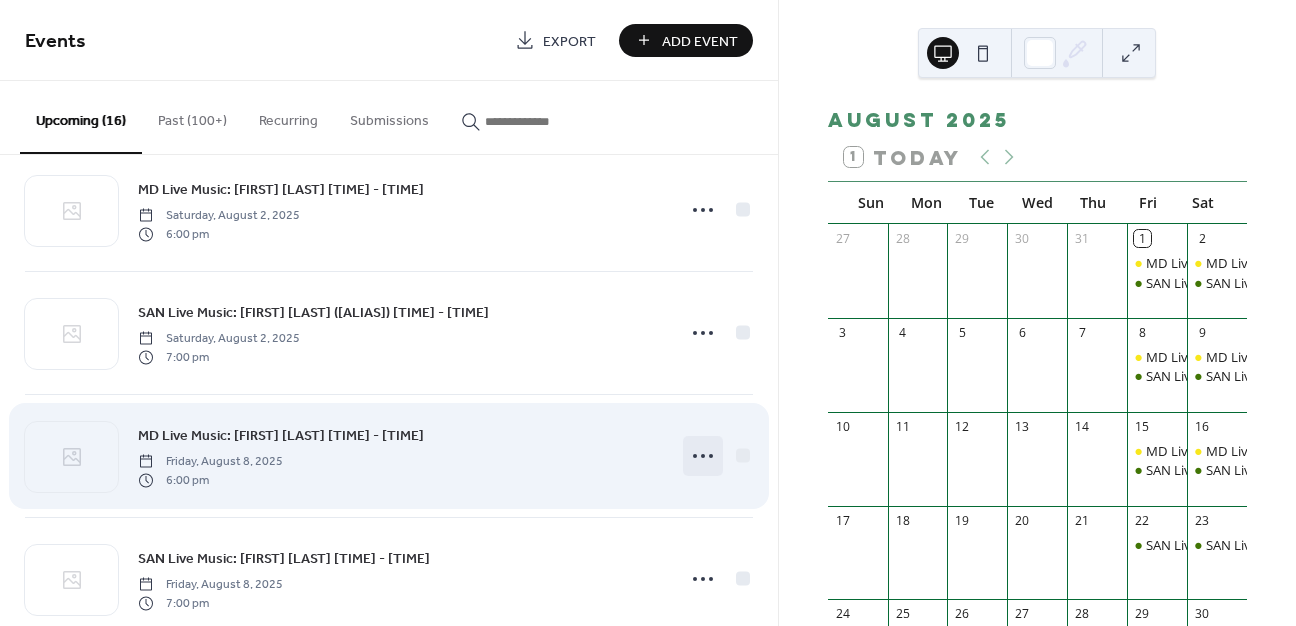 click 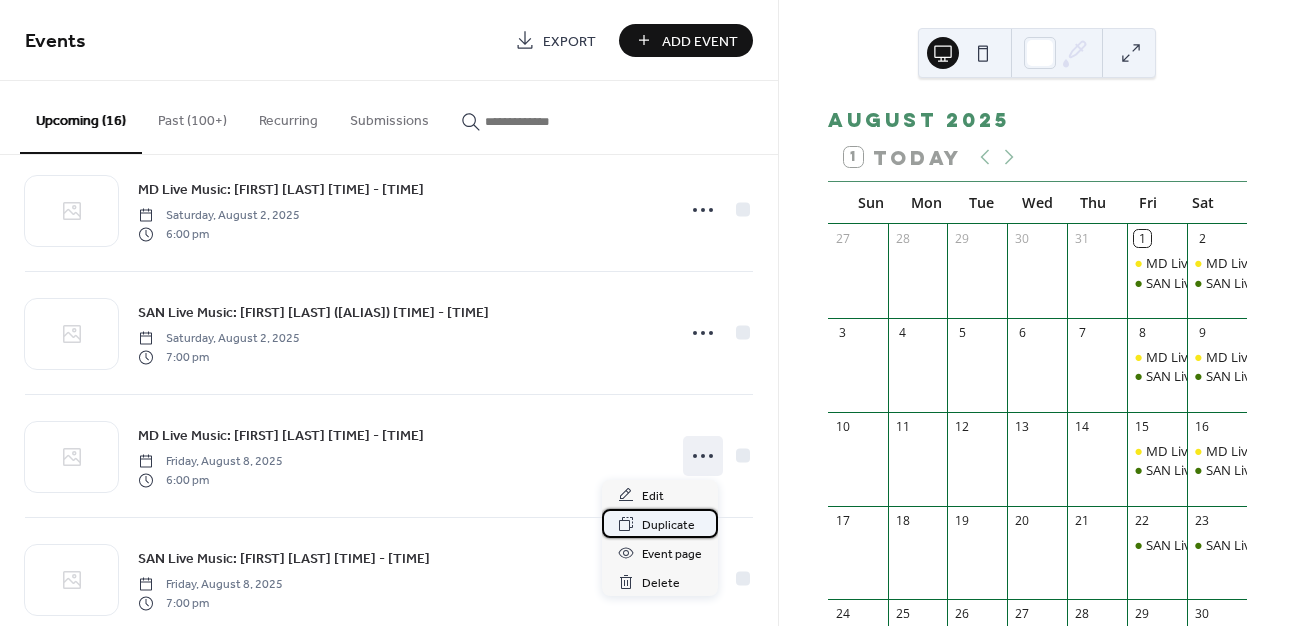 click on "Duplicate" at bounding box center (668, 525) 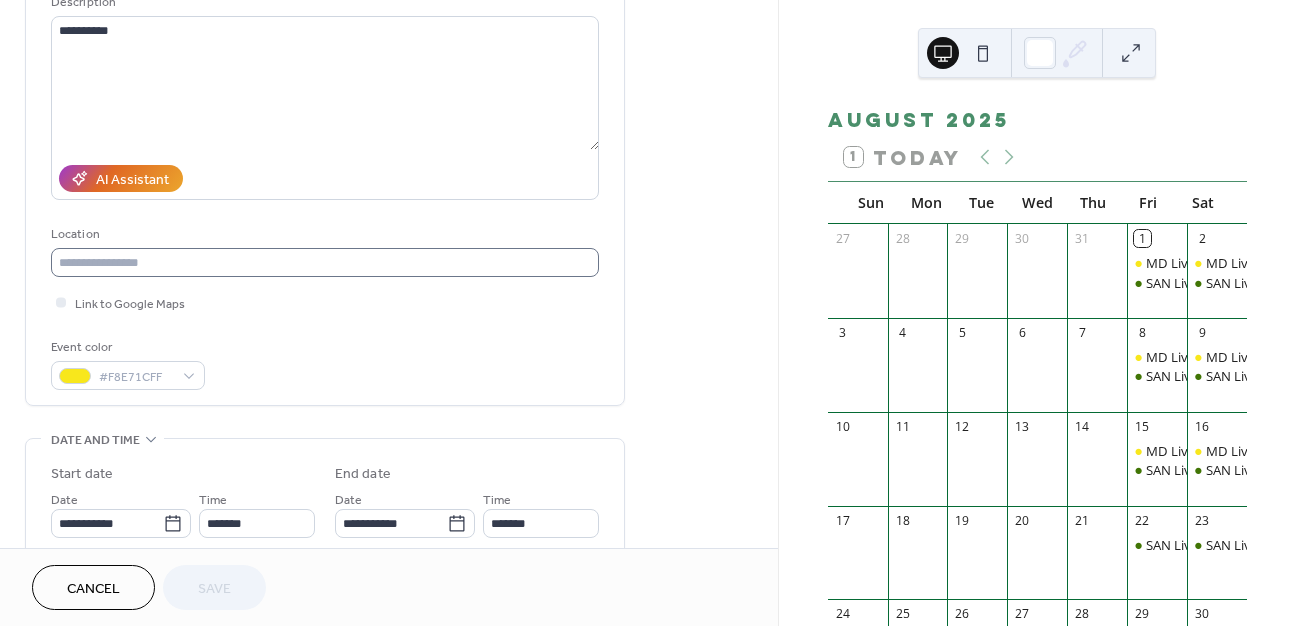 scroll, scrollTop: 248, scrollLeft: 0, axis: vertical 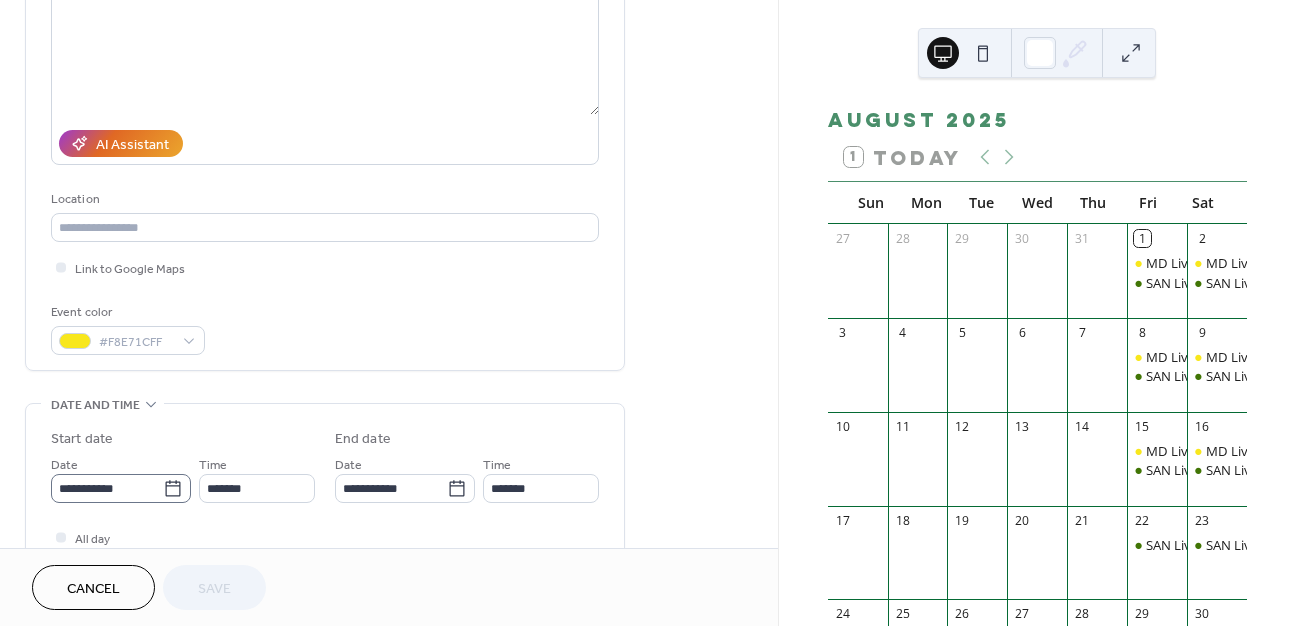 click 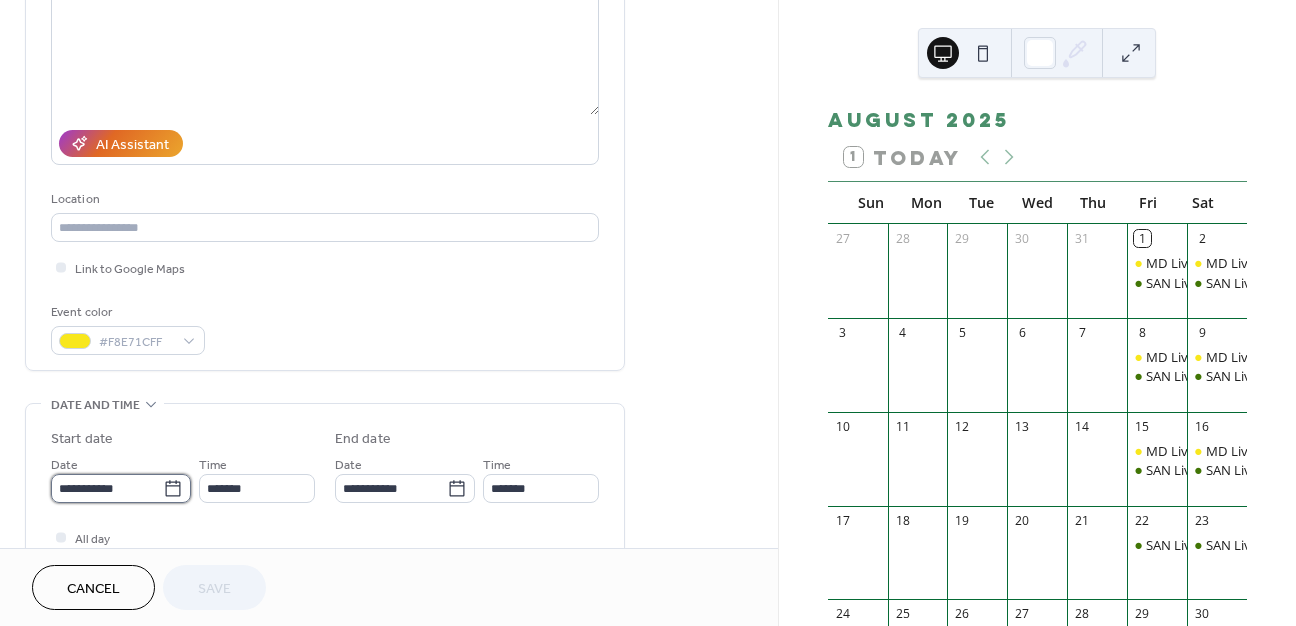 click on "**********" at bounding box center [107, 488] 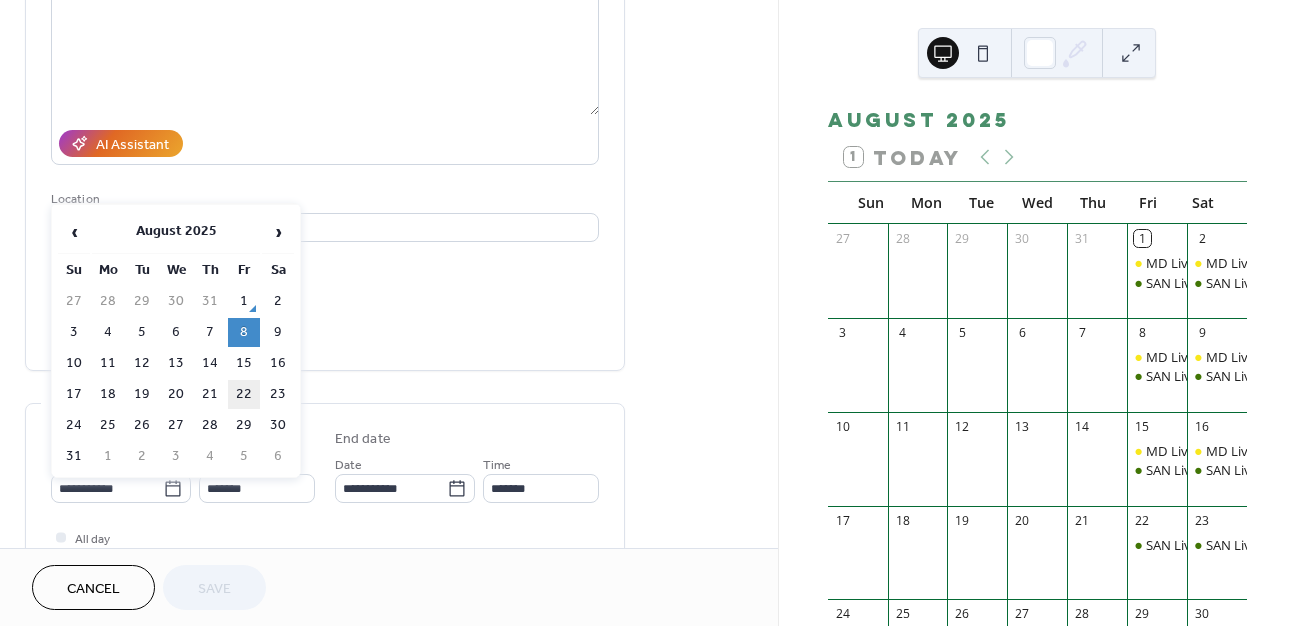 click on "22" at bounding box center [244, 394] 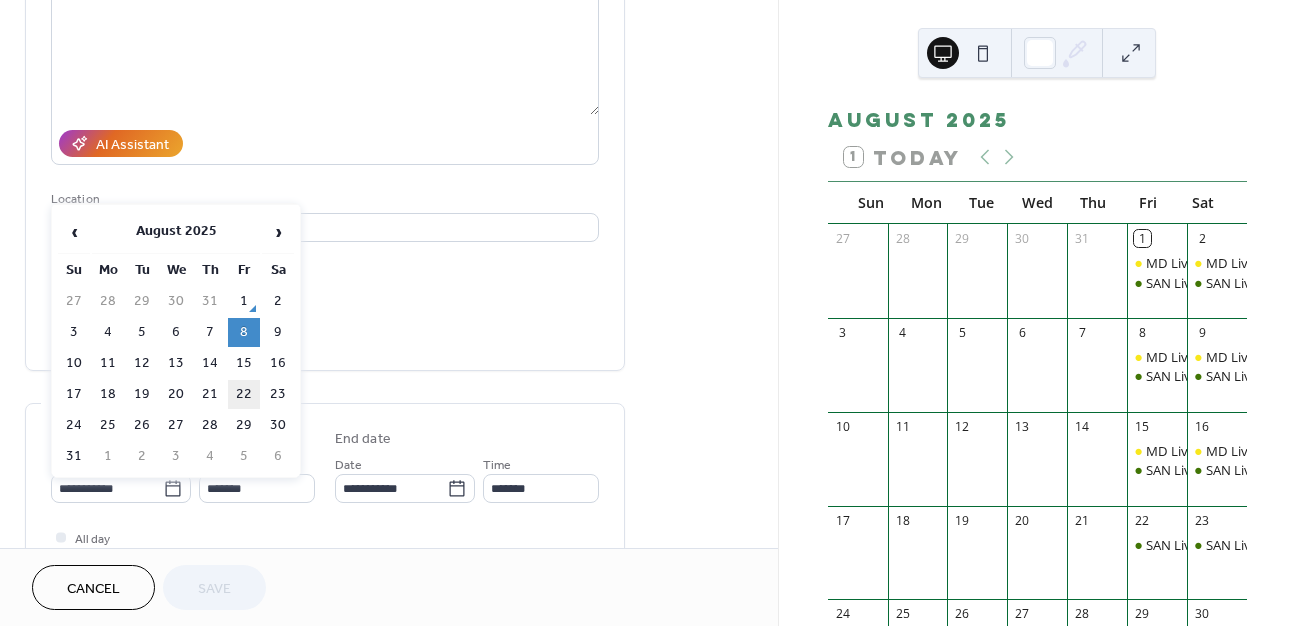 type on "**********" 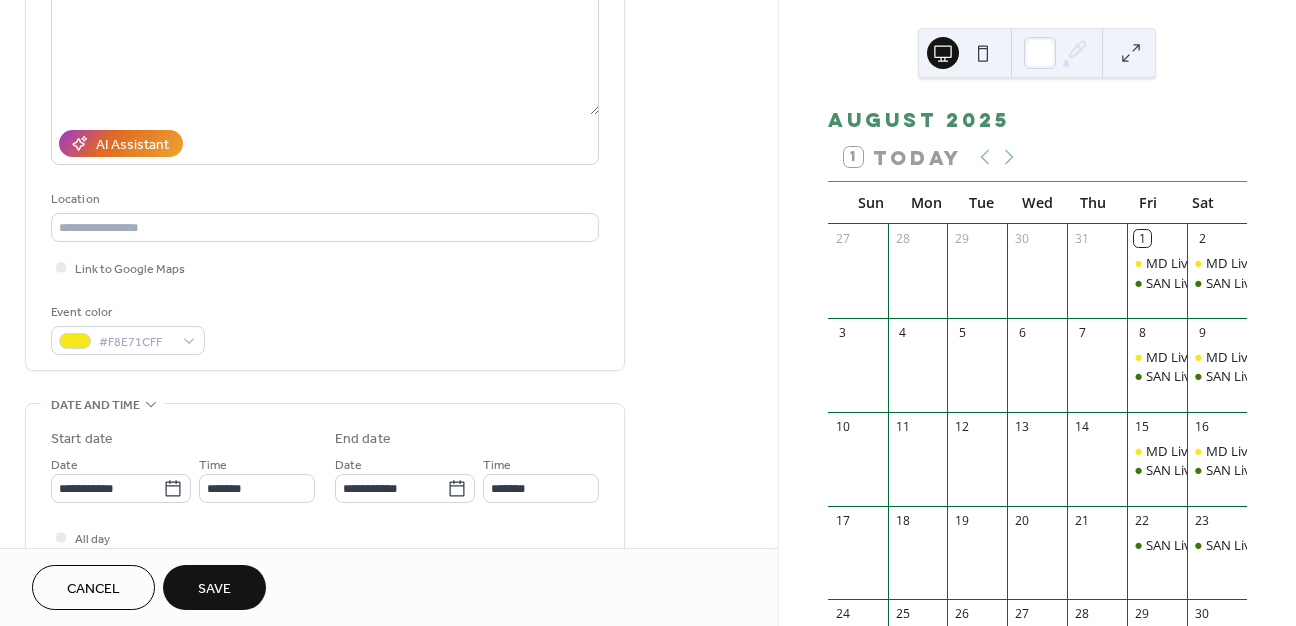 click on "Save" at bounding box center (214, 589) 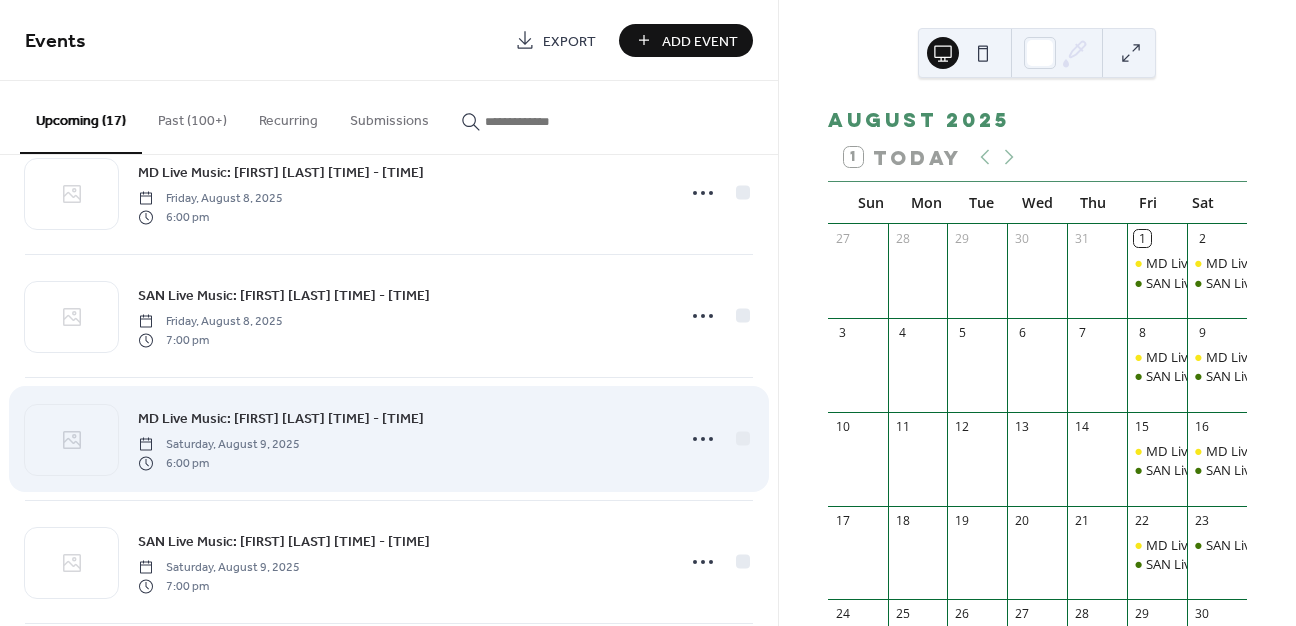 scroll, scrollTop: 561, scrollLeft: 0, axis: vertical 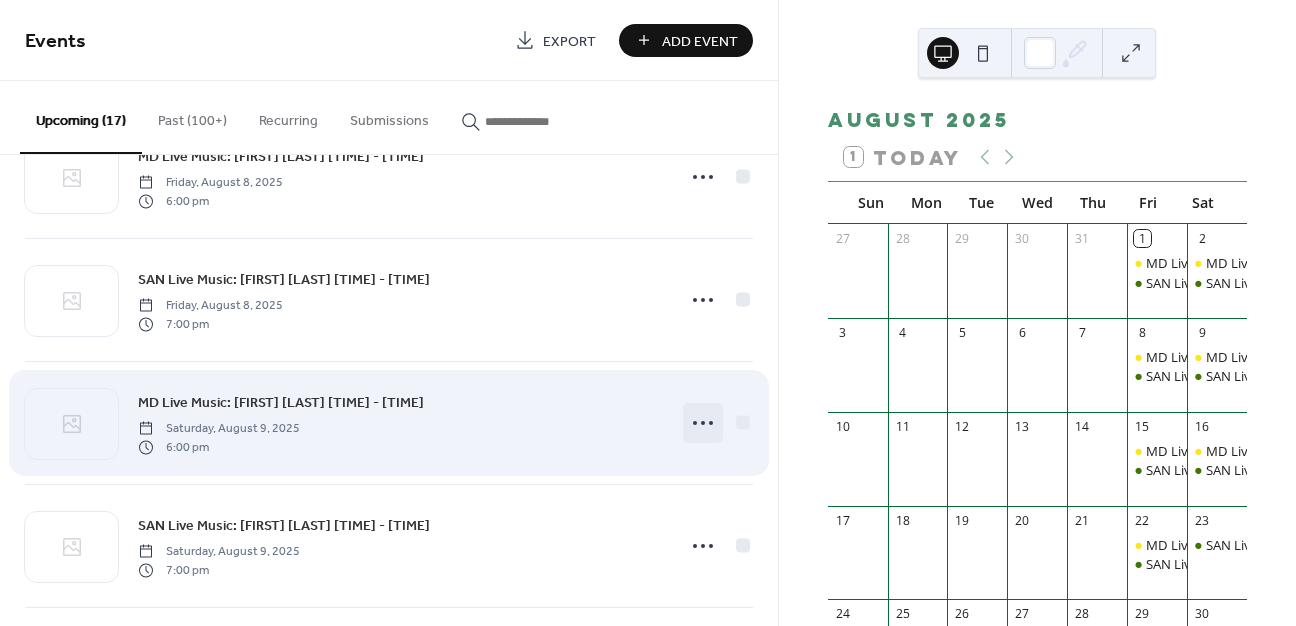 click 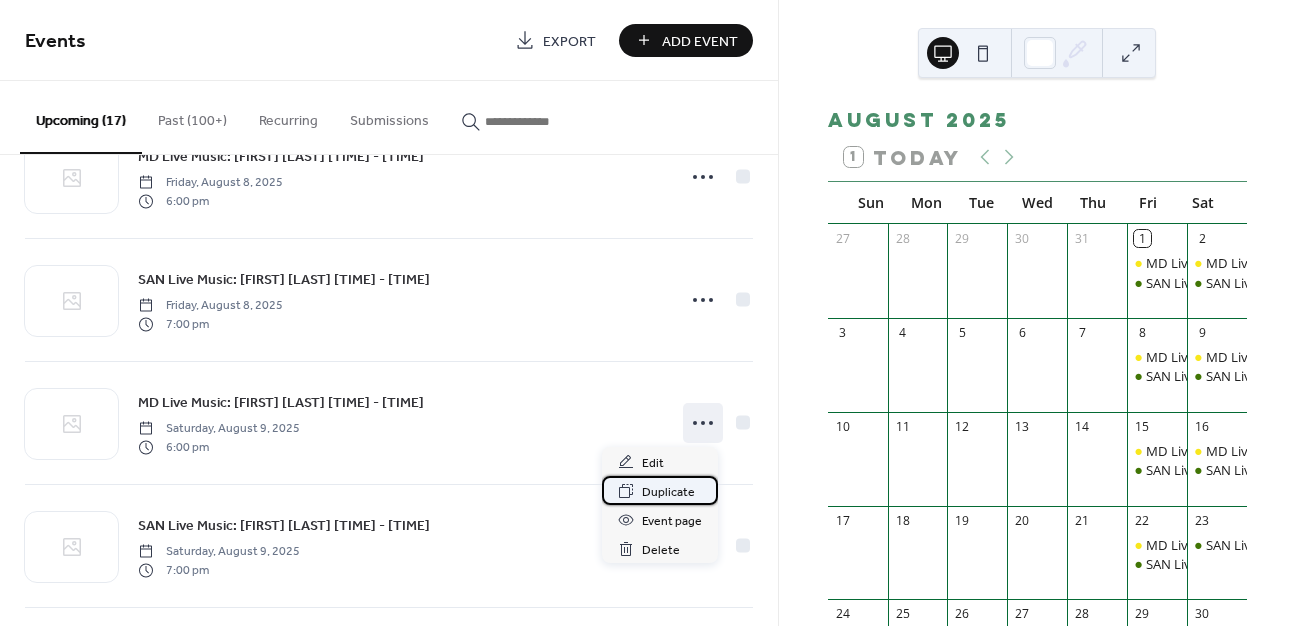 click on "Duplicate" at bounding box center [668, 492] 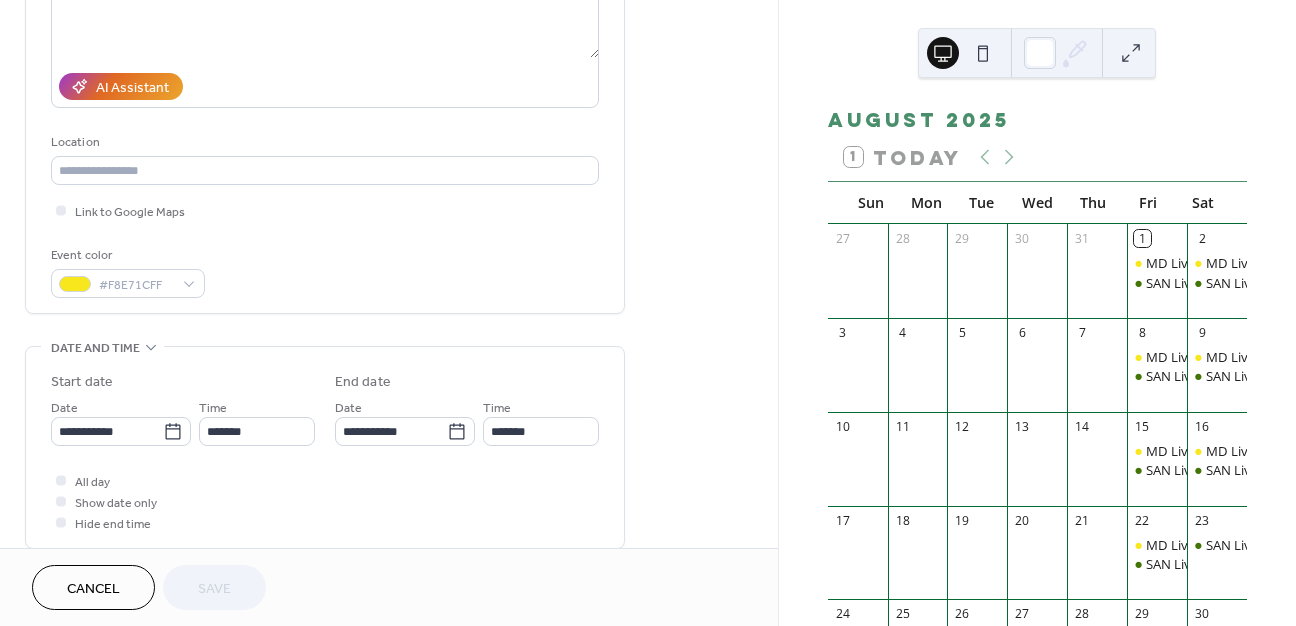 scroll, scrollTop: 306, scrollLeft: 0, axis: vertical 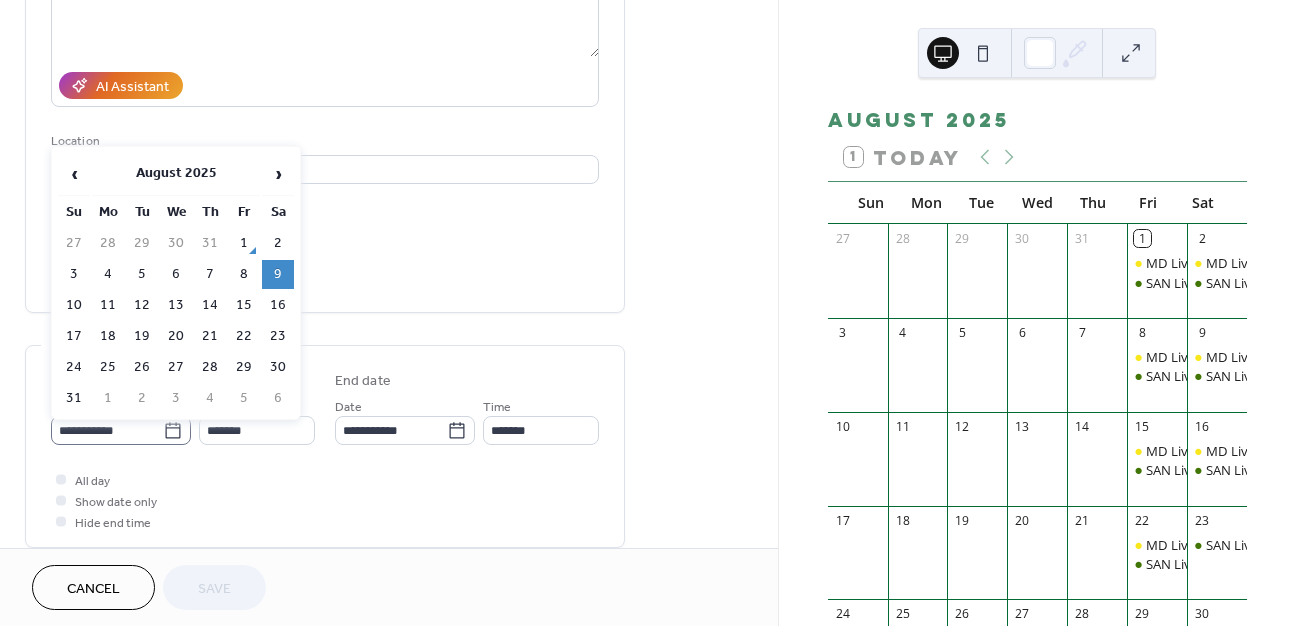 click 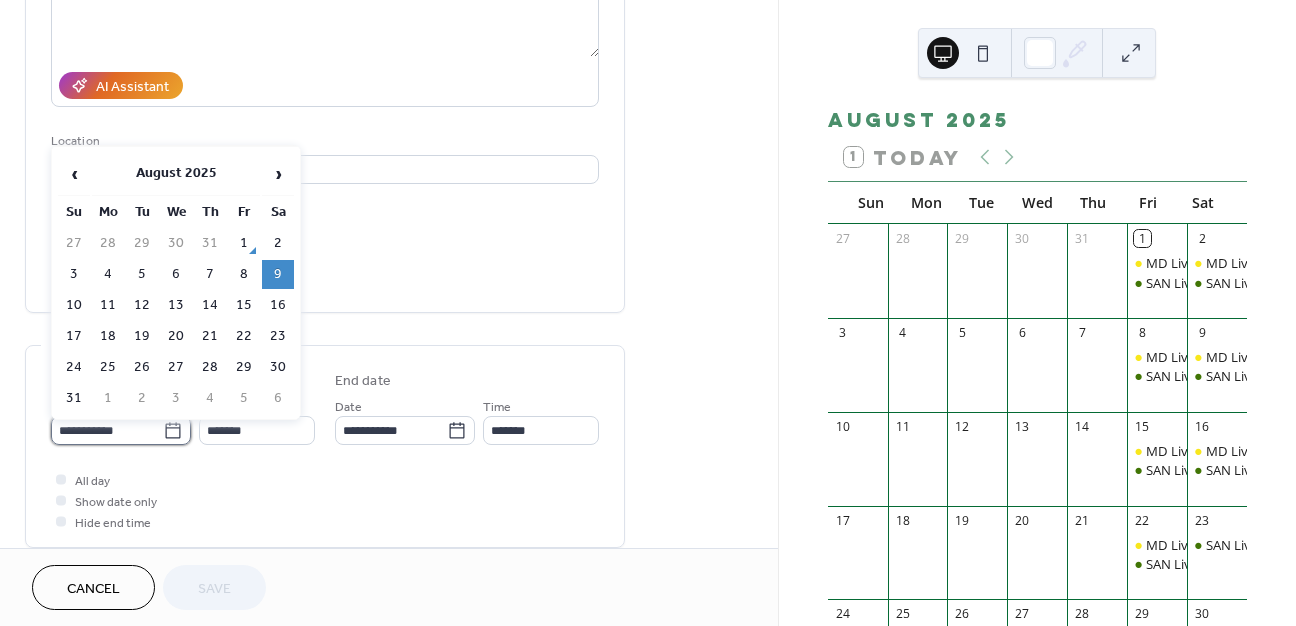 click on "**********" at bounding box center (107, 430) 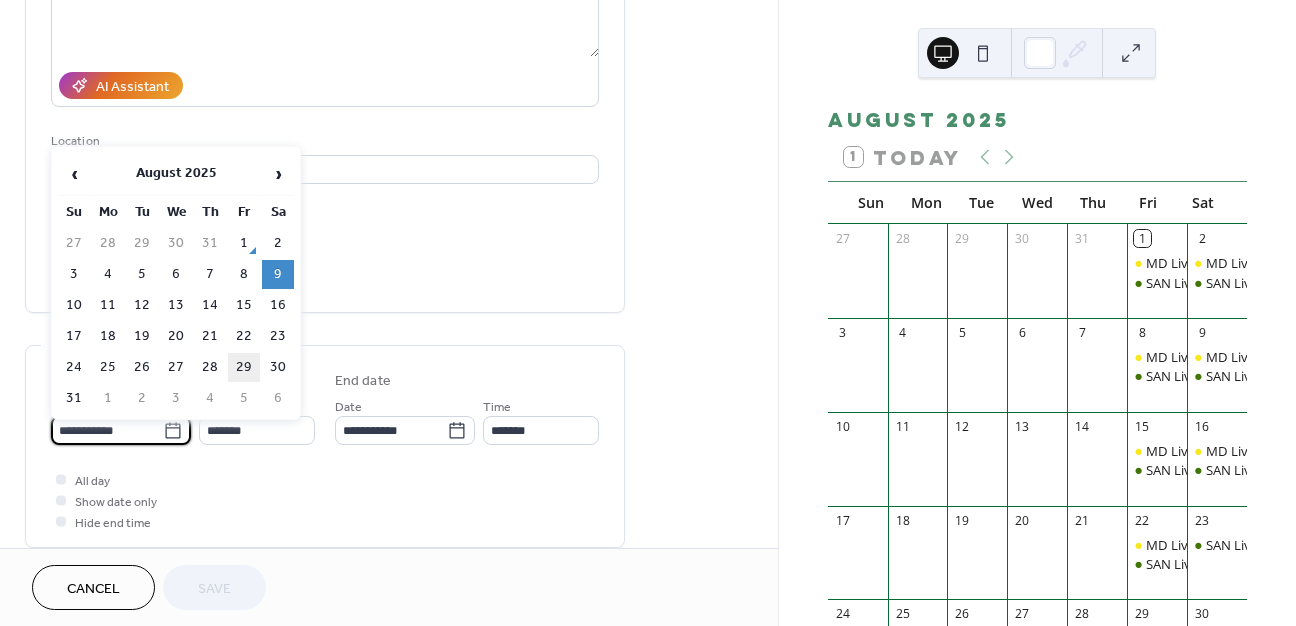 click on "29" at bounding box center (244, 367) 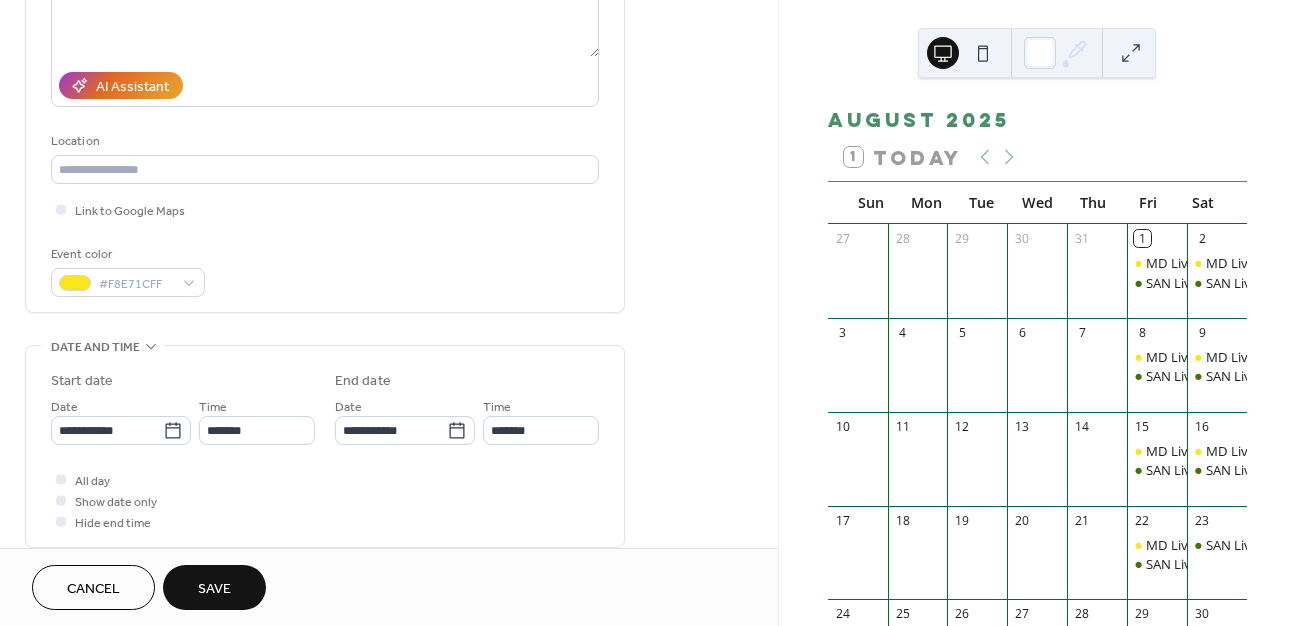 click on "Save" at bounding box center (214, 587) 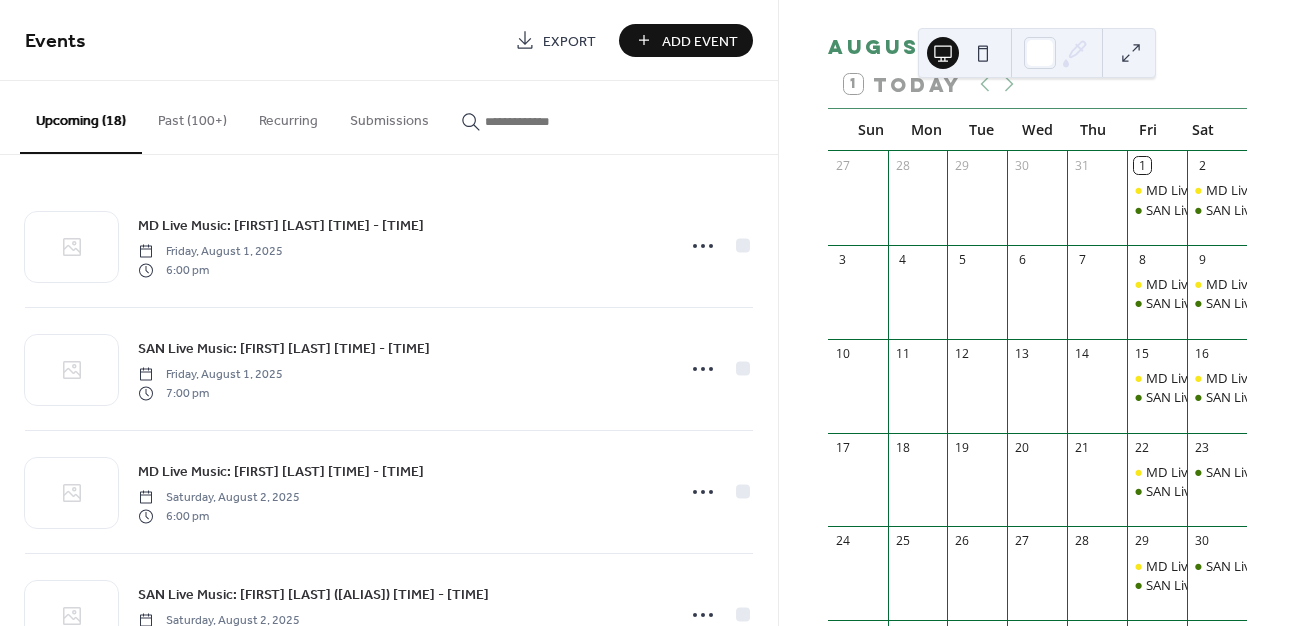 scroll, scrollTop: 82, scrollLeft: 0, axis: vertical 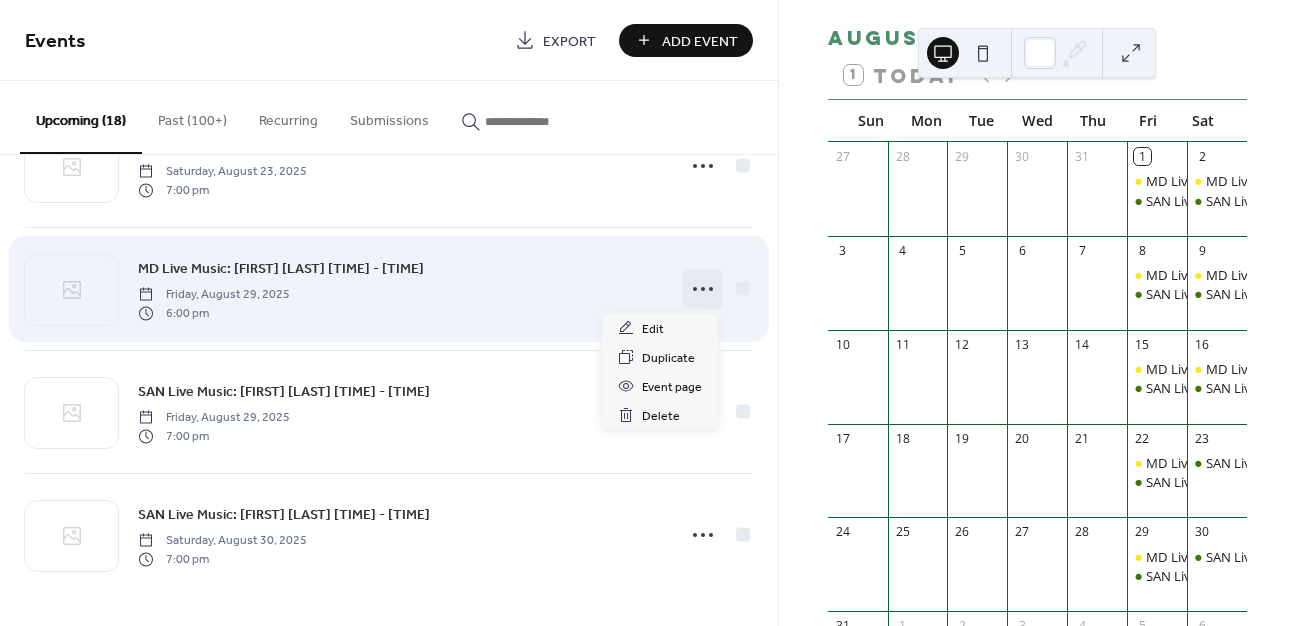 click 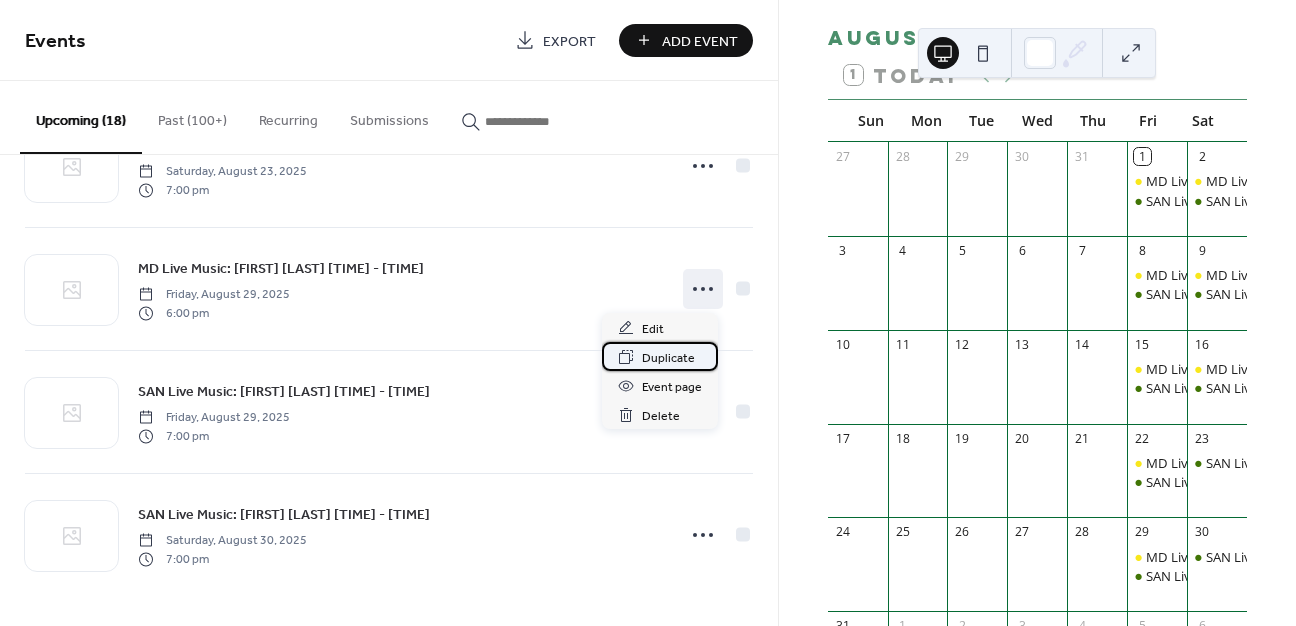 click on "Duplicate" at bounding box center (668, 358) 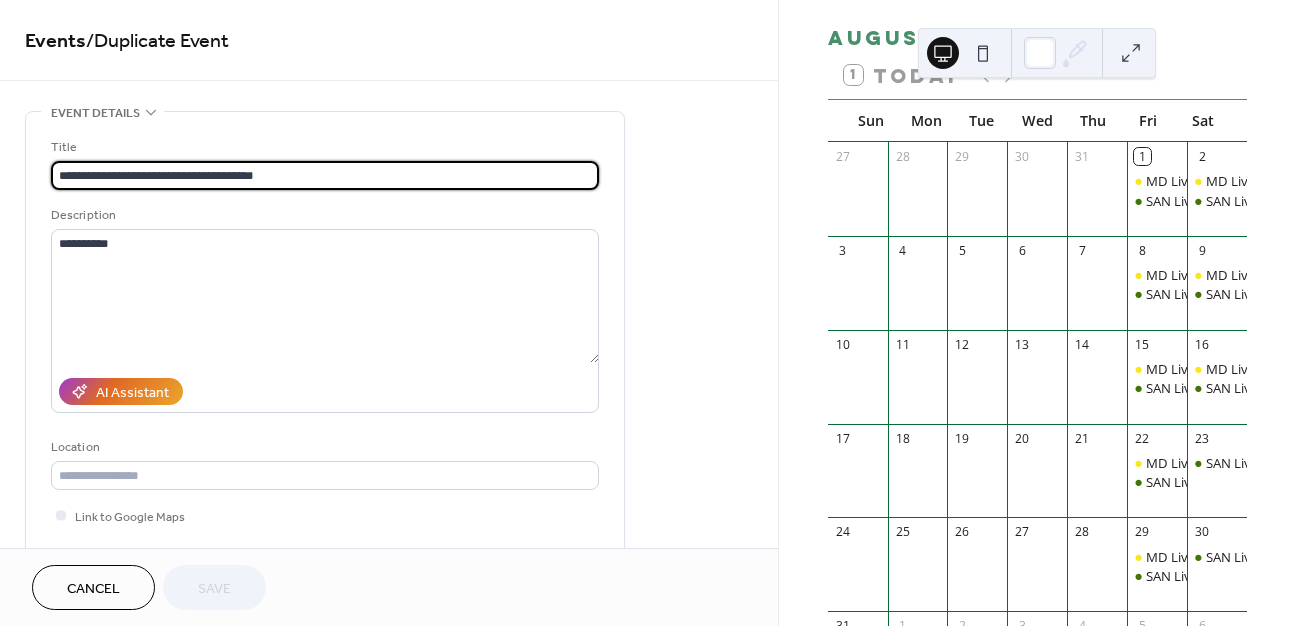 drag, startPoint x: 218, startPoint y: 170, endPoint x: 140, endPoint y: 172, distance: 78.025635 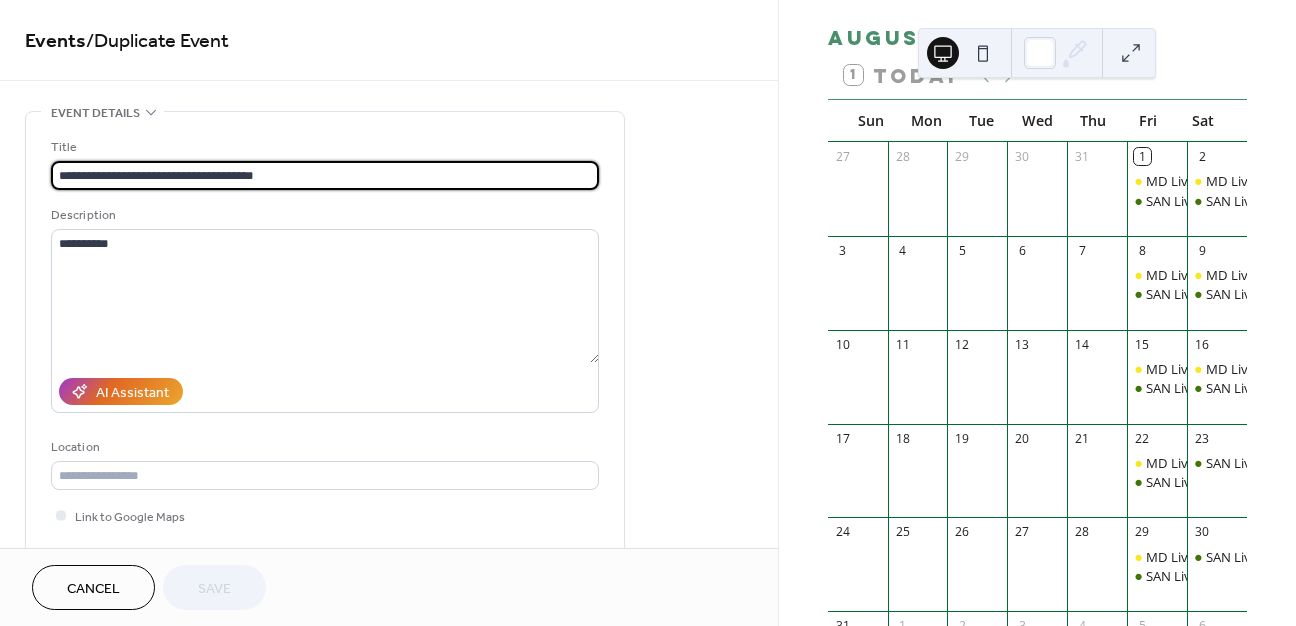click on "**********" at bounding box center (325, 175) 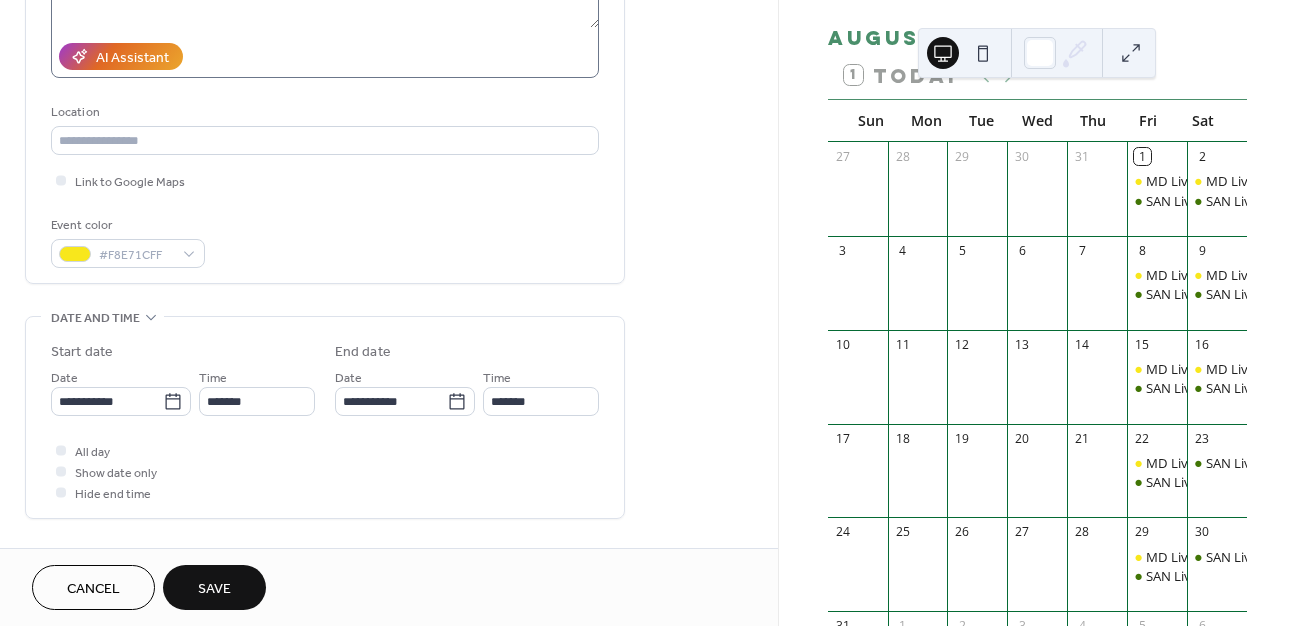 scroll, scrollTop: 388, scrollLeft: 0, axis: vertical 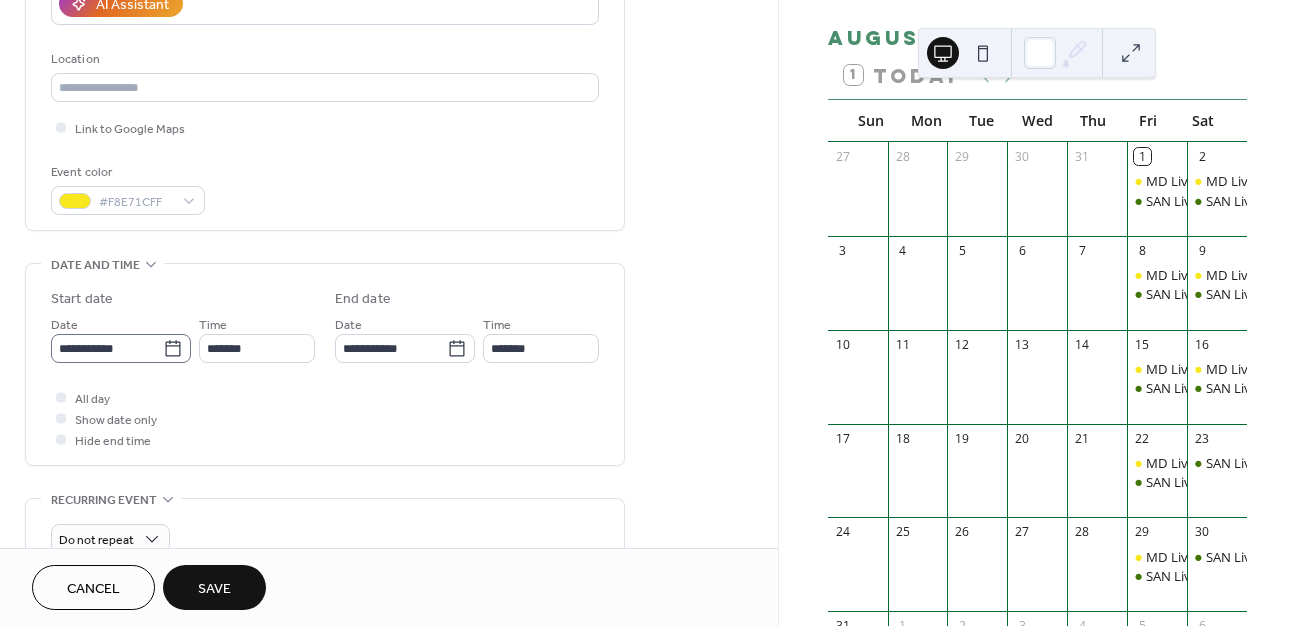 type on "**********" 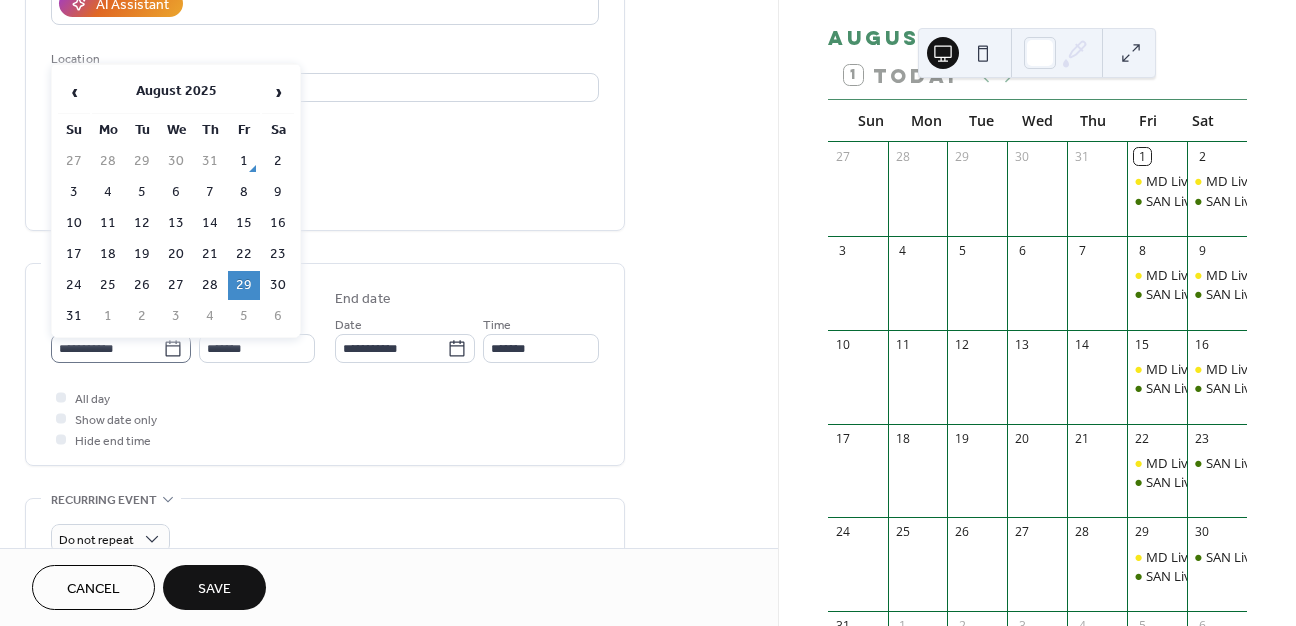 click 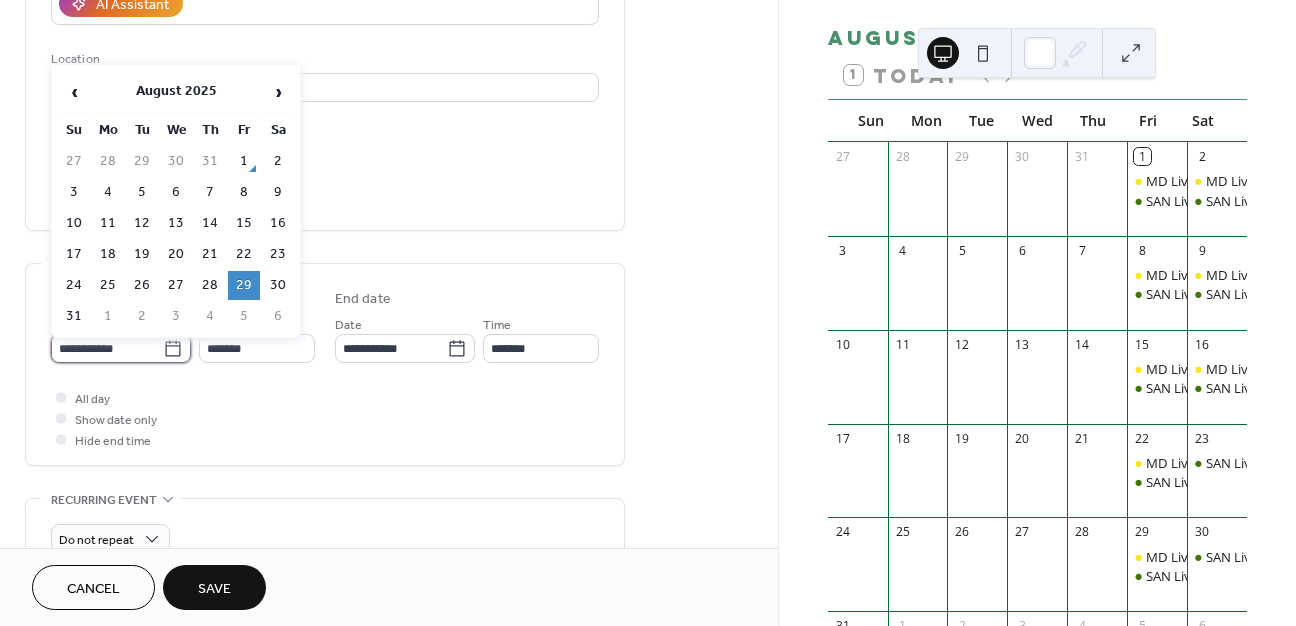 click on "**********" at bounding box center [107, 348] 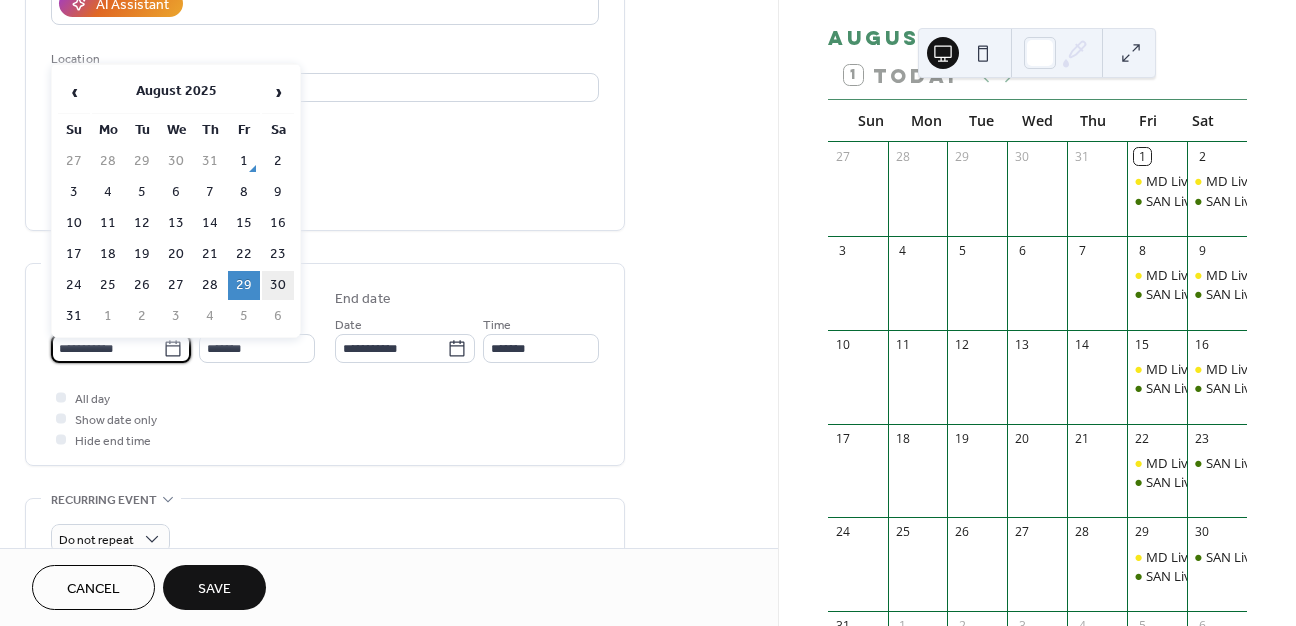 click on "30" at bounding box center [278, 285] 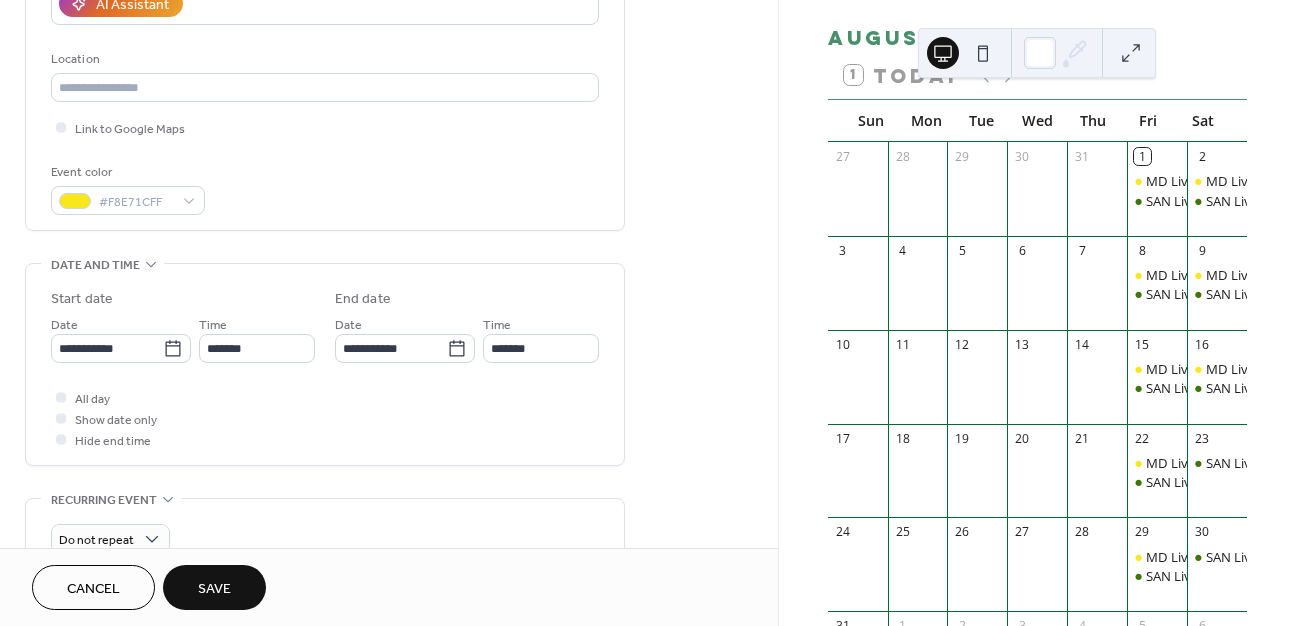 click on "Save" at bounding box center [214, 589] 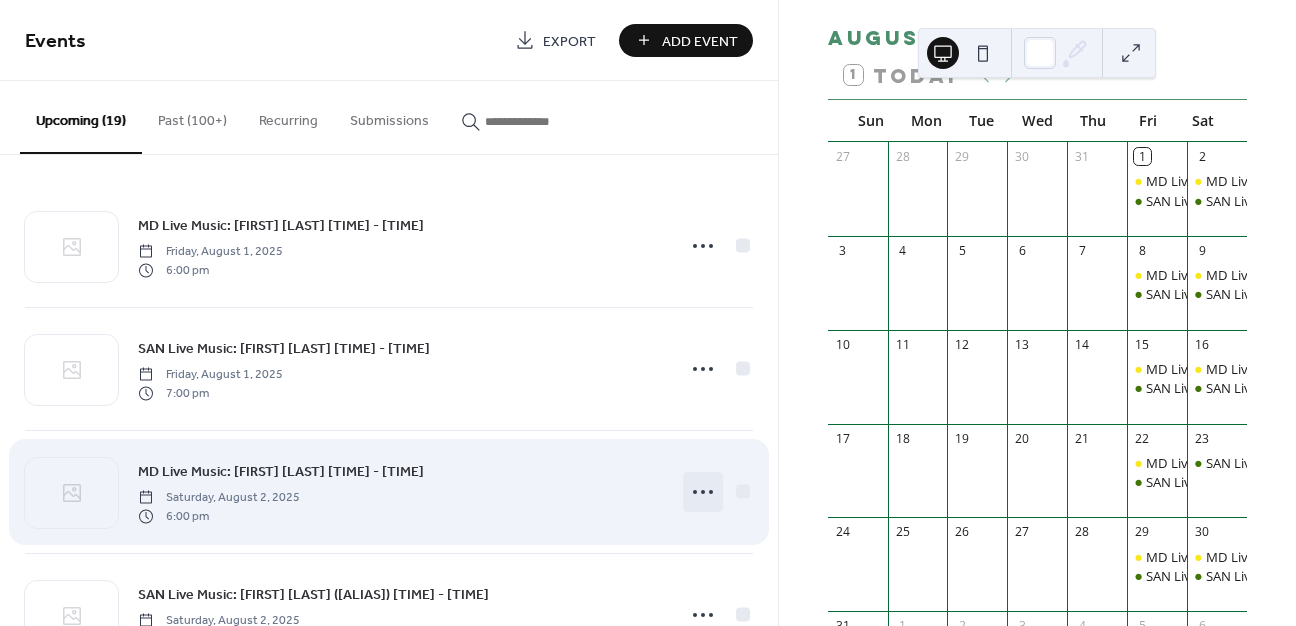 click 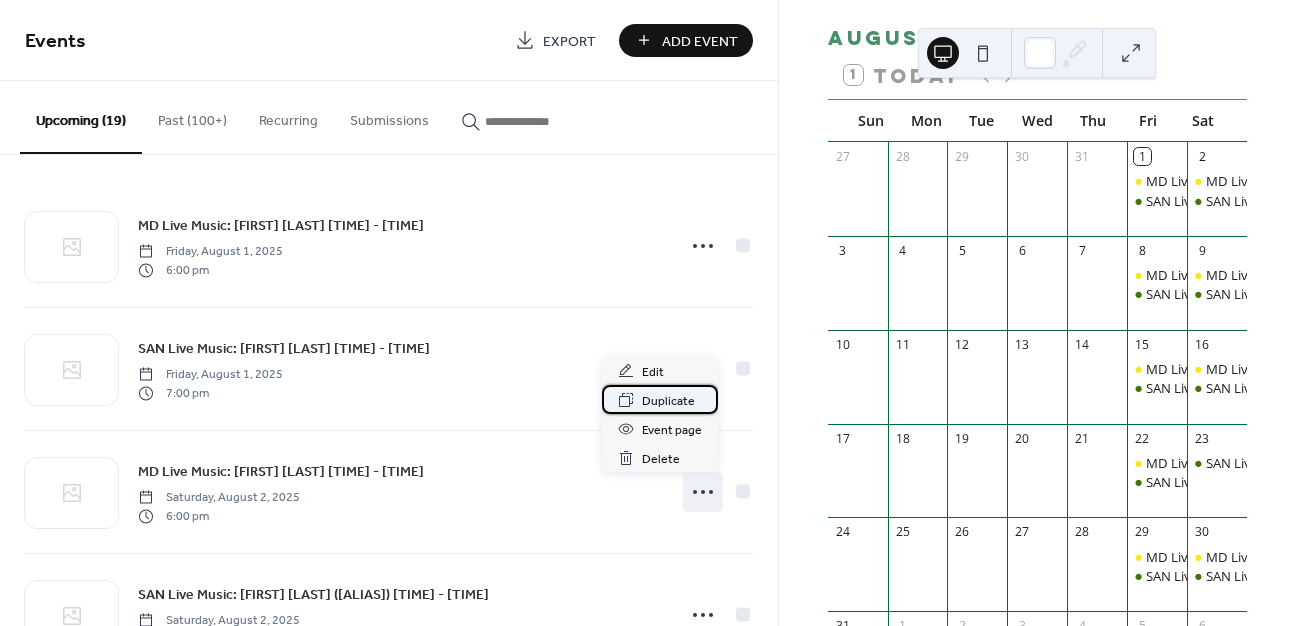 click on "Duplicate" at bounding box center [668, 401] 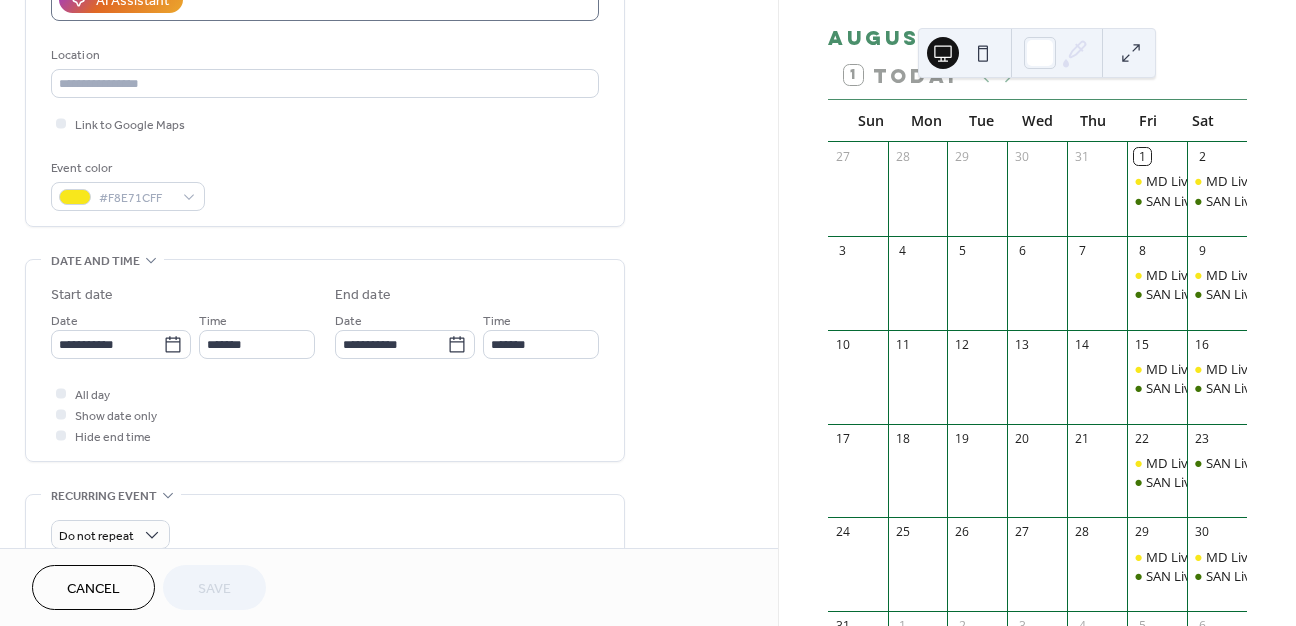 scroll, scrollTop: 441, scrollLeft: 0, axis: vertical 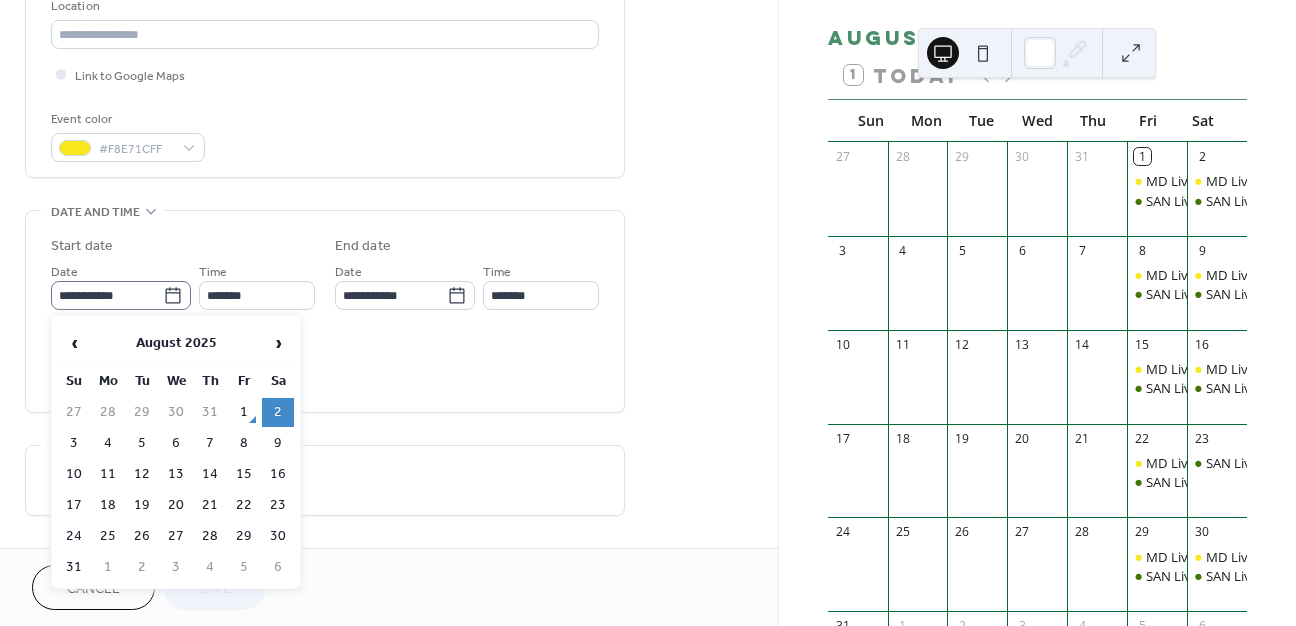 click on "**********" at bounding box center [121, 295] 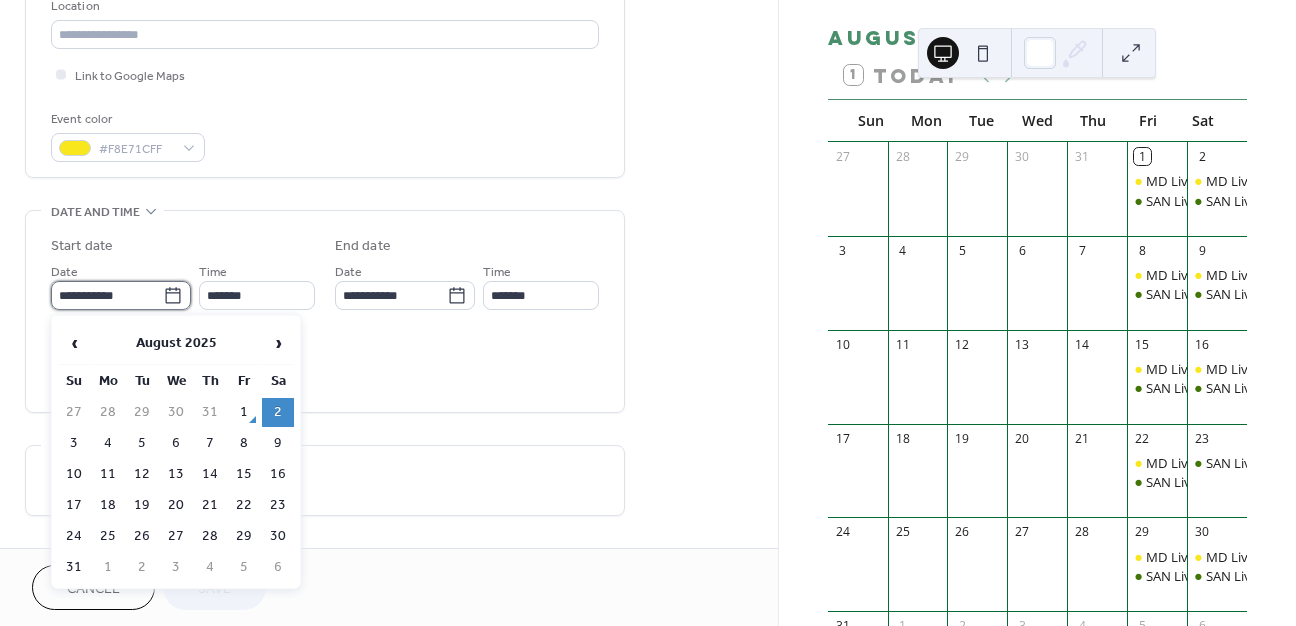 click on "**********" at bounding box center (107, 295) 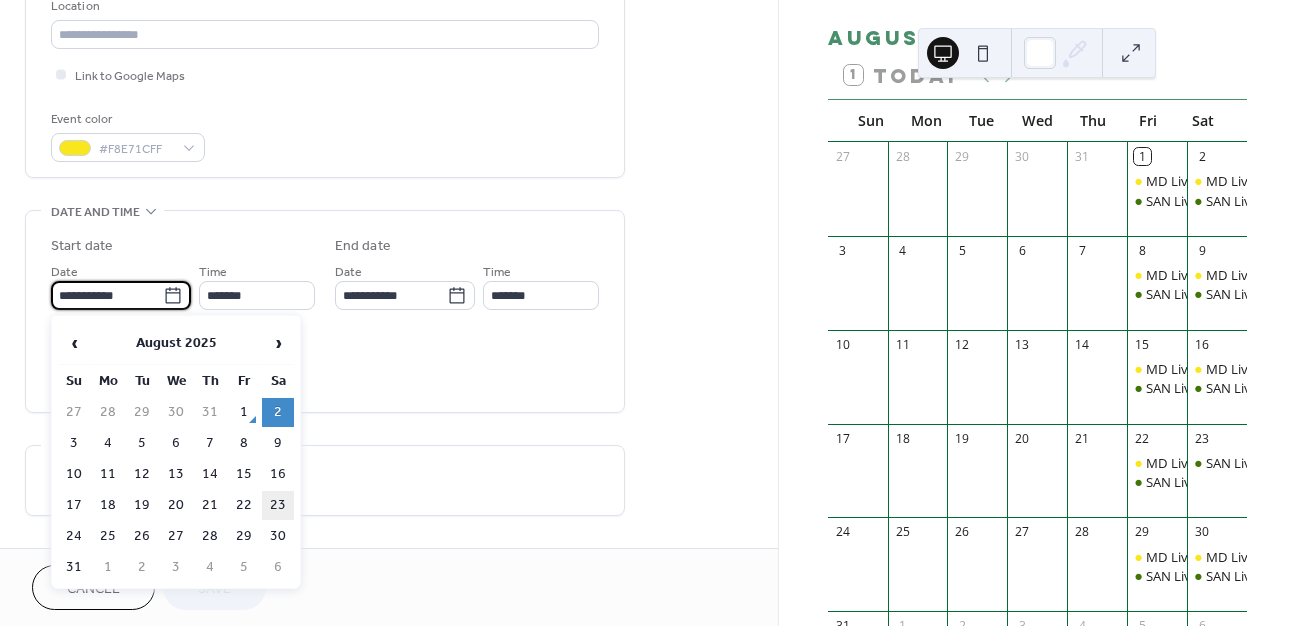 click on "23" at bounding box center [278, 505] 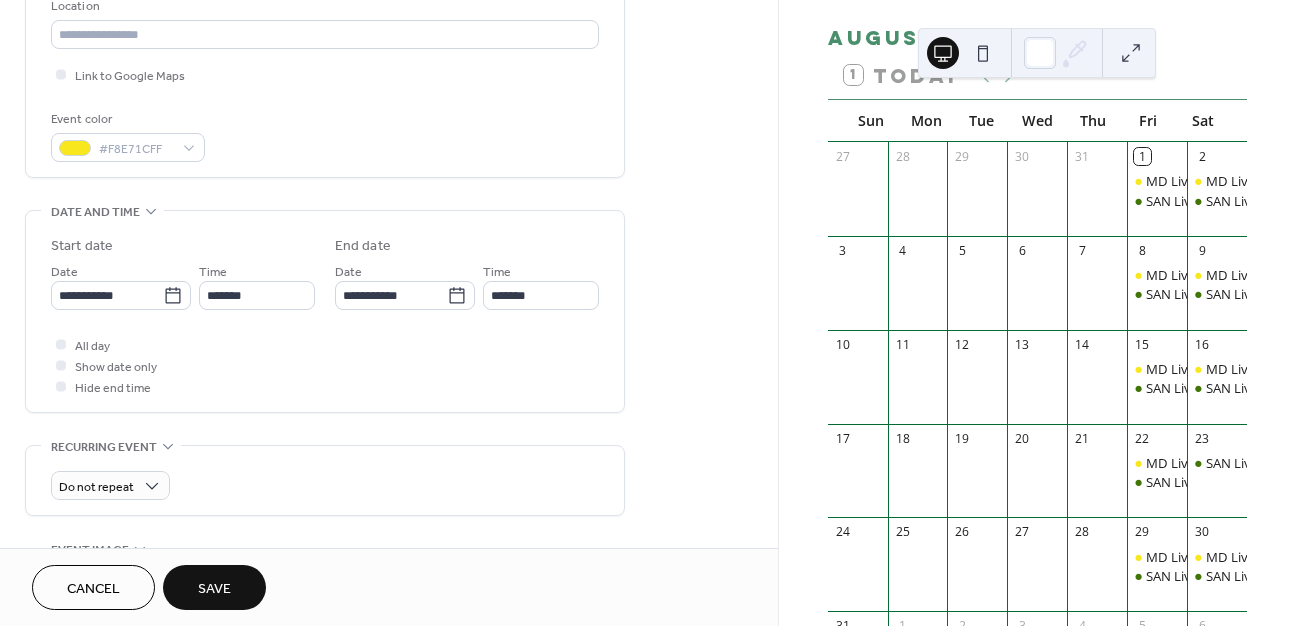 click on "Save" at bounding box center [214, 589] 